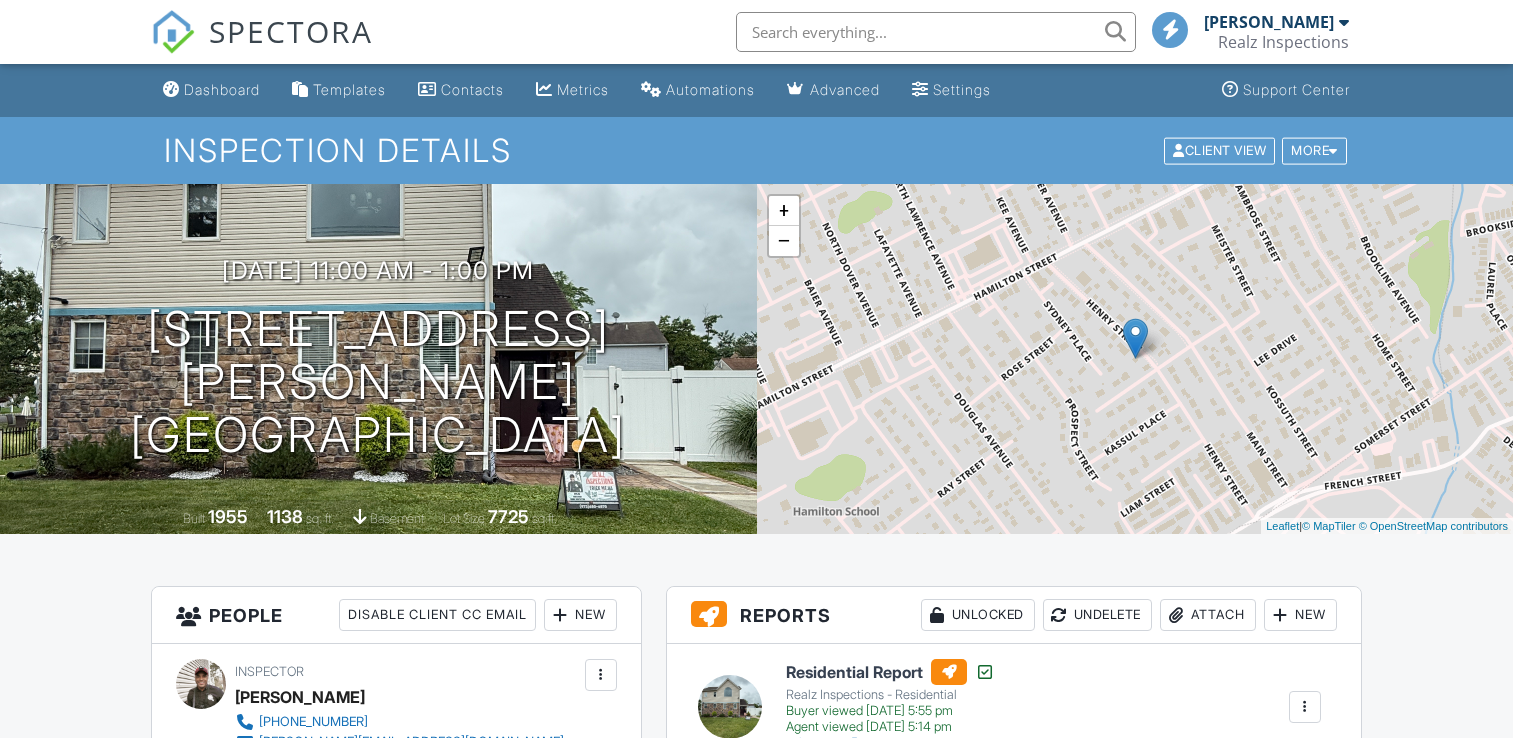 scroll, scrollTop: 0, scrollLeft: 0, axis: both 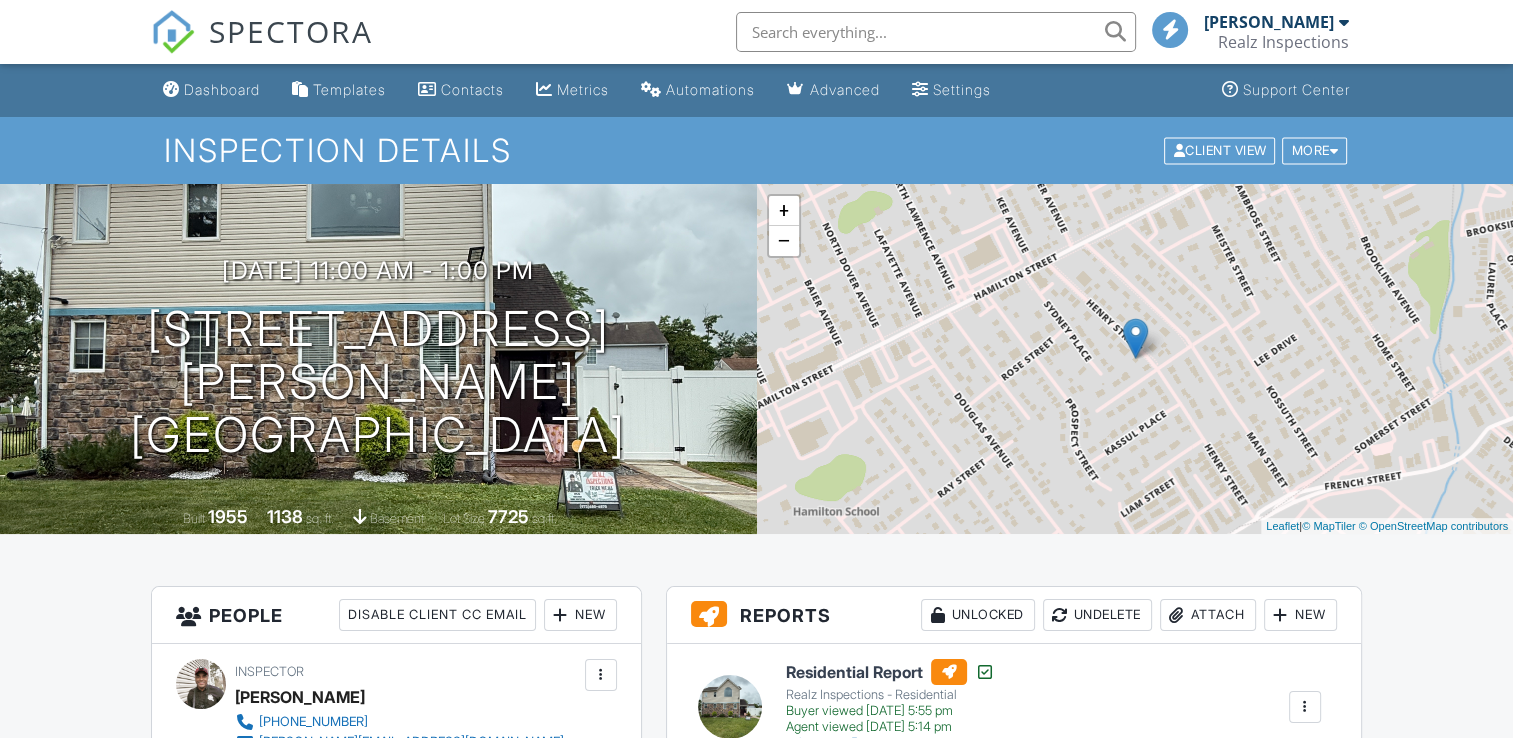 click on "SPECTORA" at bounding box center [291, 31] 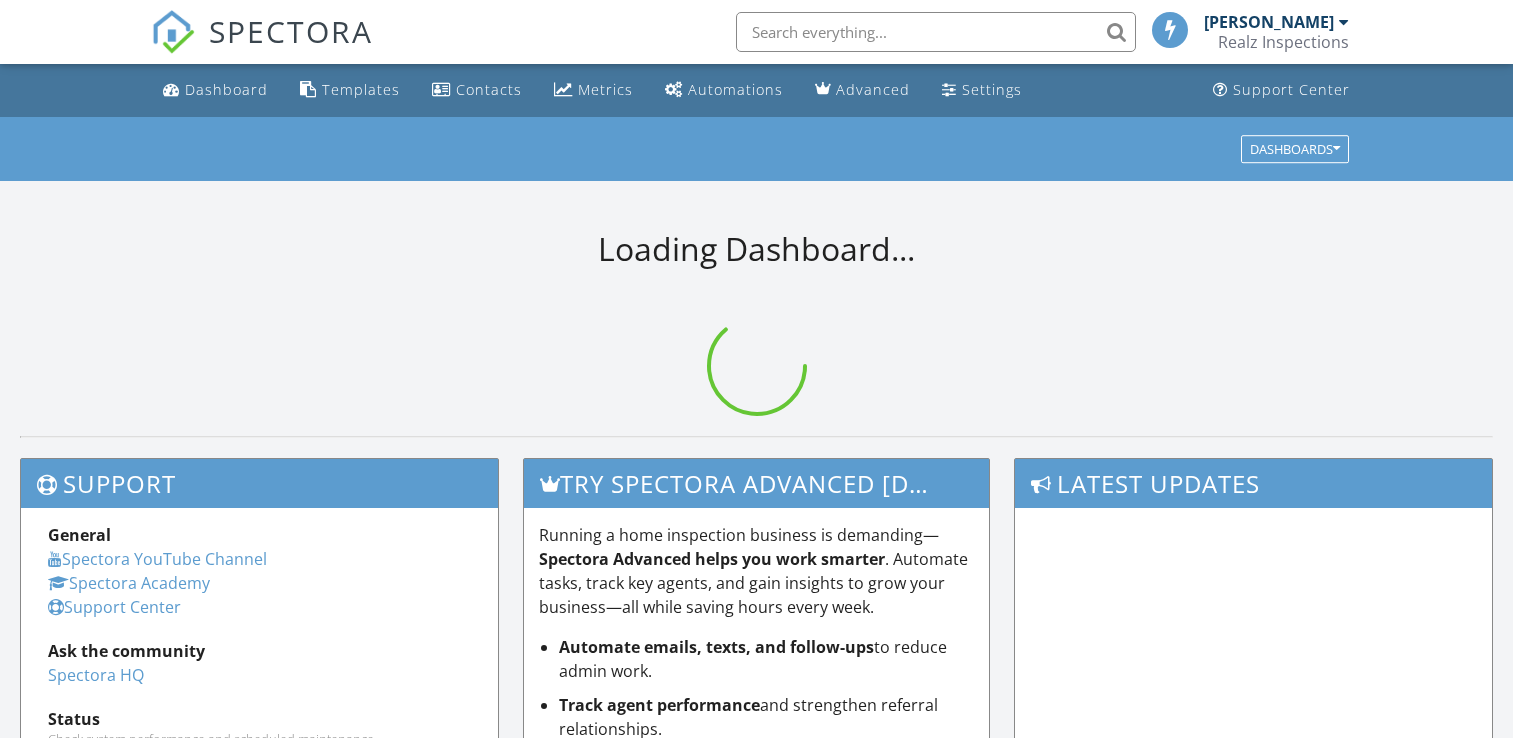 scroll, scrollTop: 0, scrollLeft: 0, axis: both 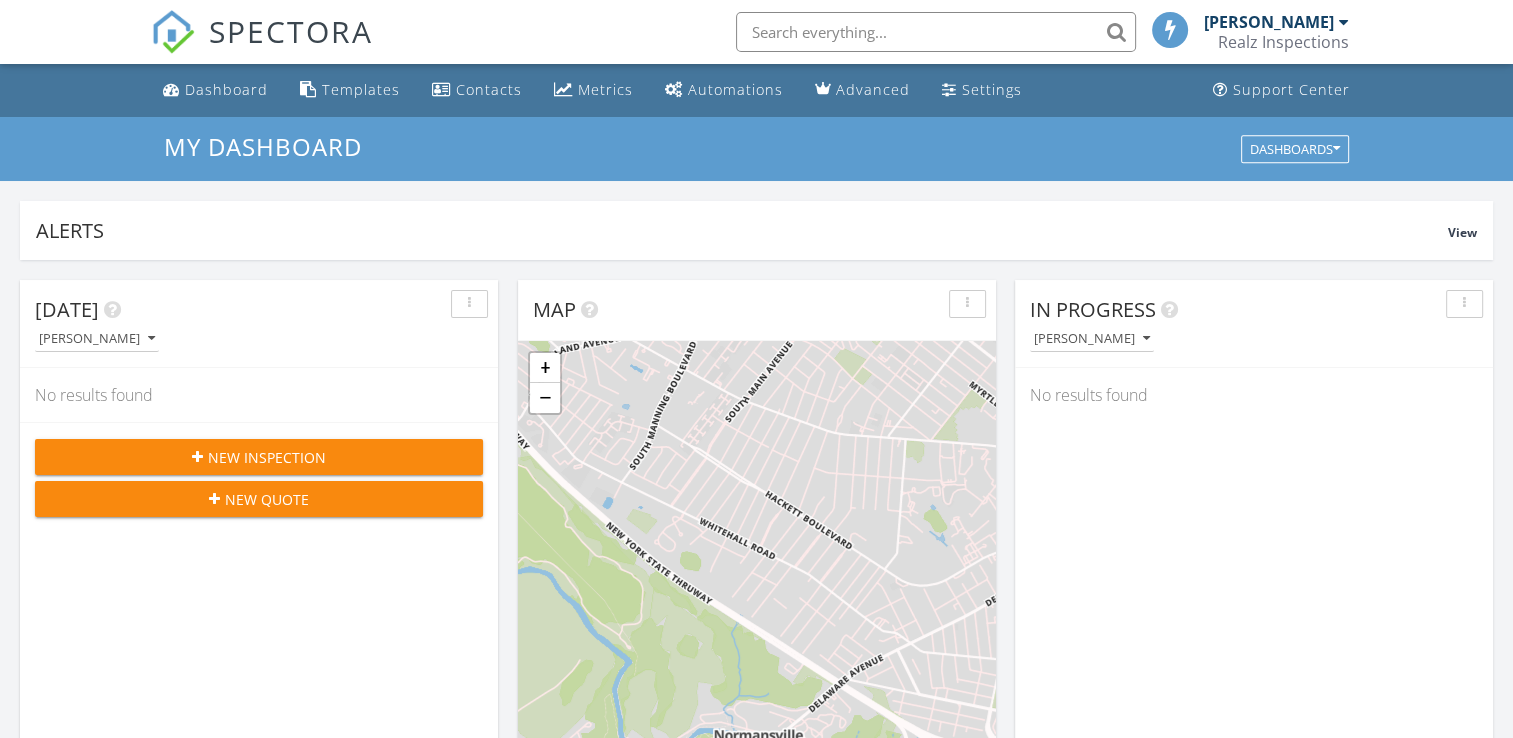 click on "Settings" at bounding box center [992, 89] 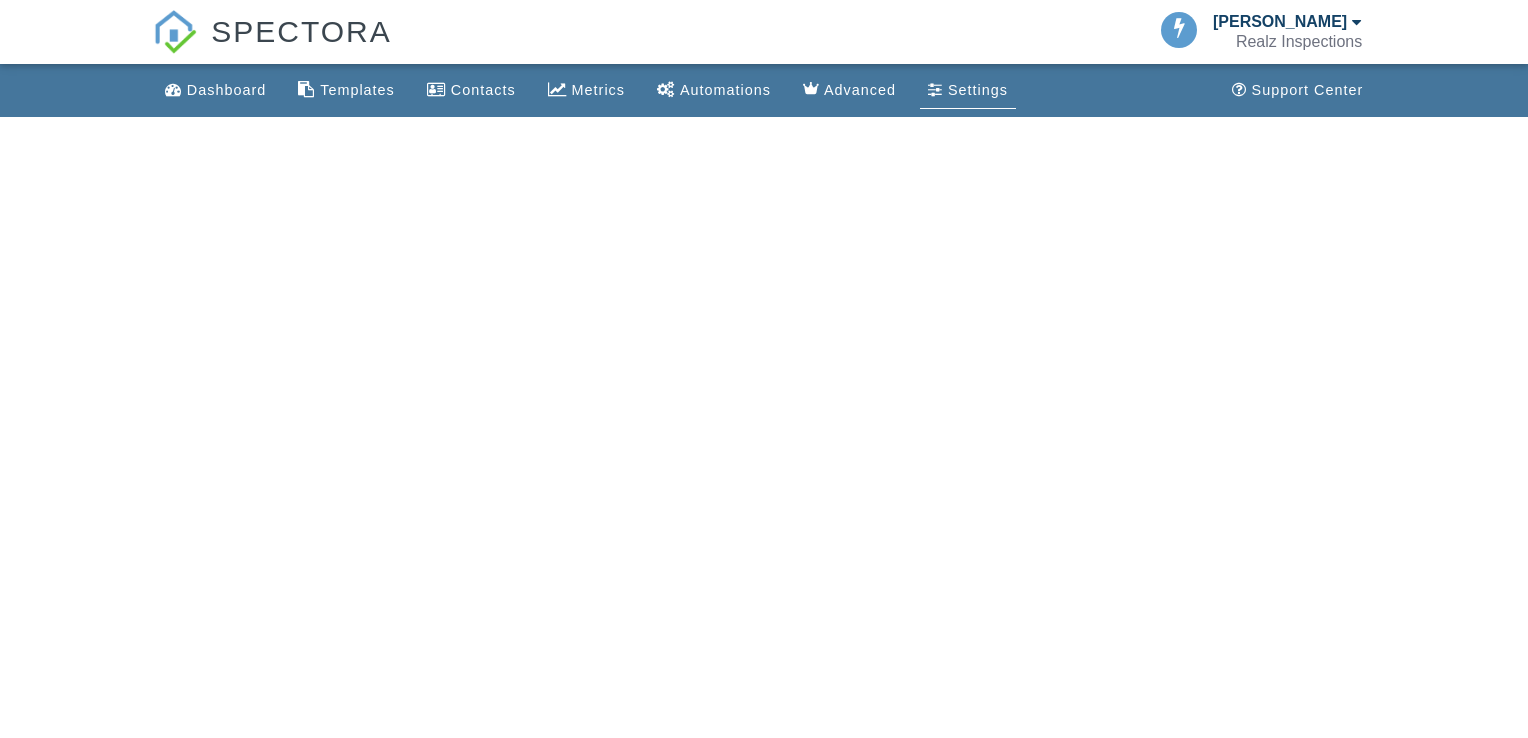 scroll, scrollTop: 0, scrollLeft: 0, axis: both 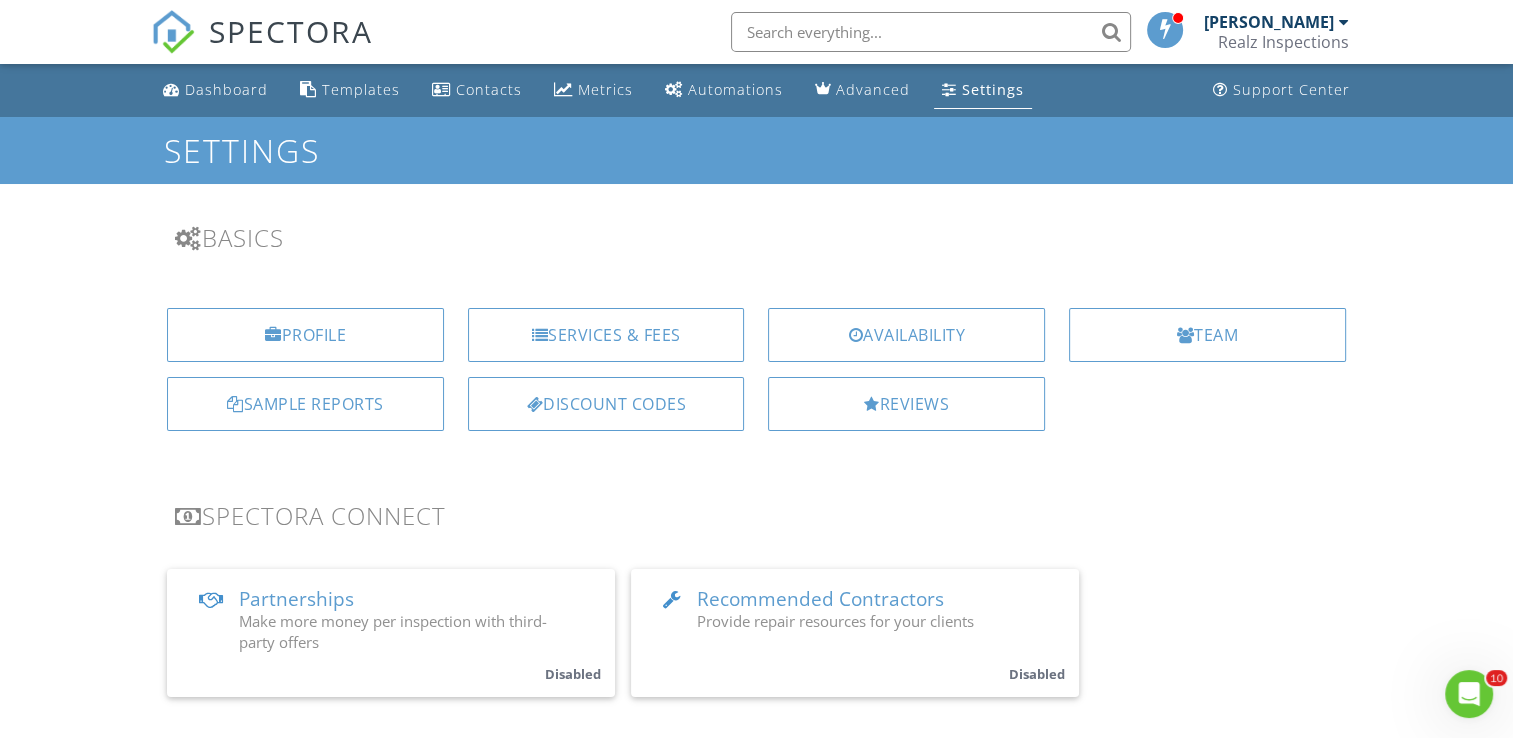 click on "Templates" at bounding box center (361, 89) 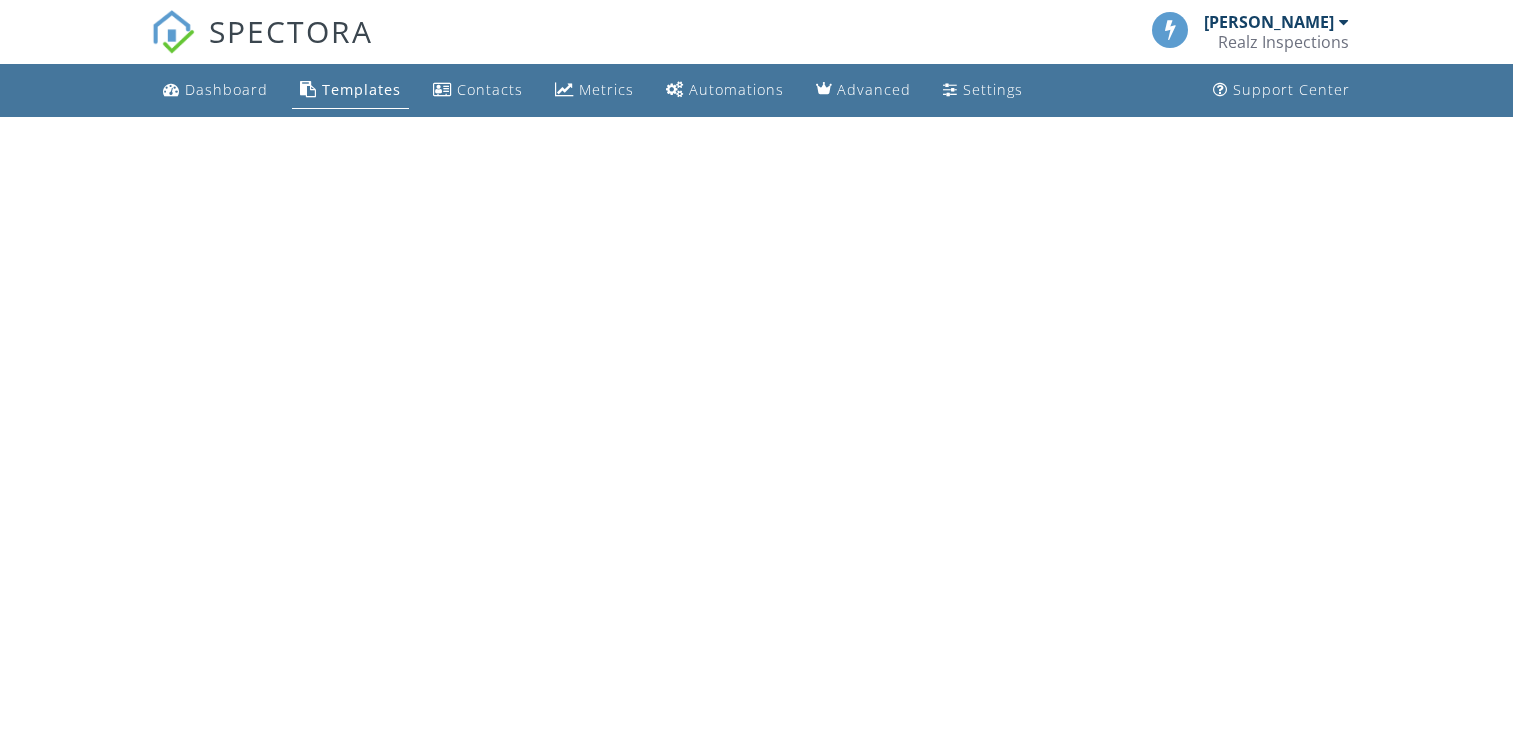 scroll, scrollTop: 0, scrollLeft: 0, axis: both 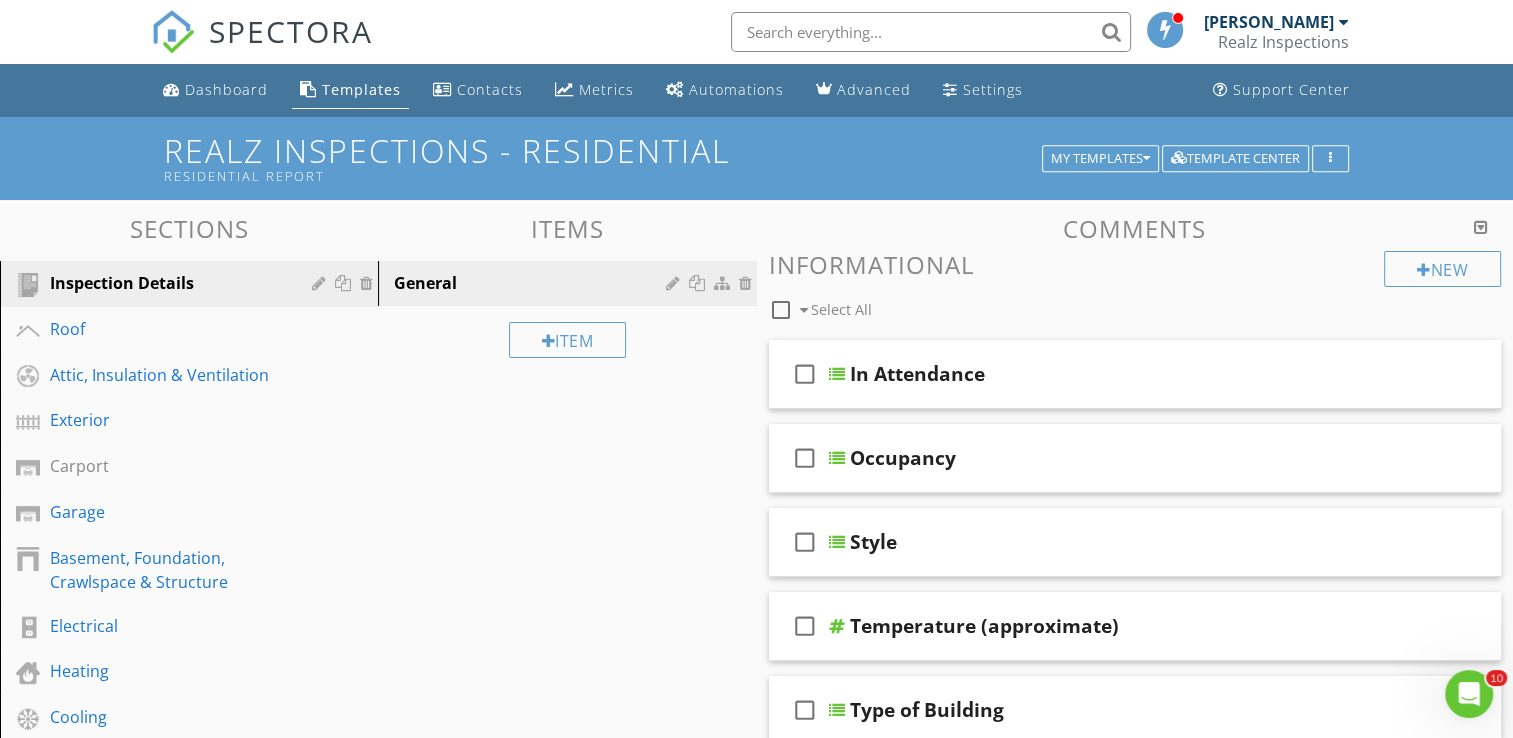 click on "Items" at bounding box center [567, 228] 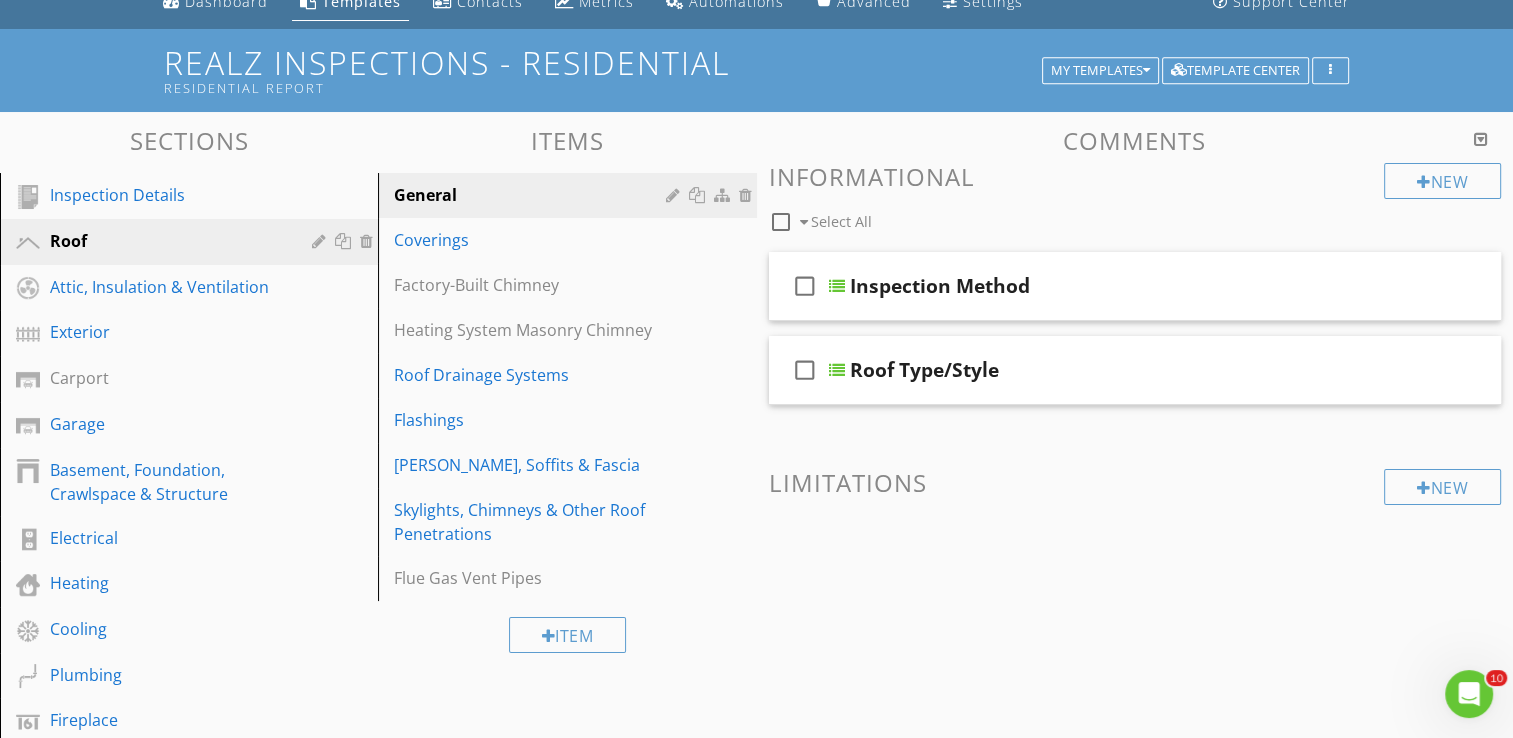 scroll, scrollTop: 200, scrollLeft: 0, axis: vertical 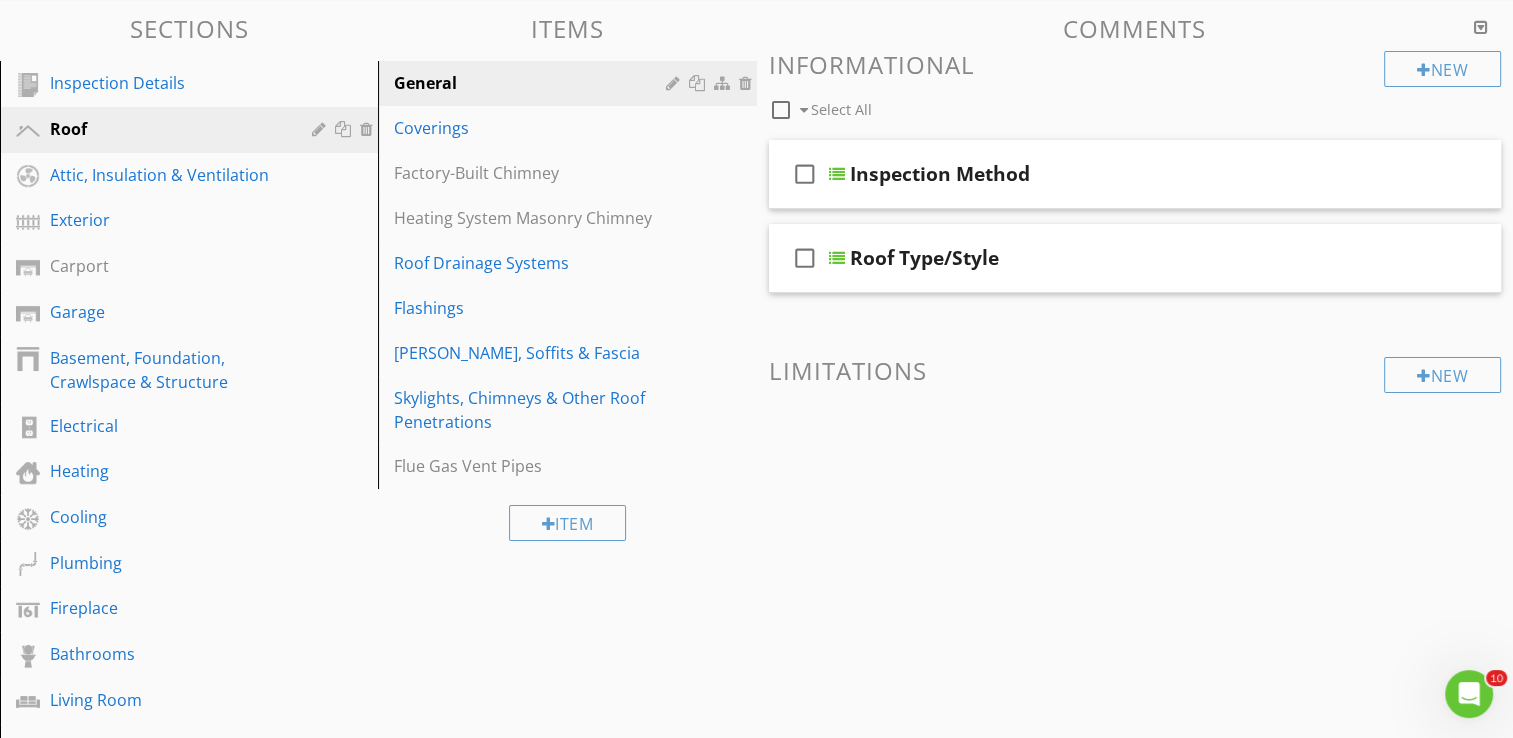 click on "Attic, Insulation & Ventilation" at bounding box center [166, 175] 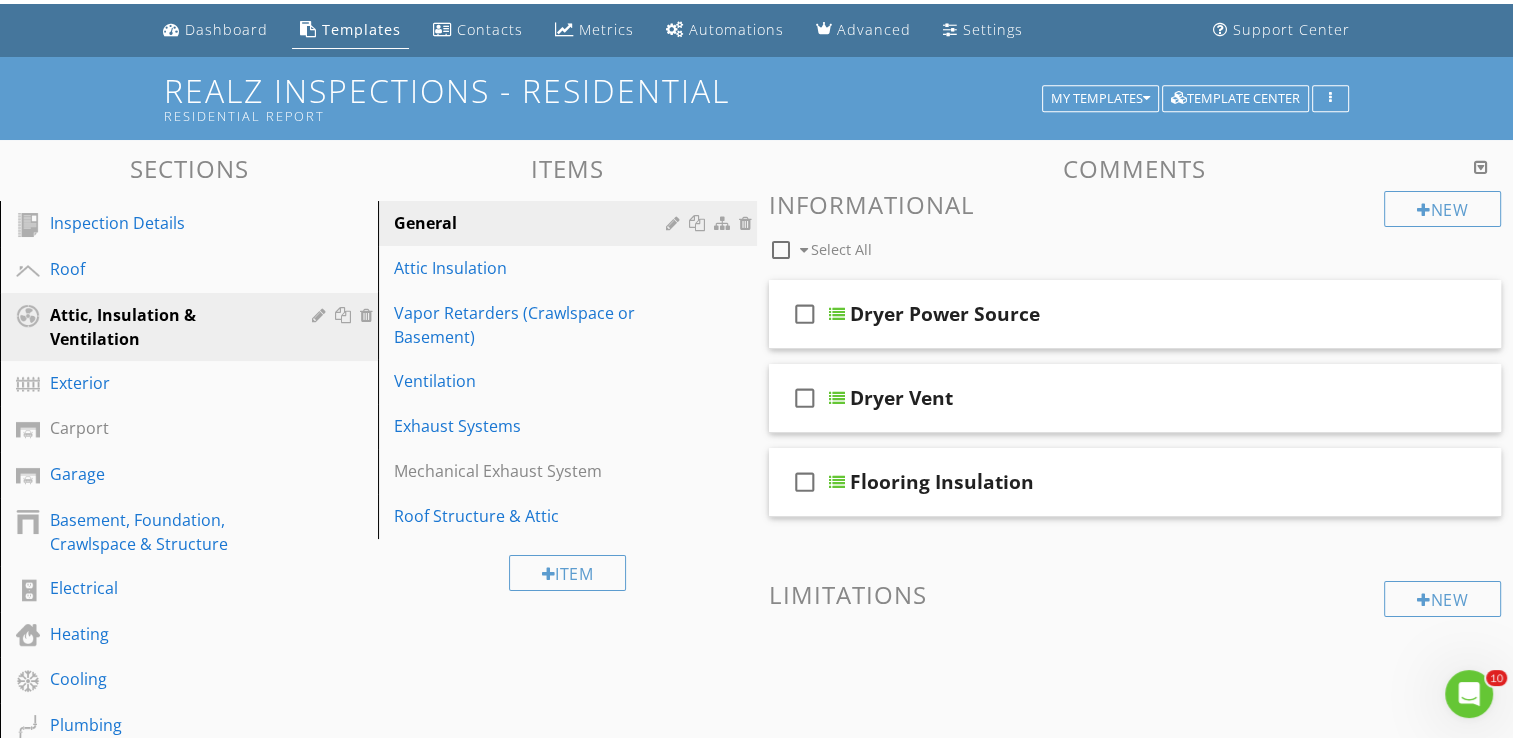 scroll, scrollTop: 0, scrollLeft: 0, axis: both 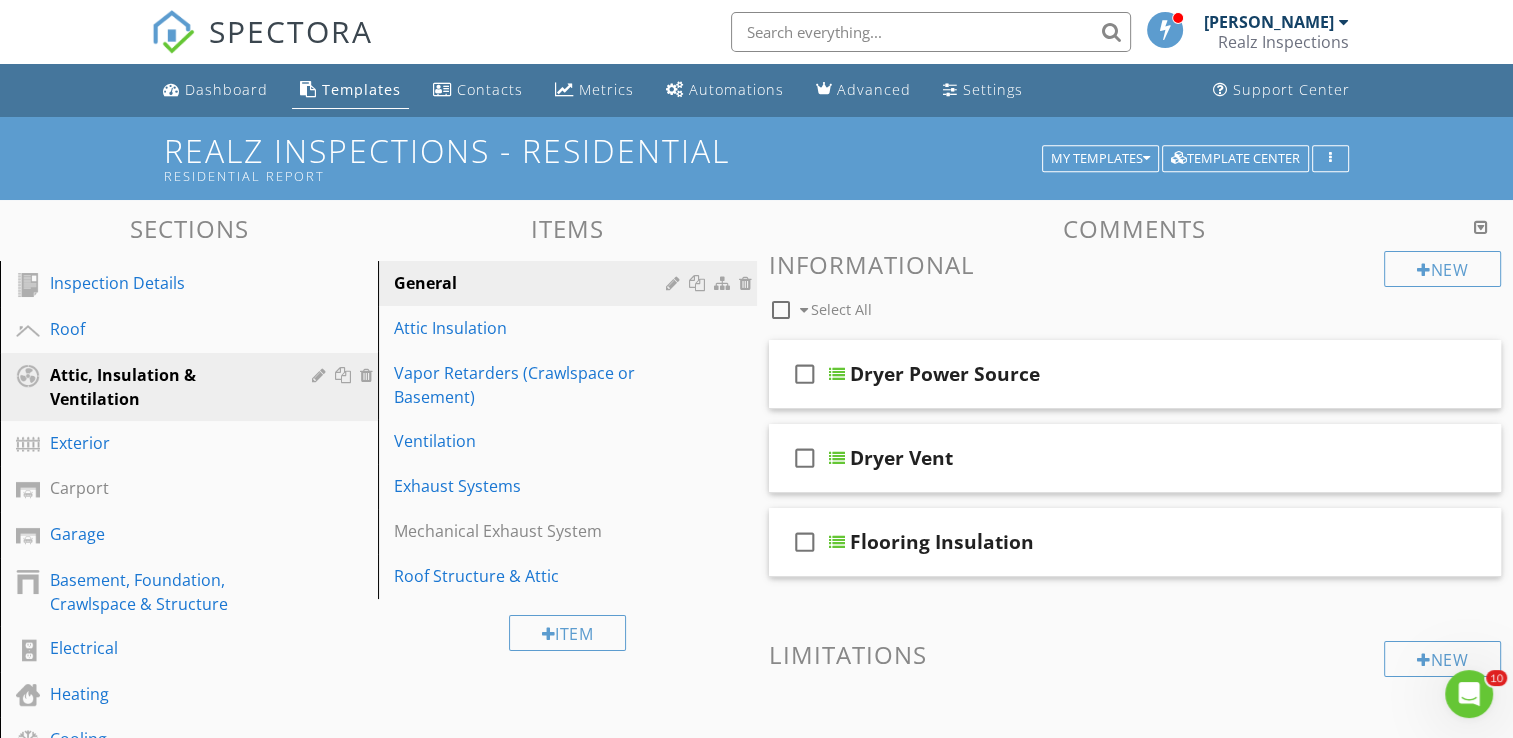 click on "Attic Insulation" at bounding box center (532, 328) 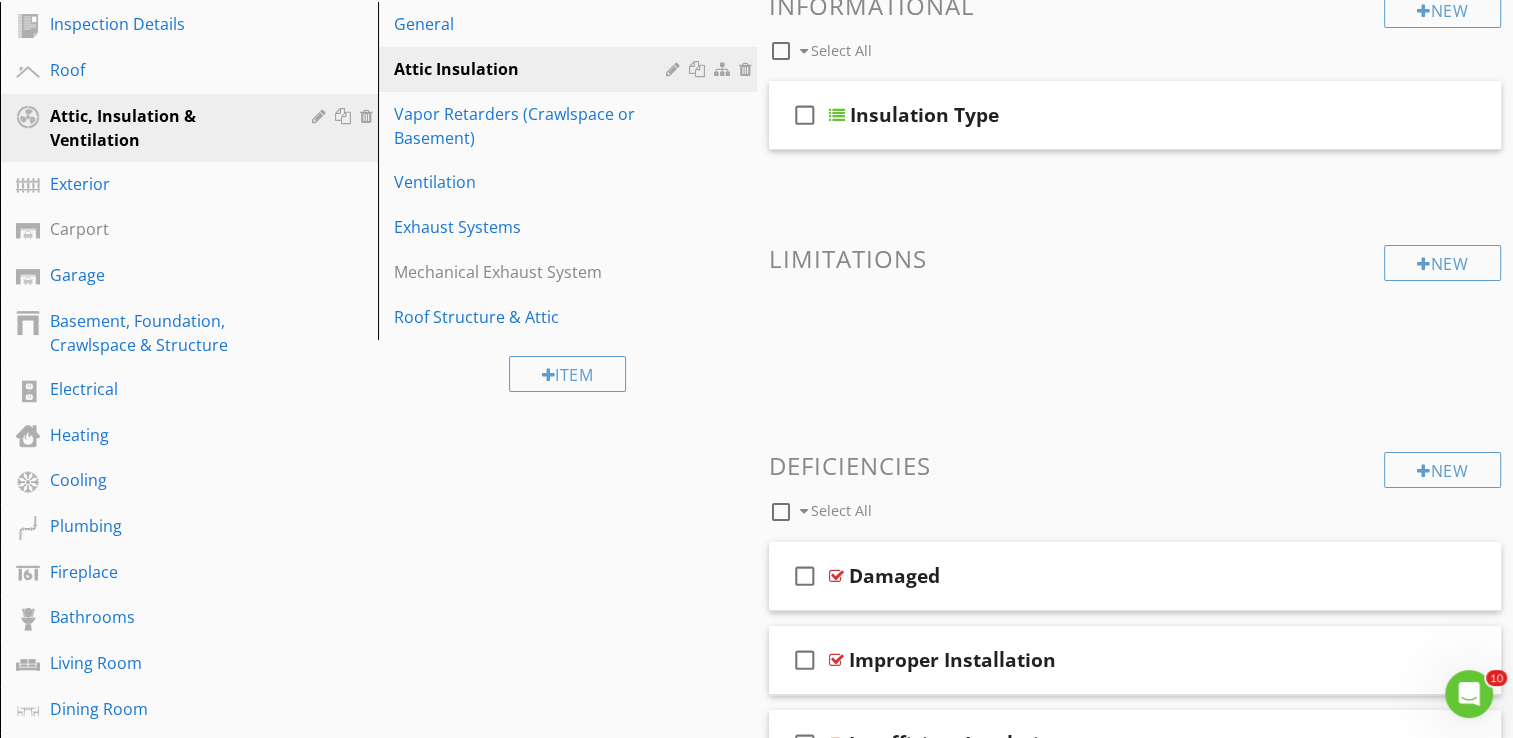 scroll, scrollTop: 40, scrollLeft: 0, axis: vertical 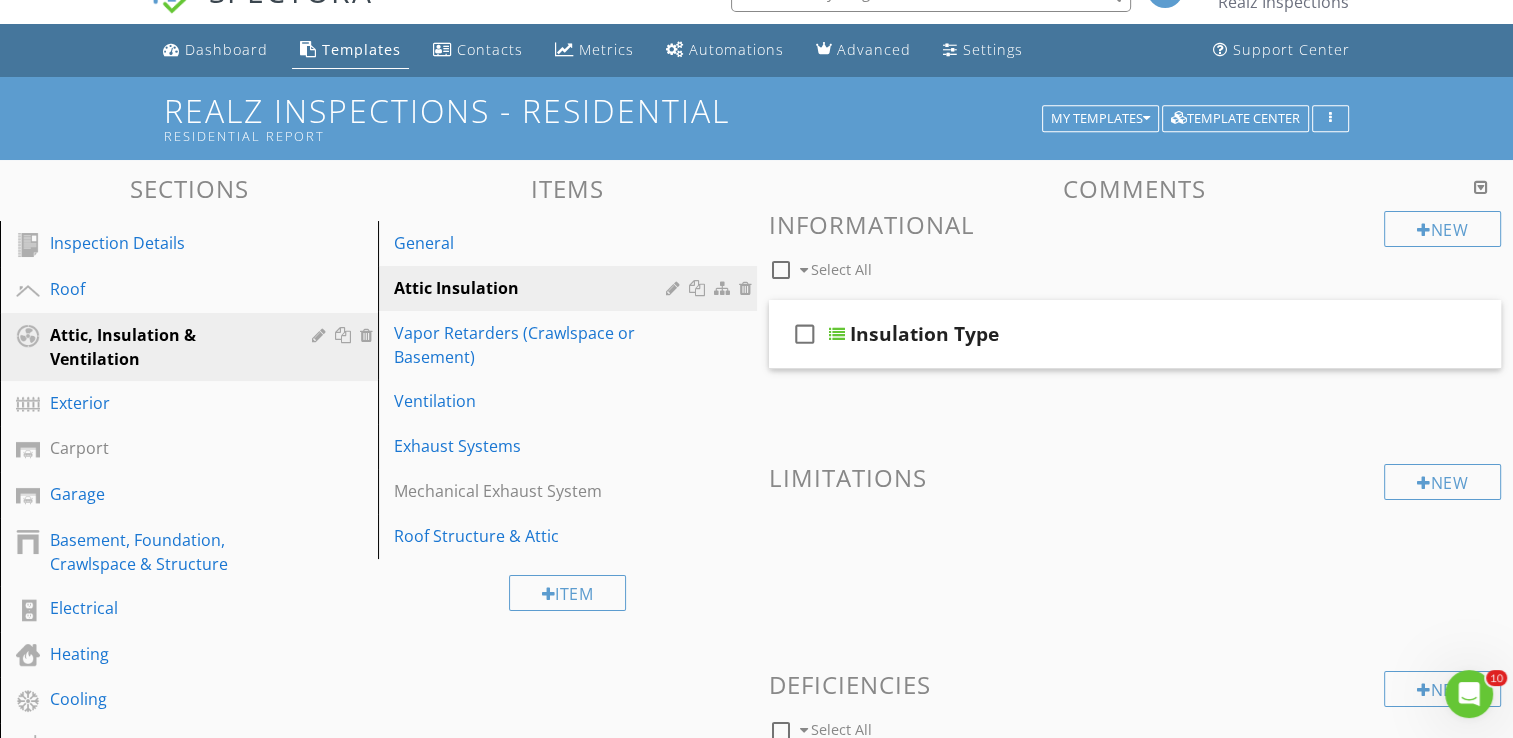 click at bounding box center (1481, 187) 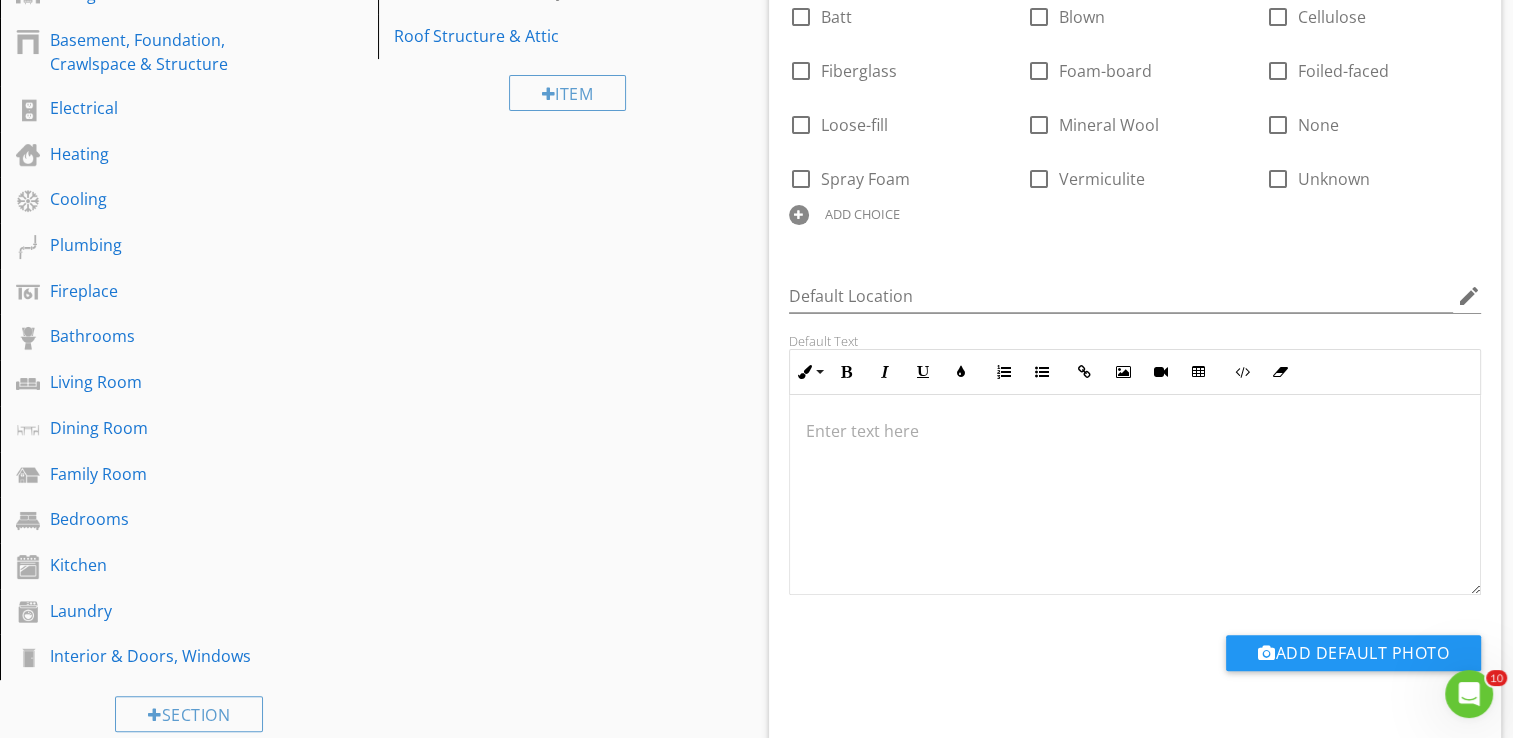 scroll, scrollTop: 40, scrollLeft: 0, axis: vertical 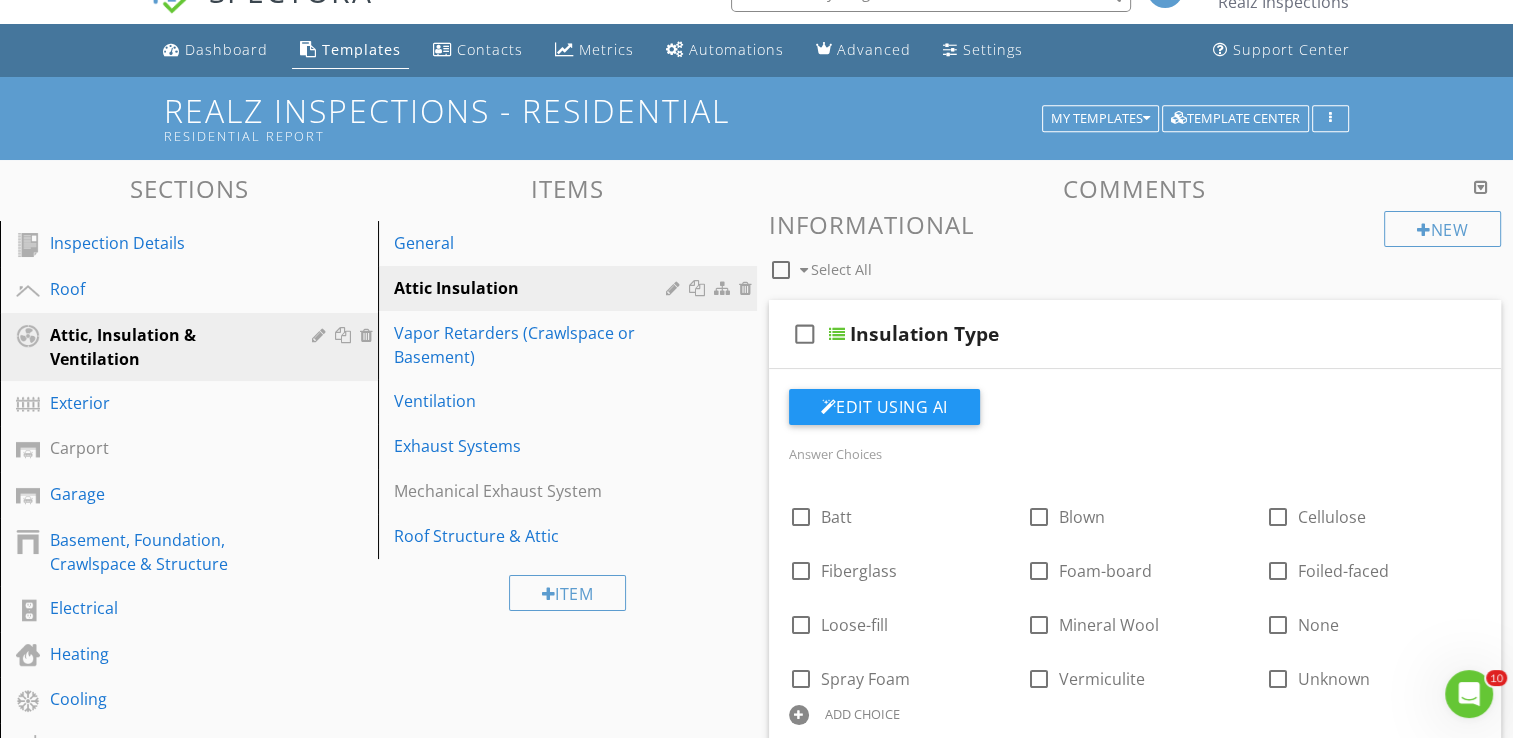 click at bounding box center (1481, 187) 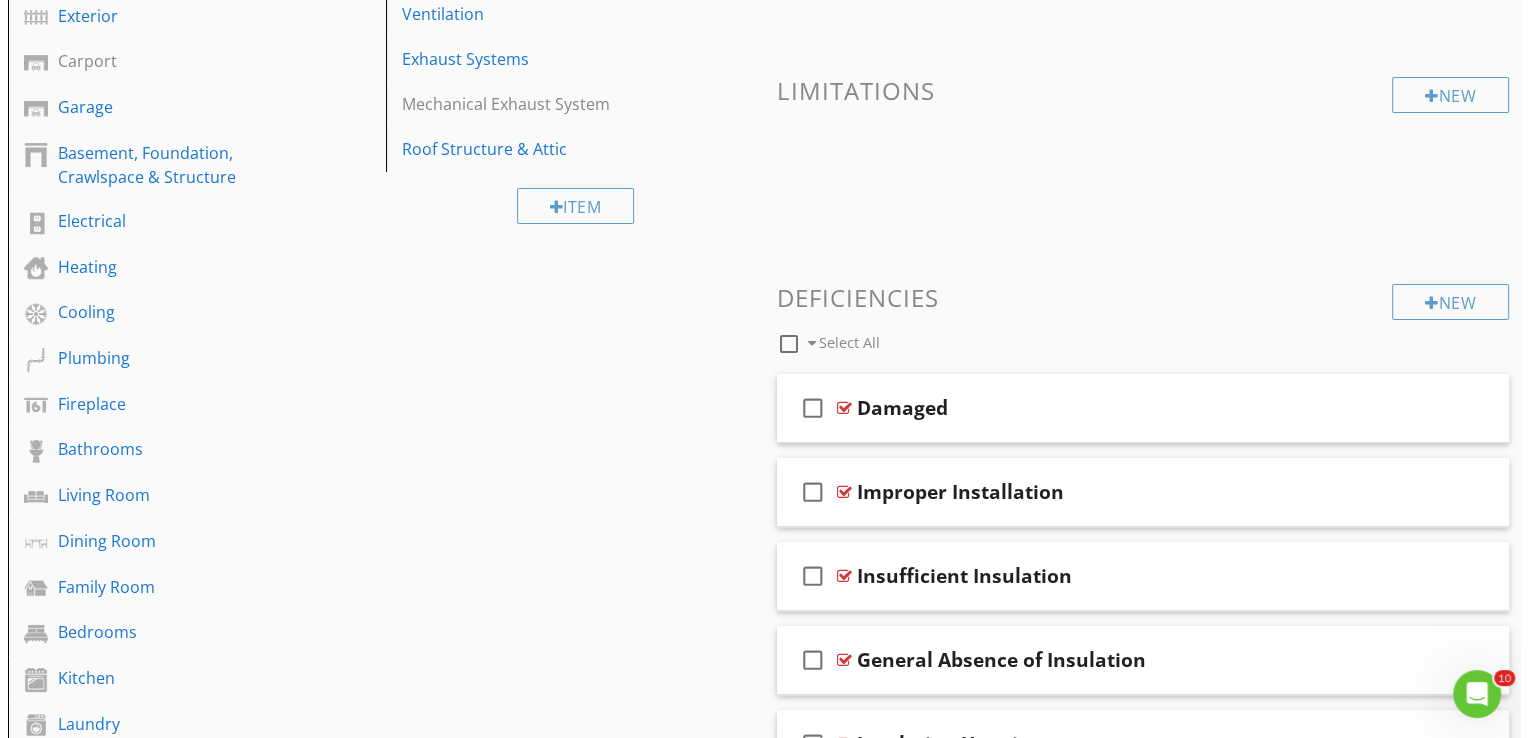scroll, scrollTop: 0, scrollLeft: 0, axis: both 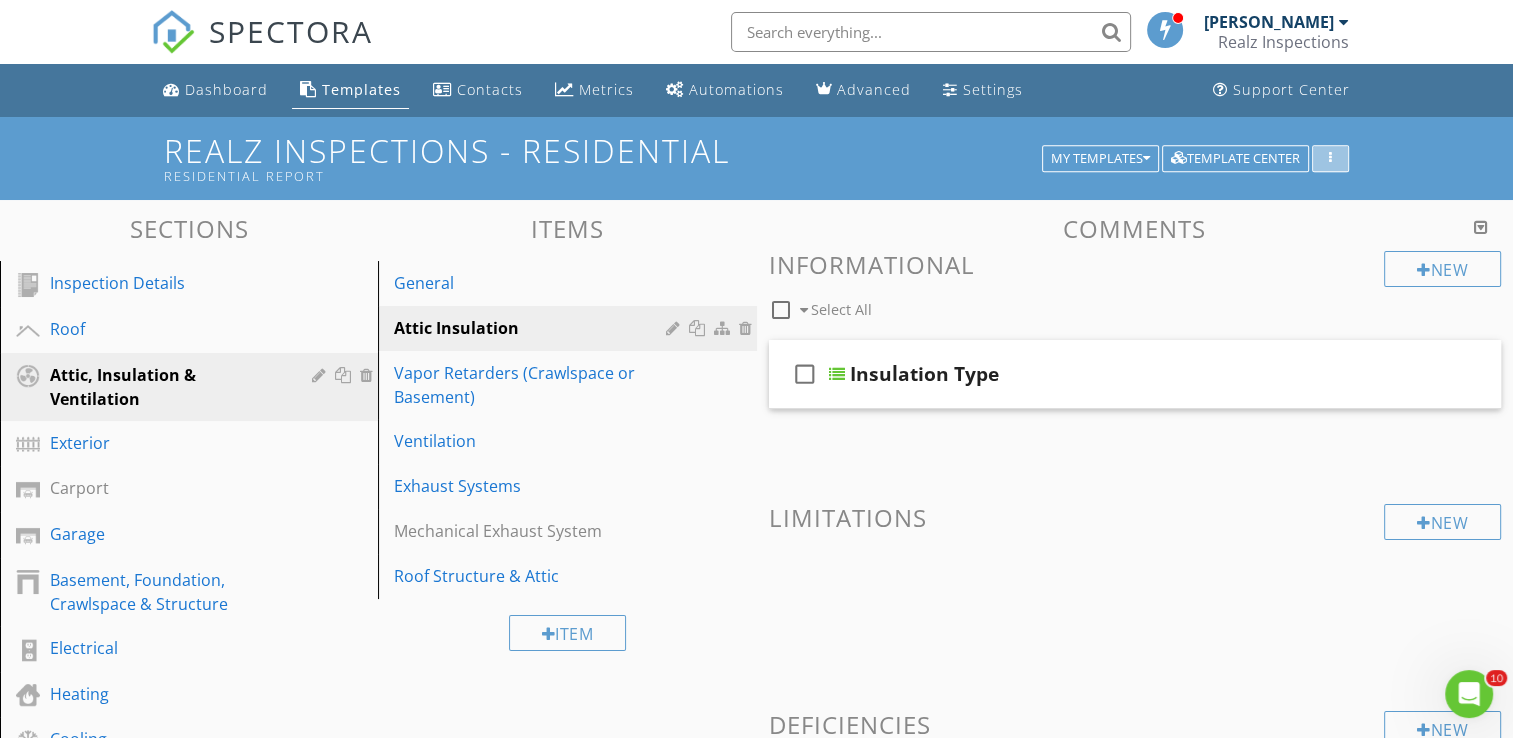 click at bounding box center (1330, 159) 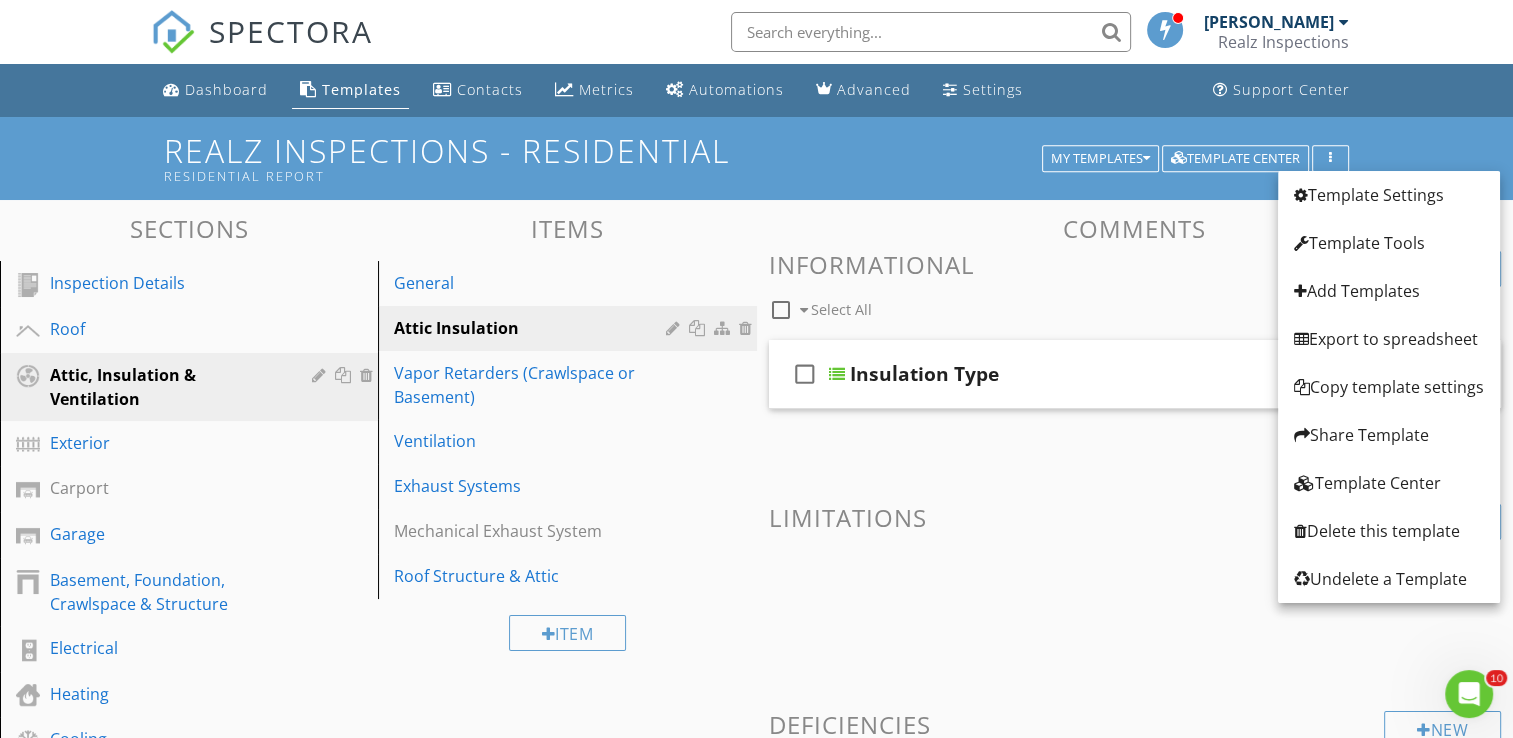 click on "Template Tools" at bounding box center (1389, 243) 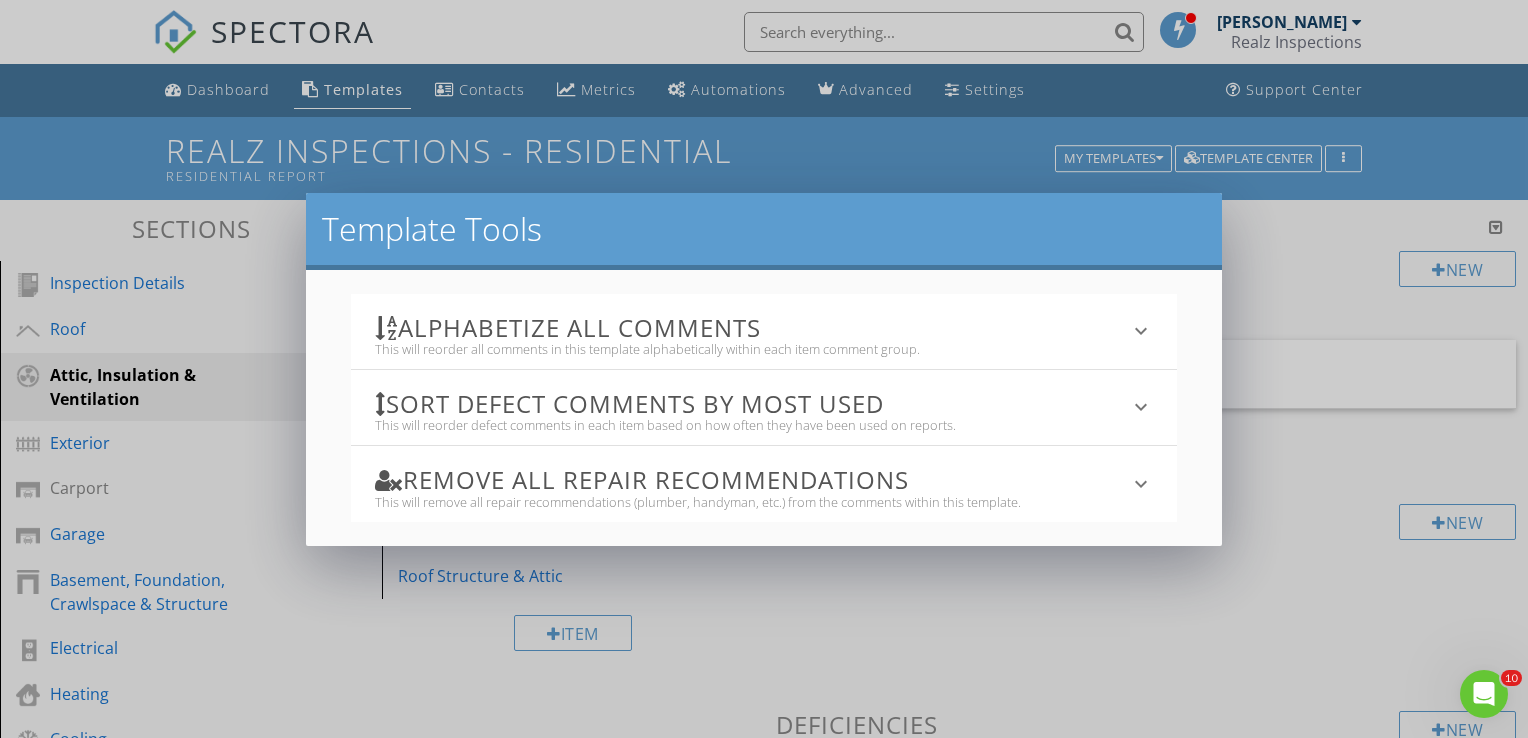 click on "keyboard_arrow_down" at bounding box center [1141, 484] 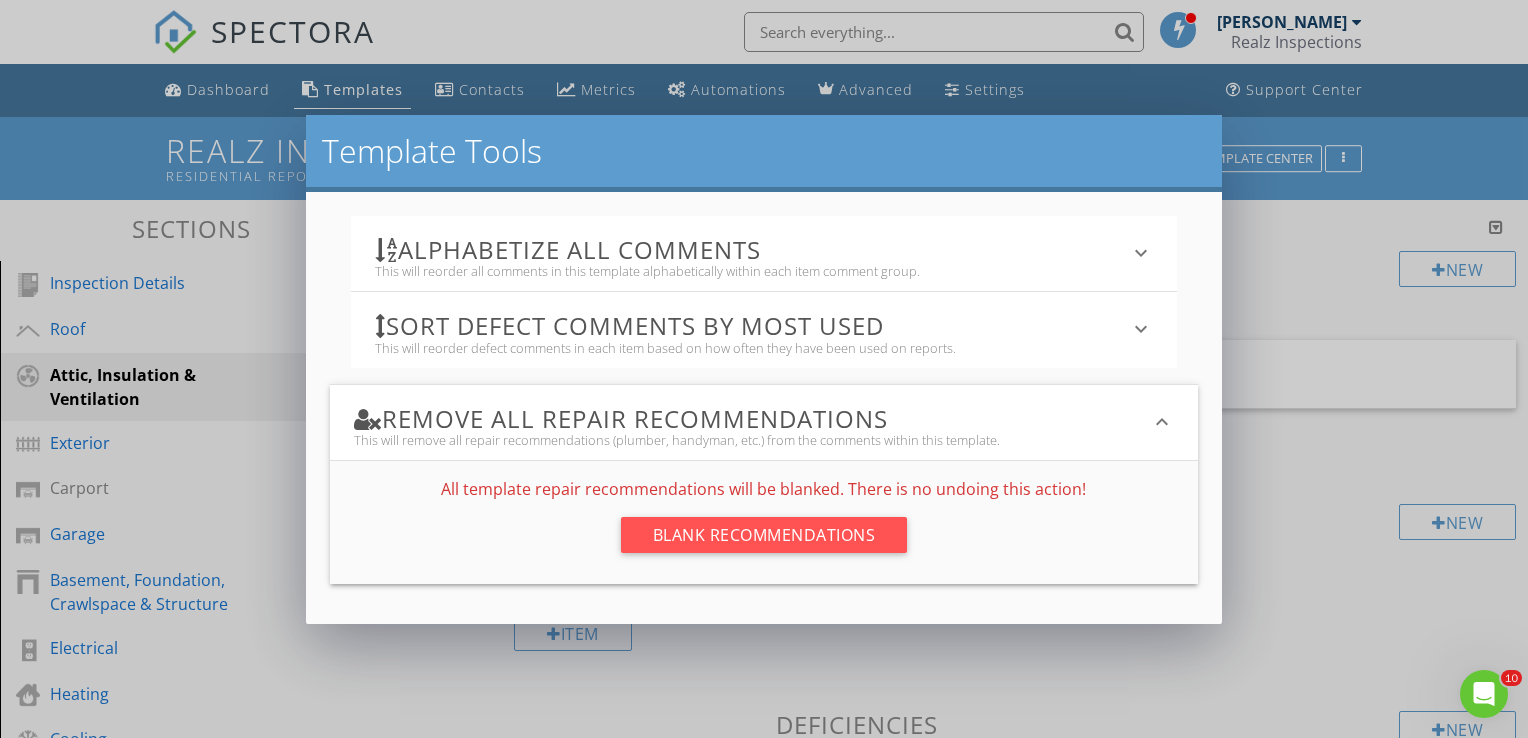 click on "keyboard_arrow_down" at bounding box center (1162, 422) 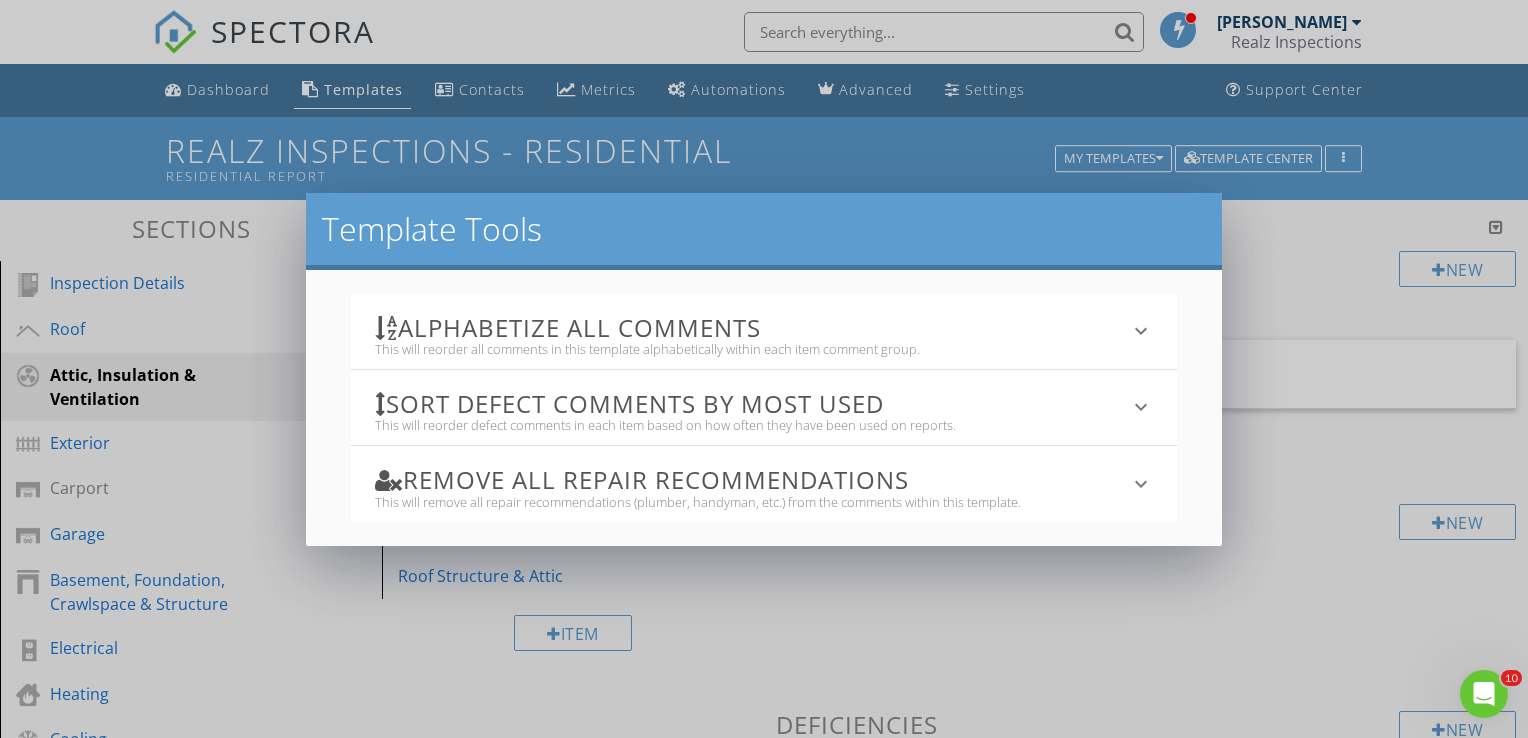 click on "keyboard_arrow_down" at bounding box center (1141, 407) 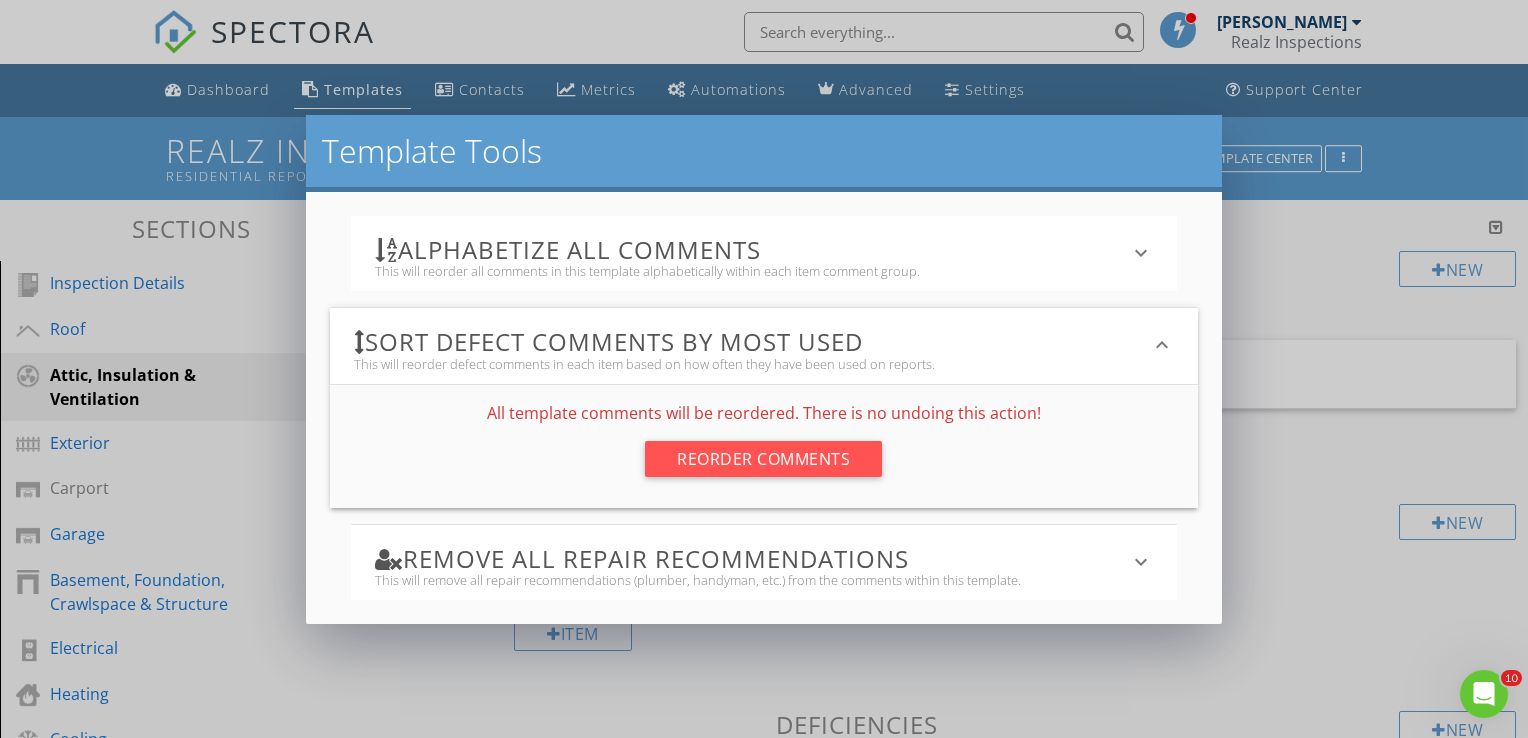 click on "keyboard_arrow_down" at bounding box center (1162, 345) 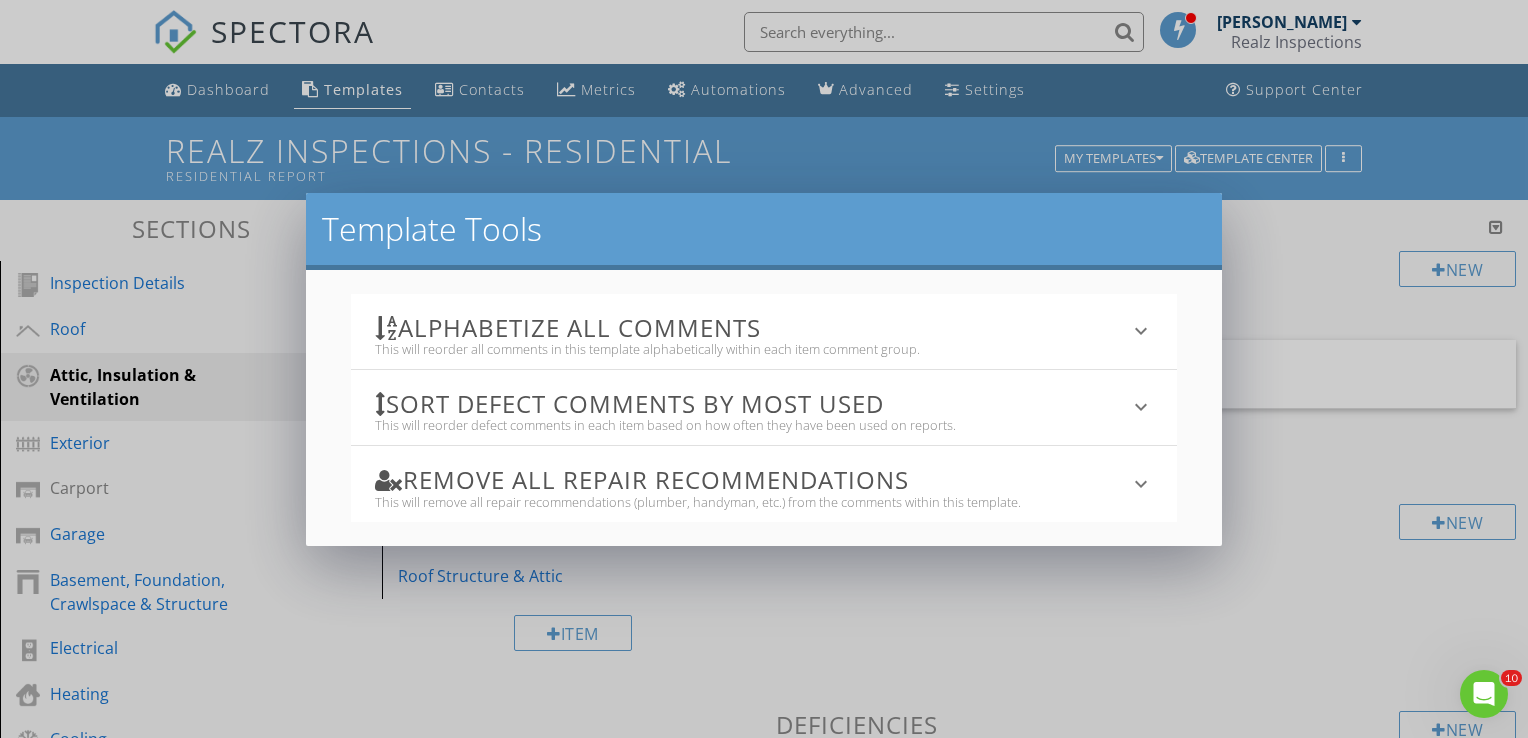 click on "Template Tools
Alphabetize All Comments
This will reorder all comments in this template alphabetically
within each item comment group.
keyboard_arrow_down     All template comments will be reordered. There is no undoing
this action!
Alphabetize Comments
Sort defect comments by most used
This will reorder defect comments in each item based on how
often they have been used on reports.
keyboard_arrow_down     All template comments will be reordered. There is no undoing
this action!
Reorder Comments
Remove All Repair Recommendations
This will remove all repair recommendations (plumber, handyman,
etc.) from the comments within this template. keyboard_arrow_down
Blank Recommendations" at bounding box center (764, 369) 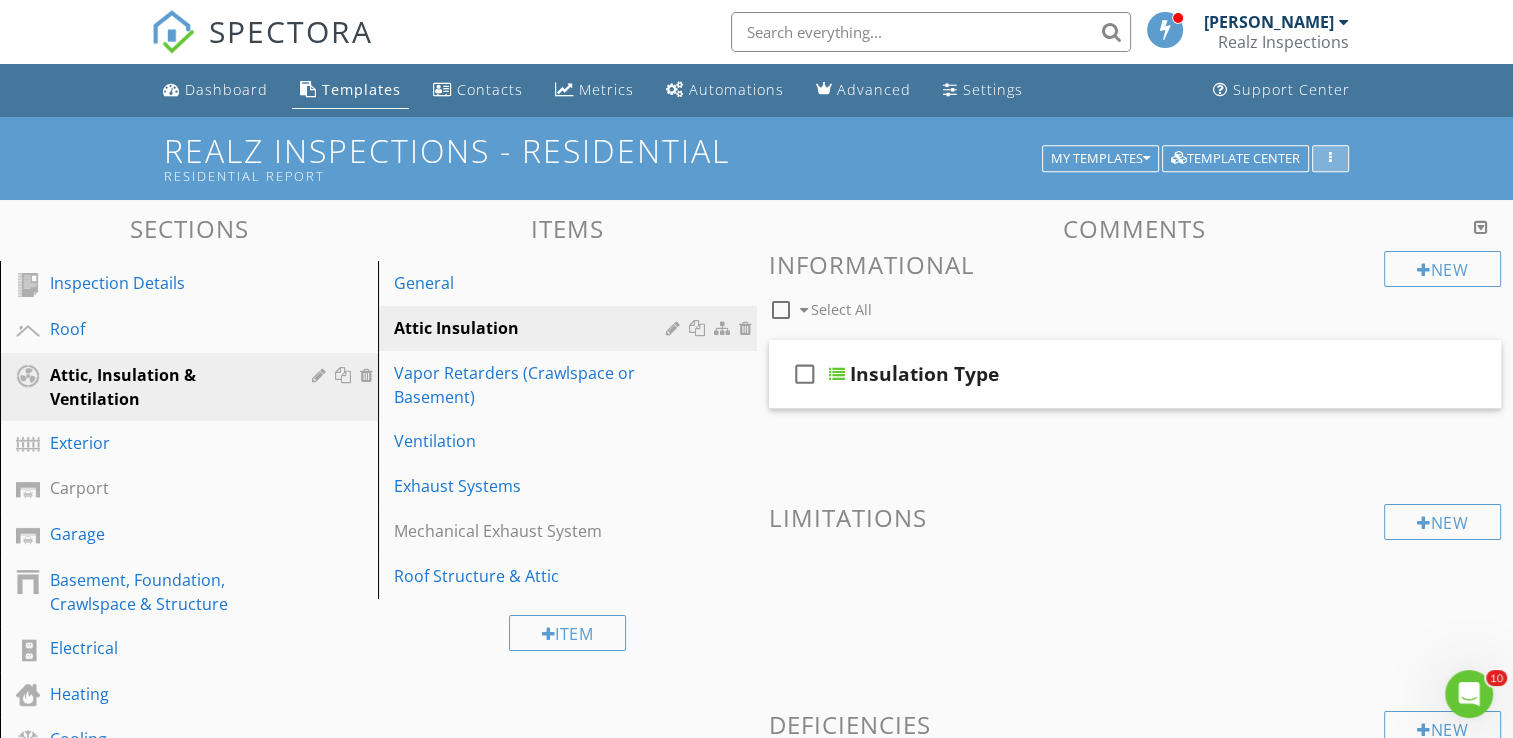 click at bounding box center (1330, 159) 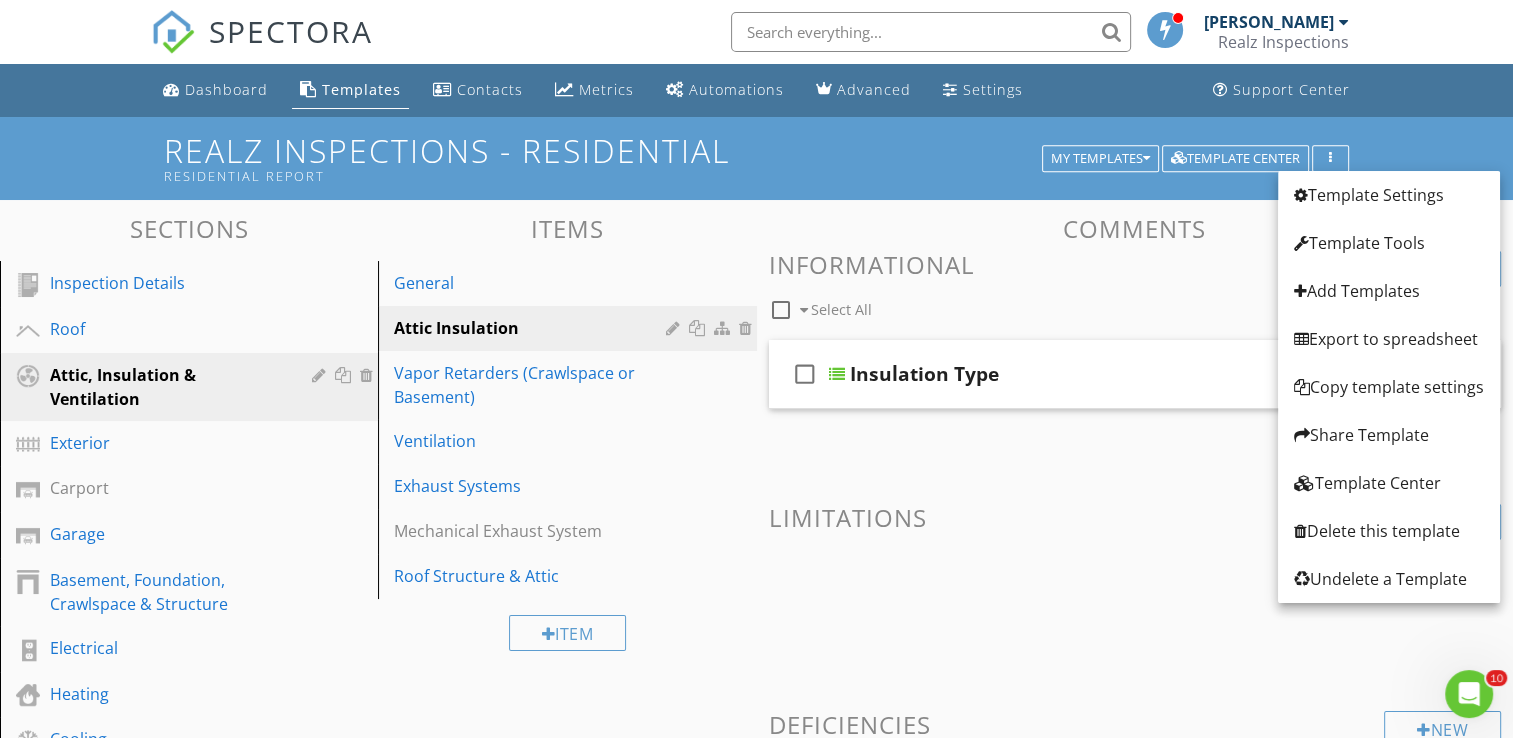 click on "Template Settings" at bounding box center (1389, 195) 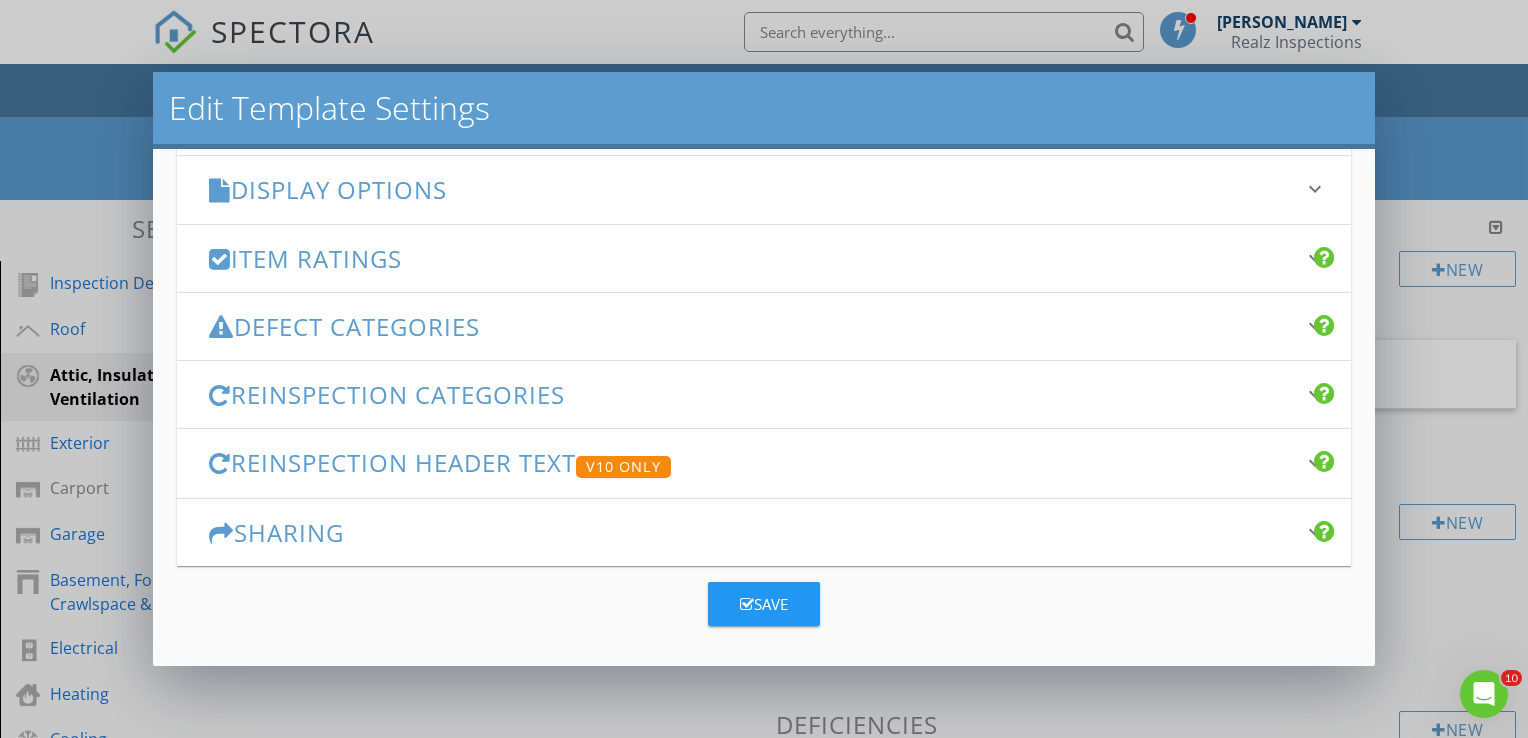 scroll, scrollTop: 348, scrollLeft: 0, axis: vertical 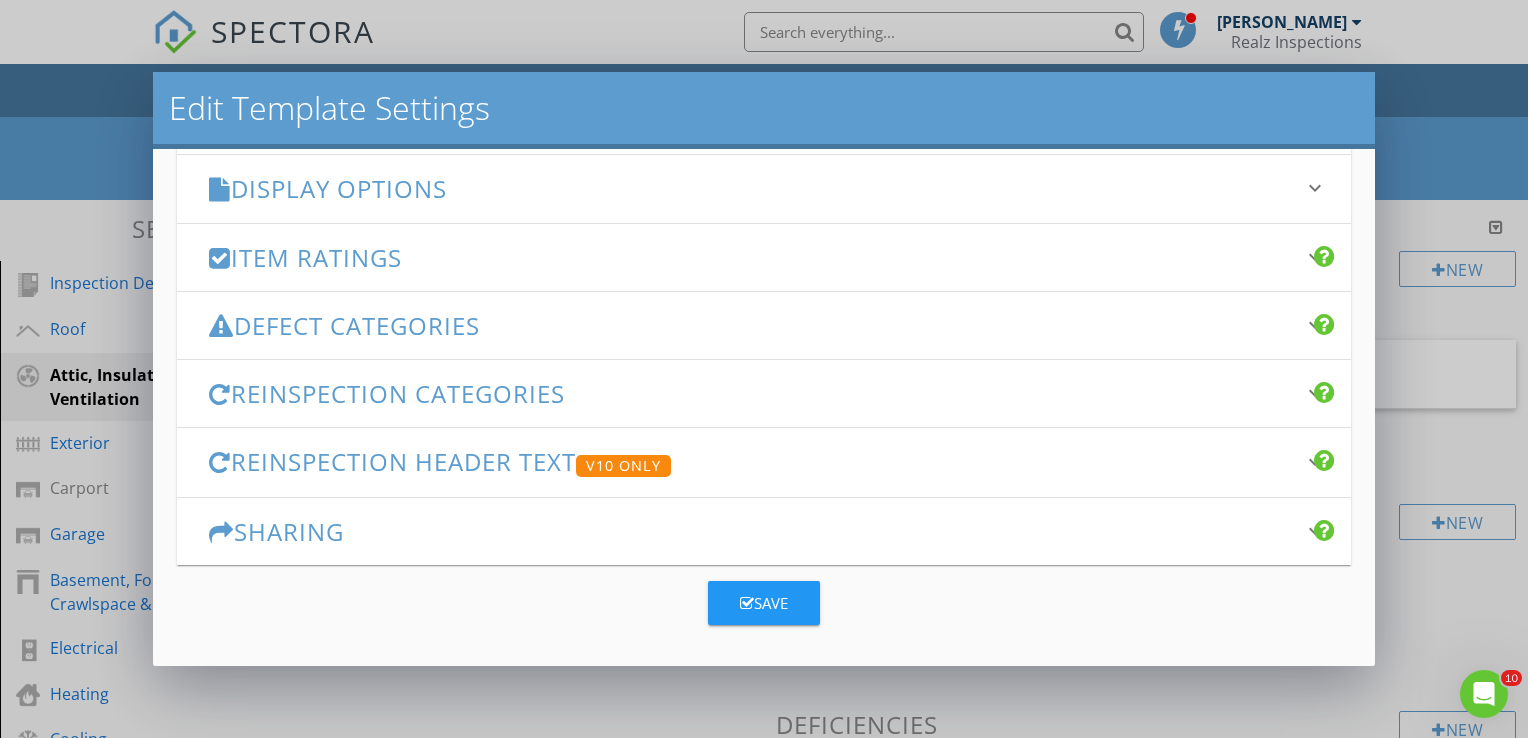 click on "Reinspection Categories" at bounding box center (752, 393) 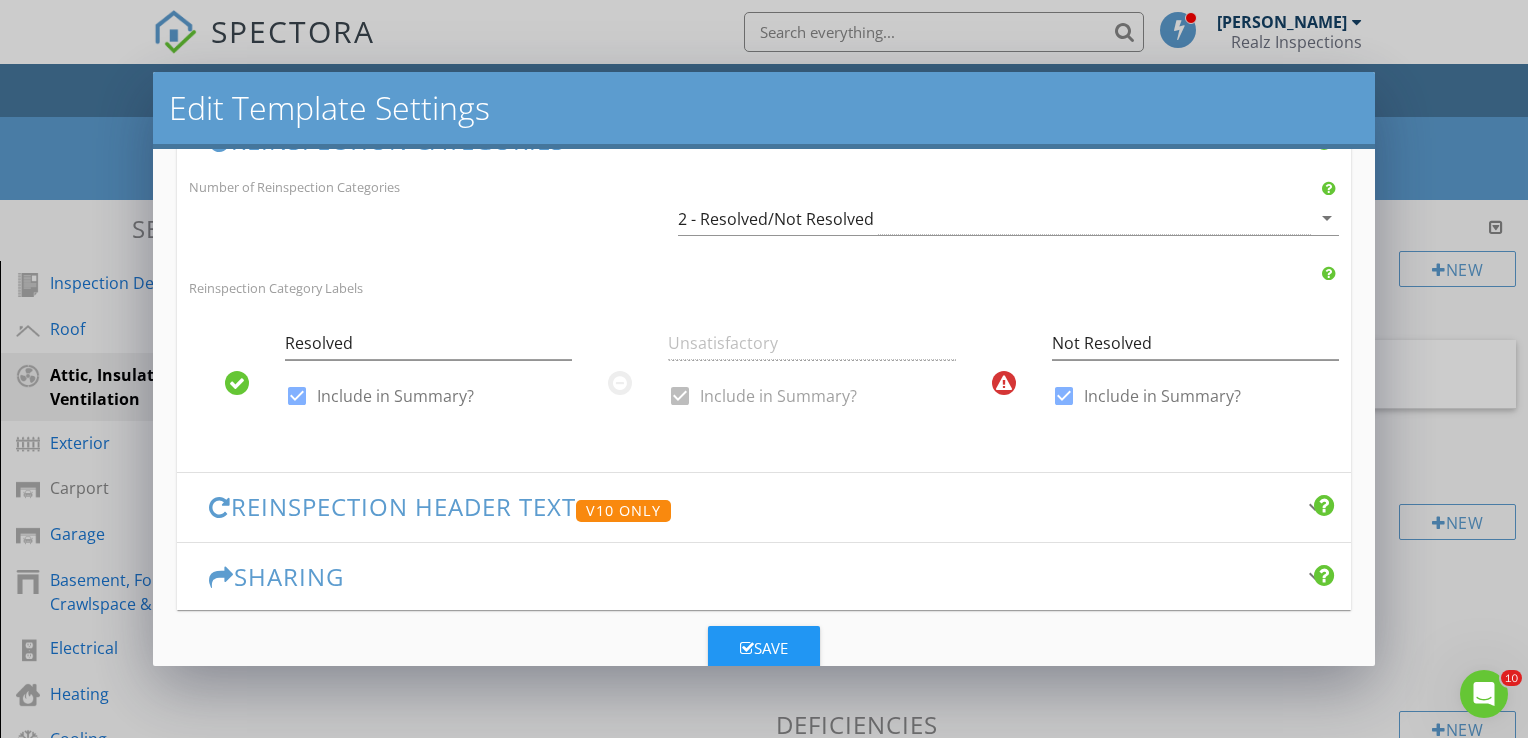 scroll, scrollTop: 646, scrollLeft: 0, axis: vertical 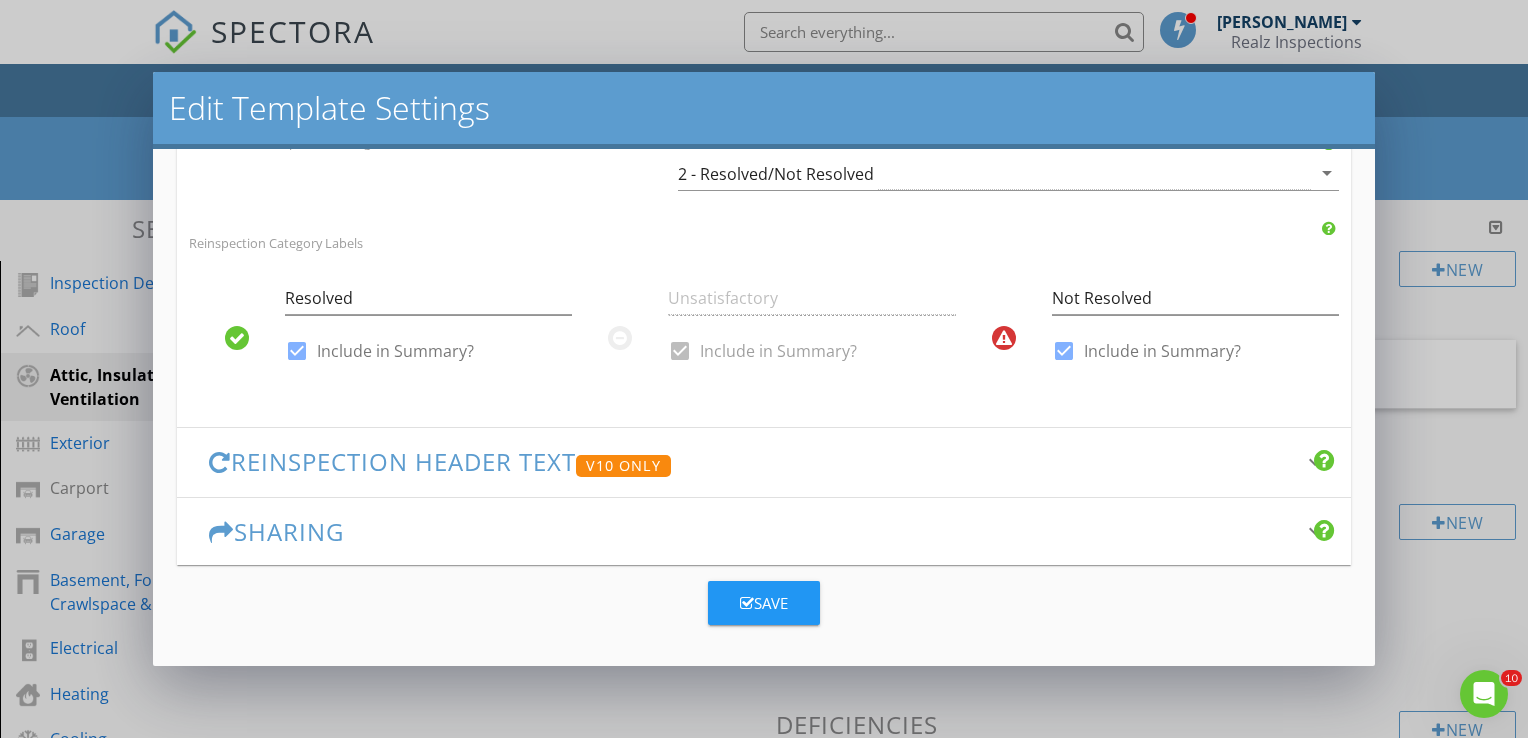 click on "Unsatisfactory   check_box Include in Summary?" at bounding box center (812, 328) 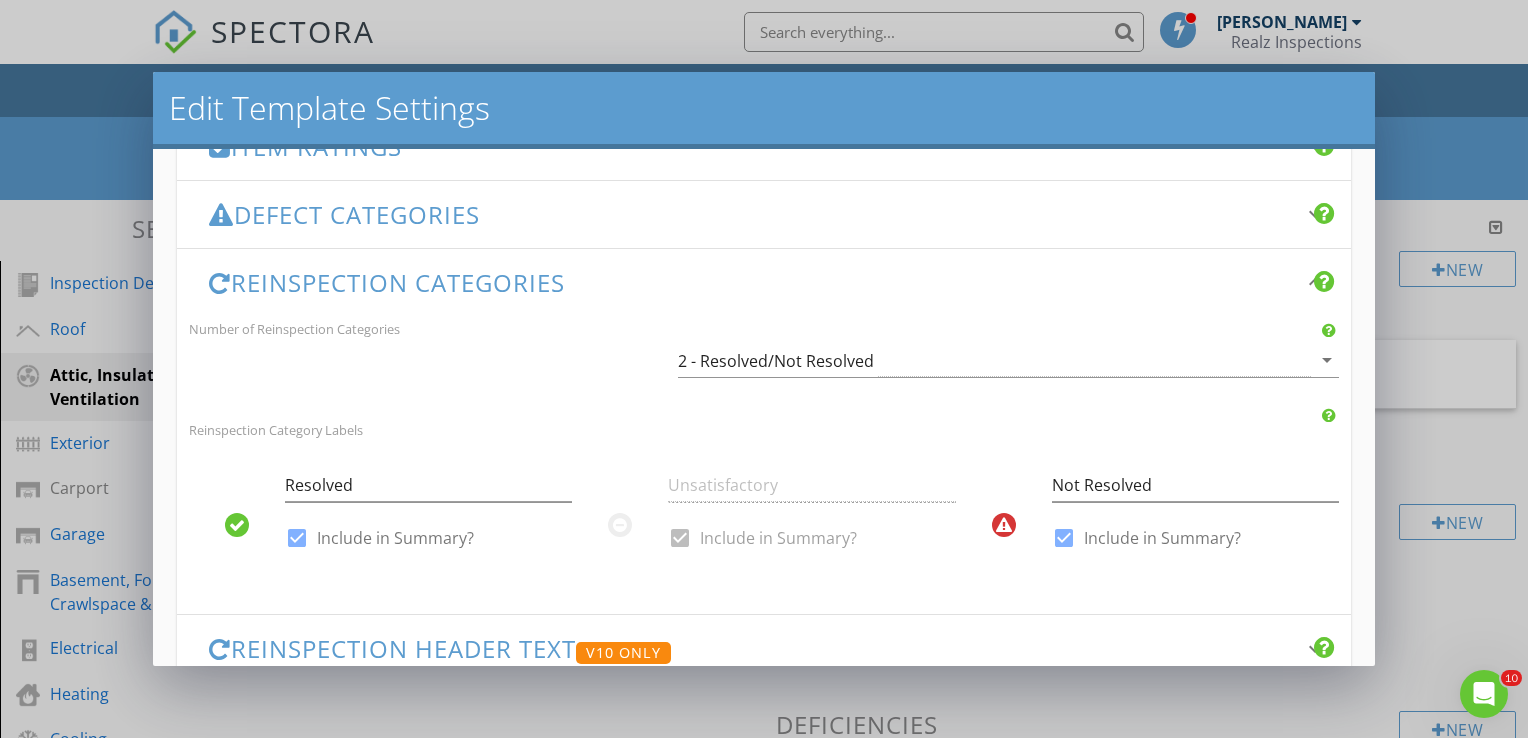 scroll, scrollTop: 446, scrollLeft: 0, axis: vertical 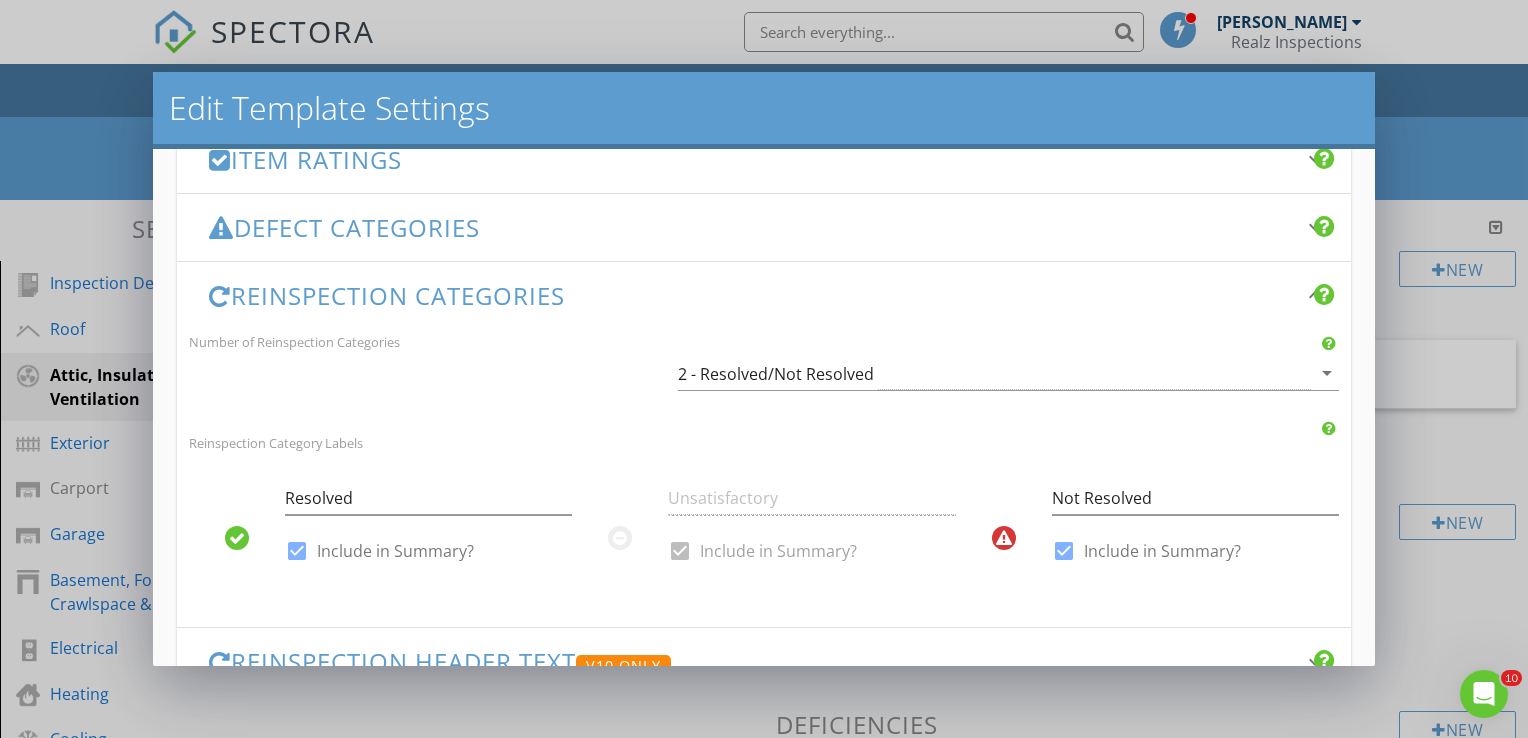click on "2 - Resolved/Not Resolved" at bounding box center [994, 373] 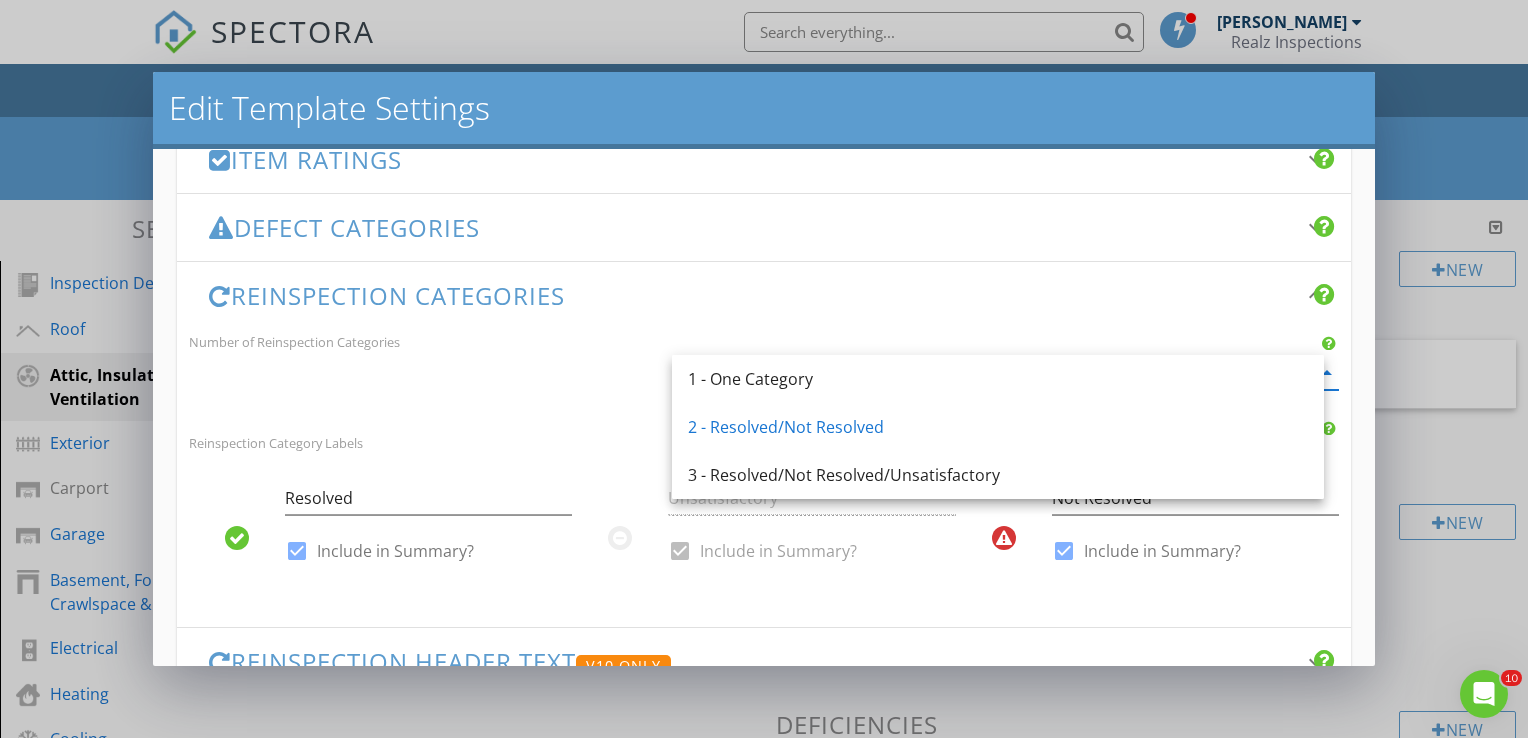click on "3 - Resolved/Not Resolved/Unsatisfactory" at bounding box center [998, 475] 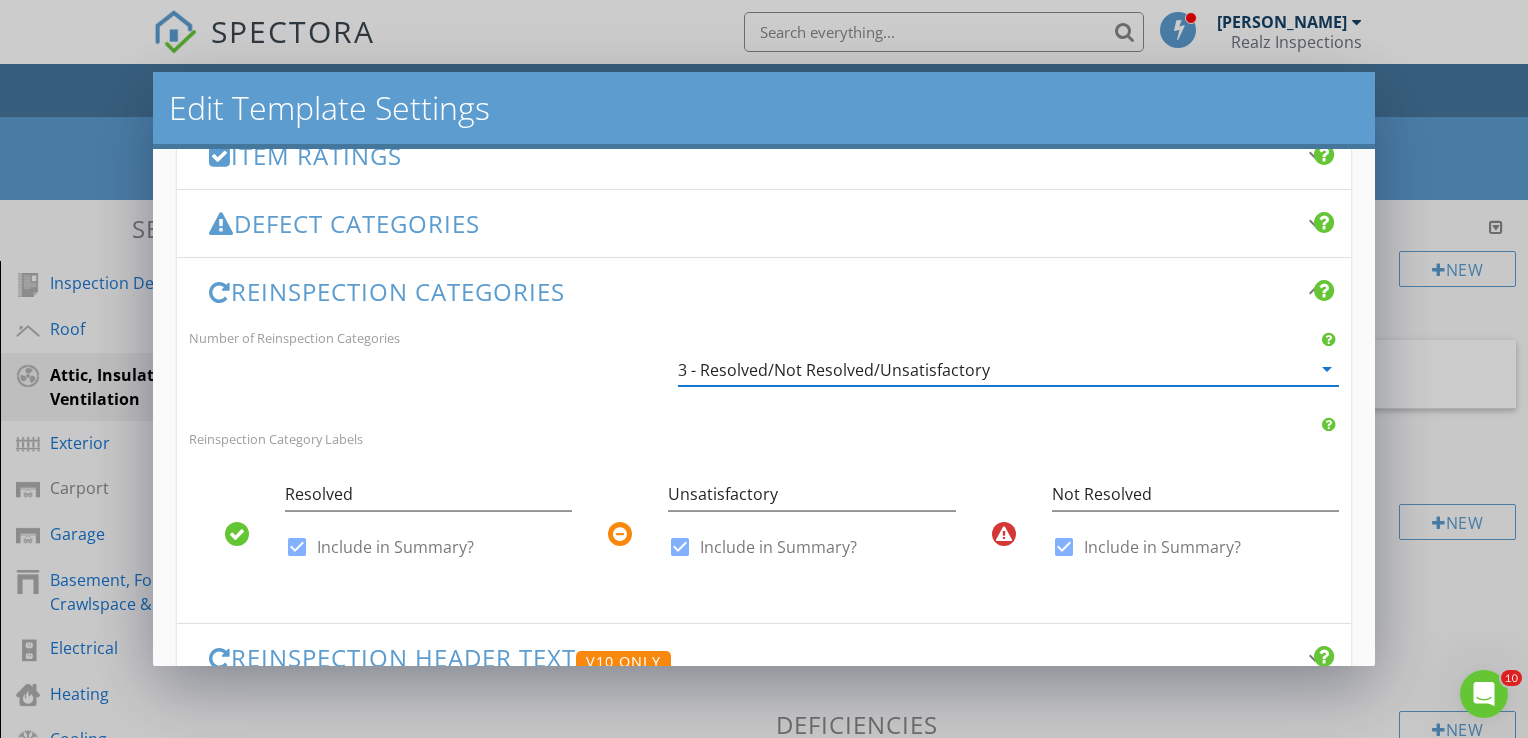 scroll, scrollTop: 446, scrollLeft: 0, axis: vertical 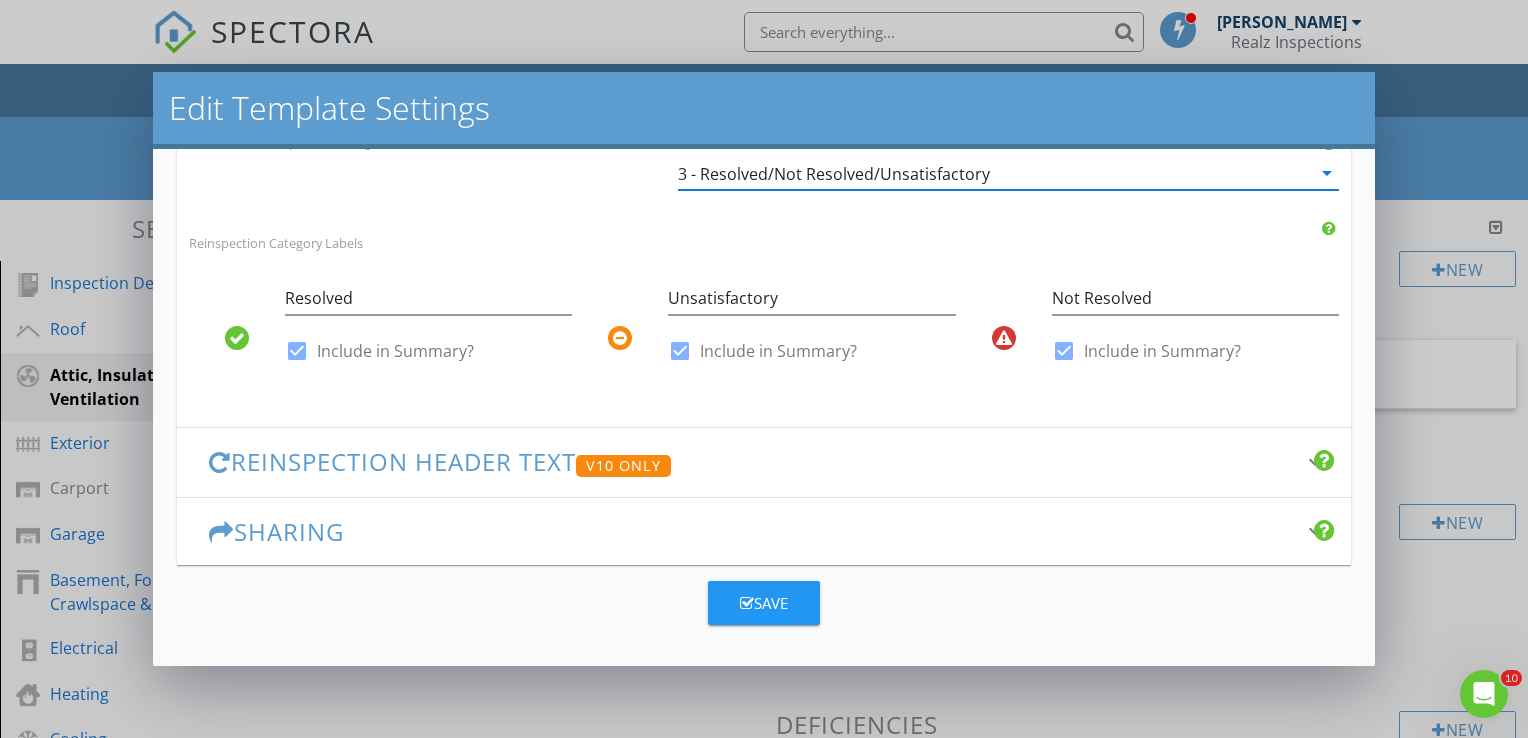 click on "Reinspection Header Text
V10 Only" at bounding box center [752, 462] 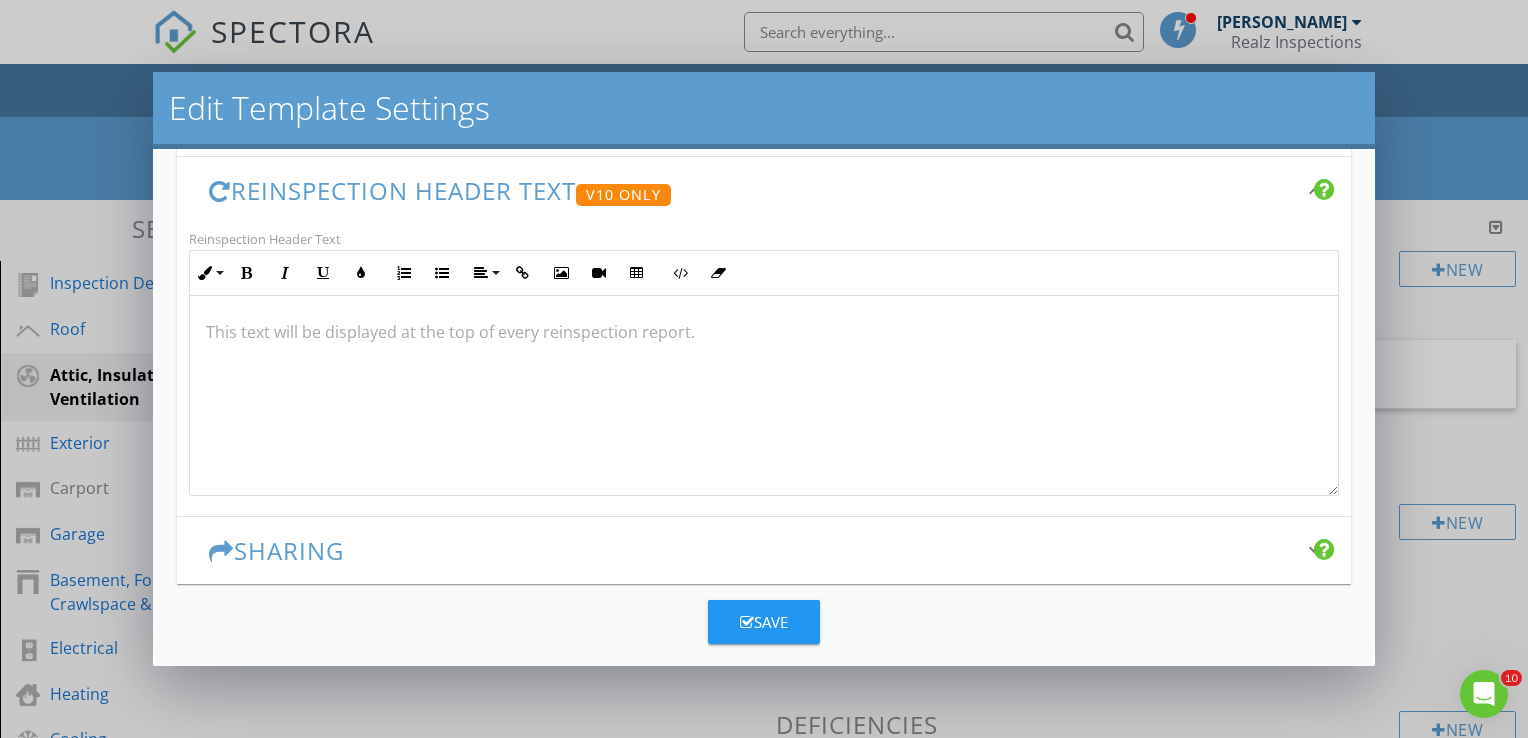 scroll, scrollTop: 623, scrollLeft: 0, axis: vertical 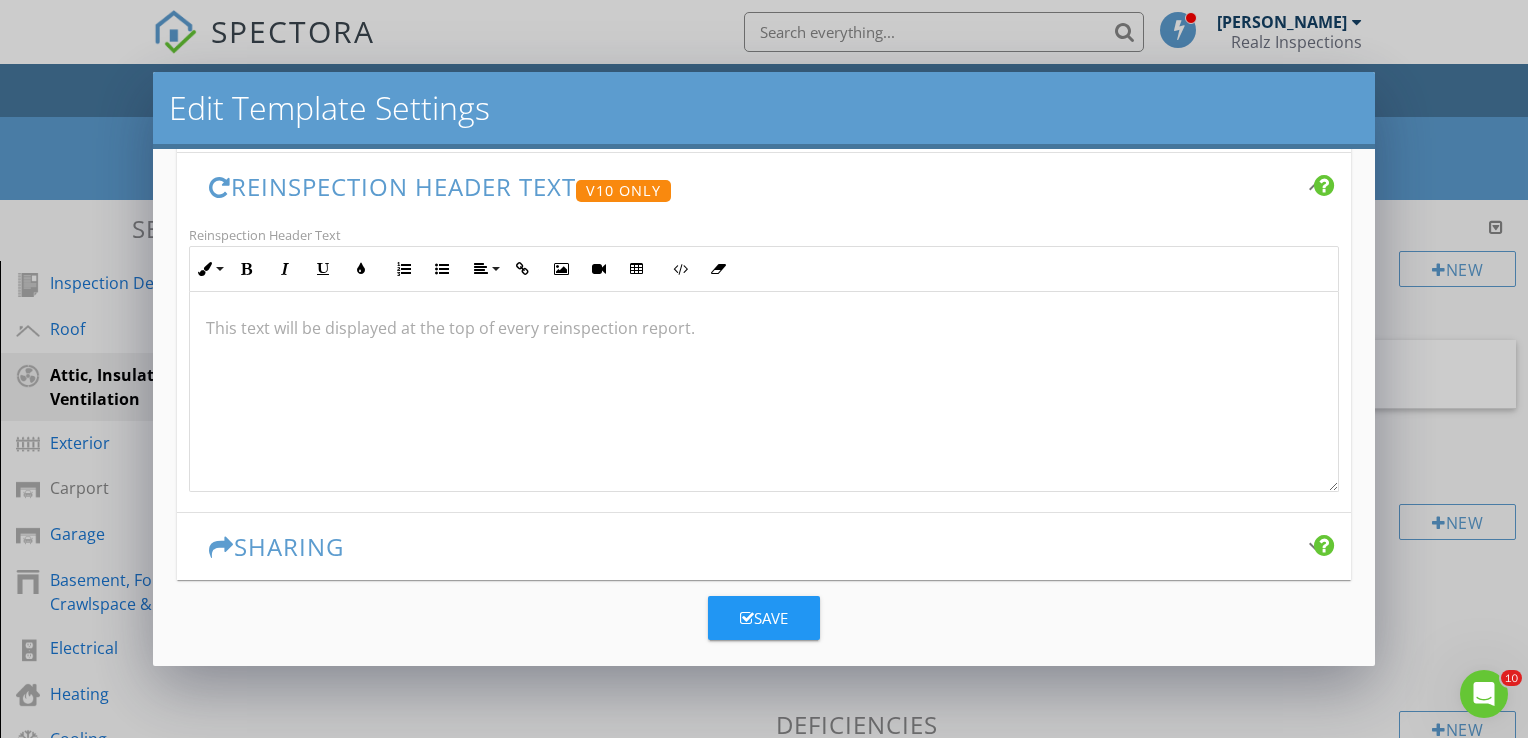click on "Reinspection Header Text
V10 Only keyboard_arrow_down" at bounding box center [764, 187] 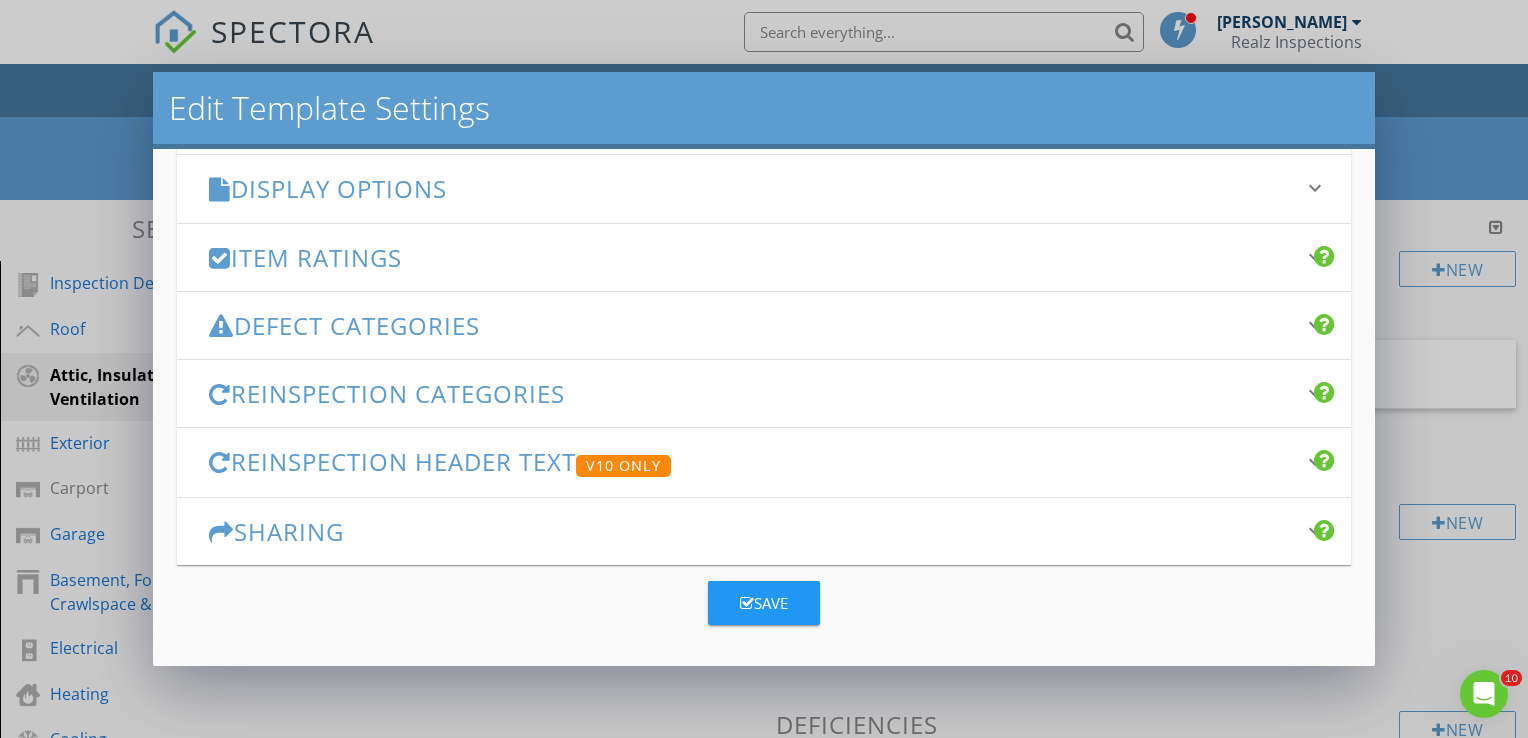 click on "Reinspection Header Text
V10 Only" at bounding box center [752, 462] 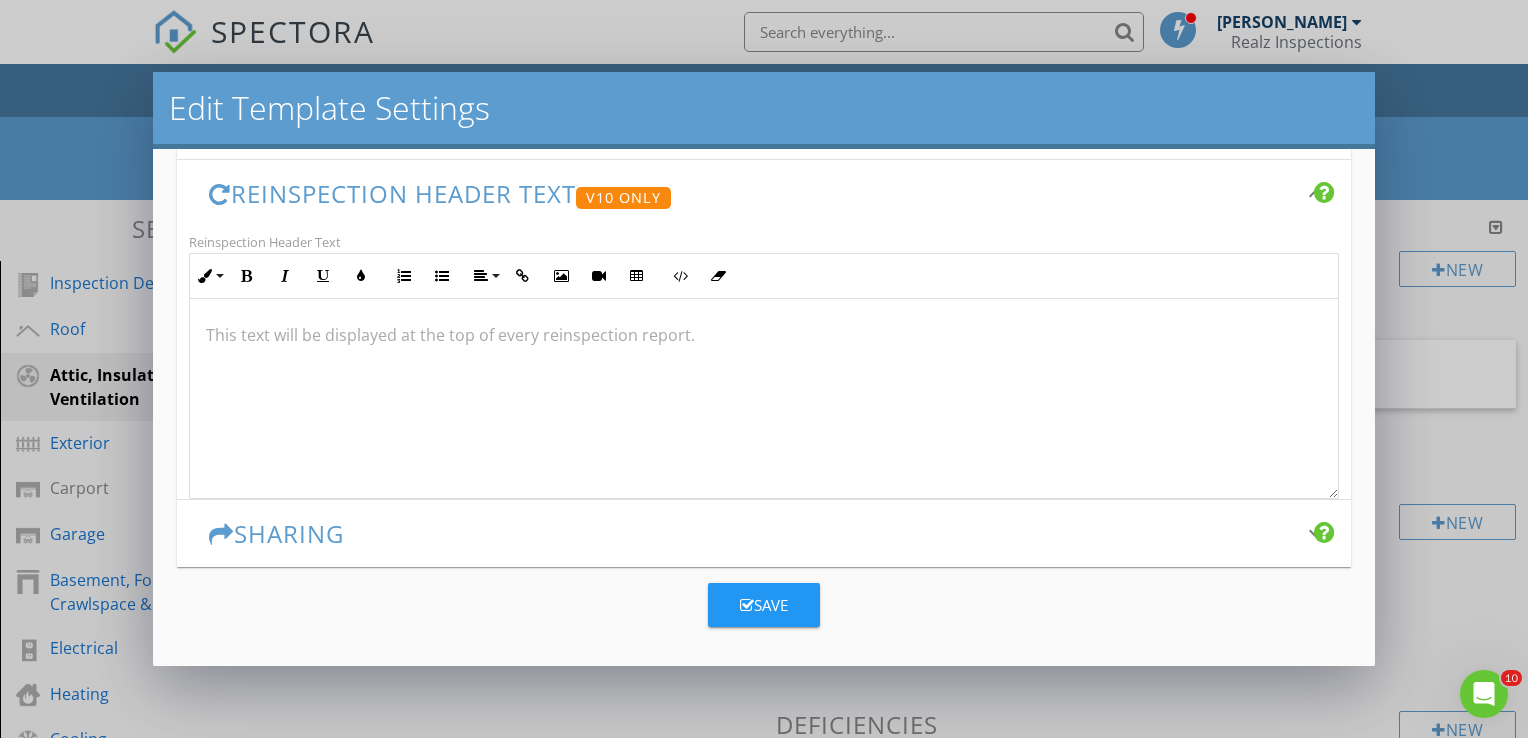 scroll, scrollTop: 623, scrollLeft: 0, axis: vertical 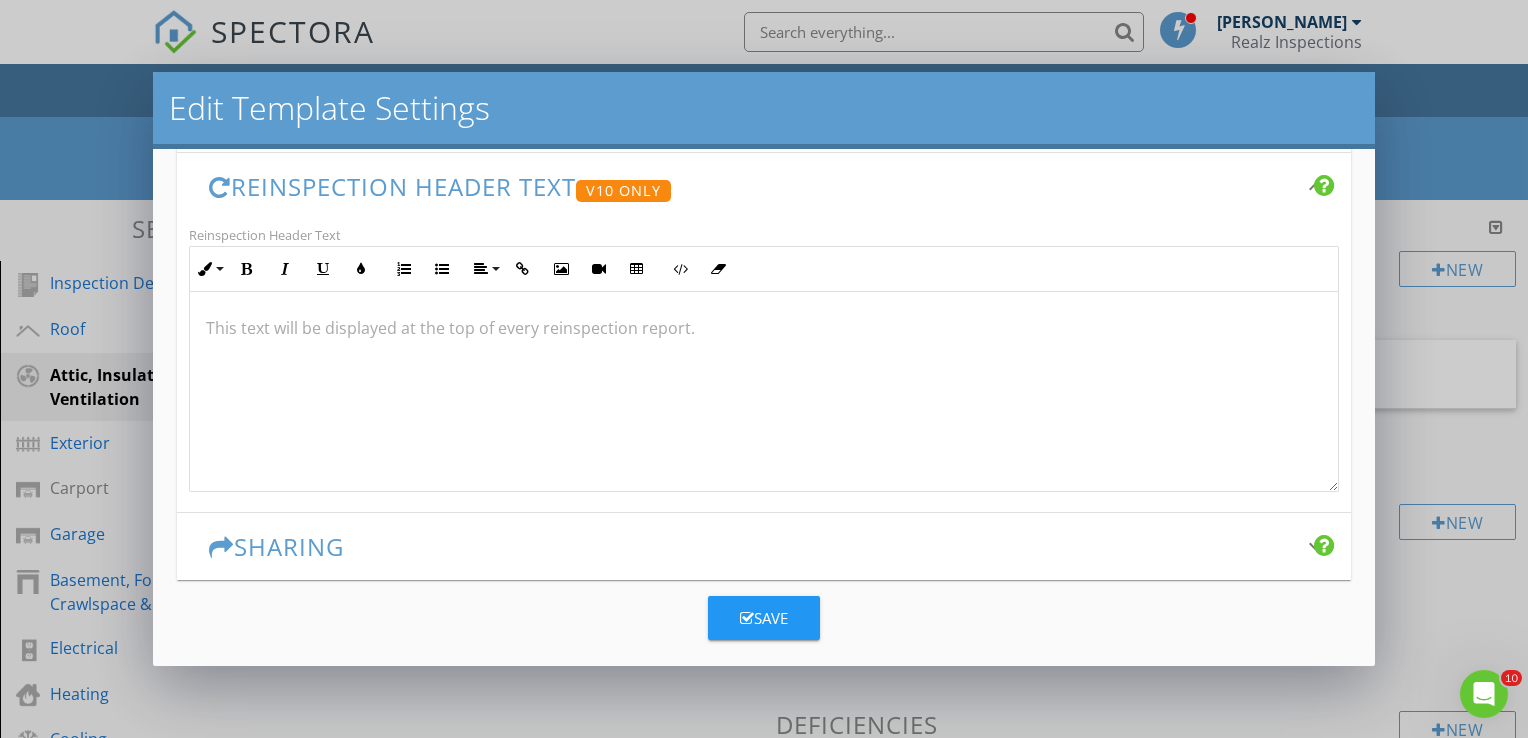 click on "Reinspection Header Text
V10 Only keyboard_arrow_down" at bounding box center [764, 187] 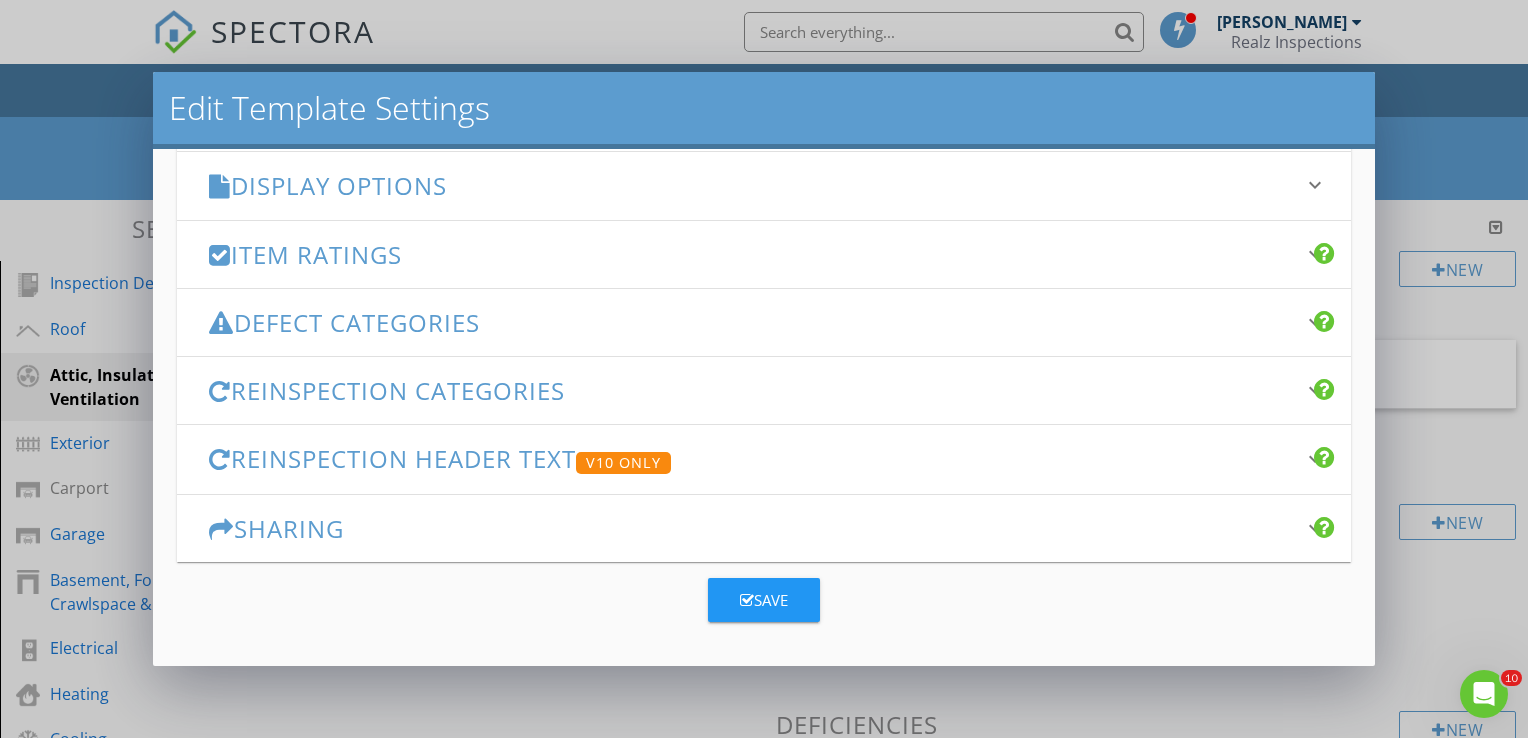 scroll, scrollTop: 348, scrollLeft: 0, axis: vertical 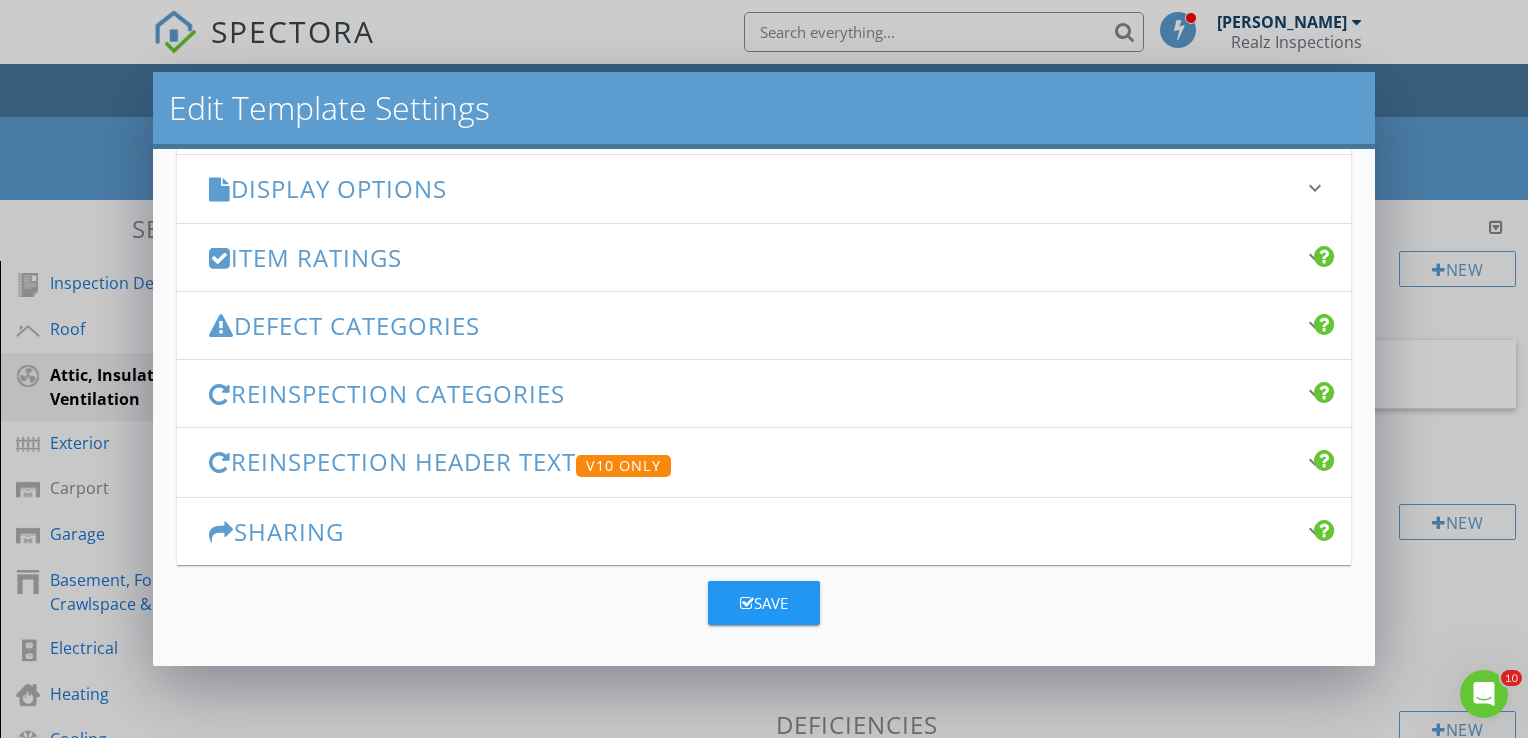click on "Reinspection Header Text
V10 Only" at bounding box center (752, 462) 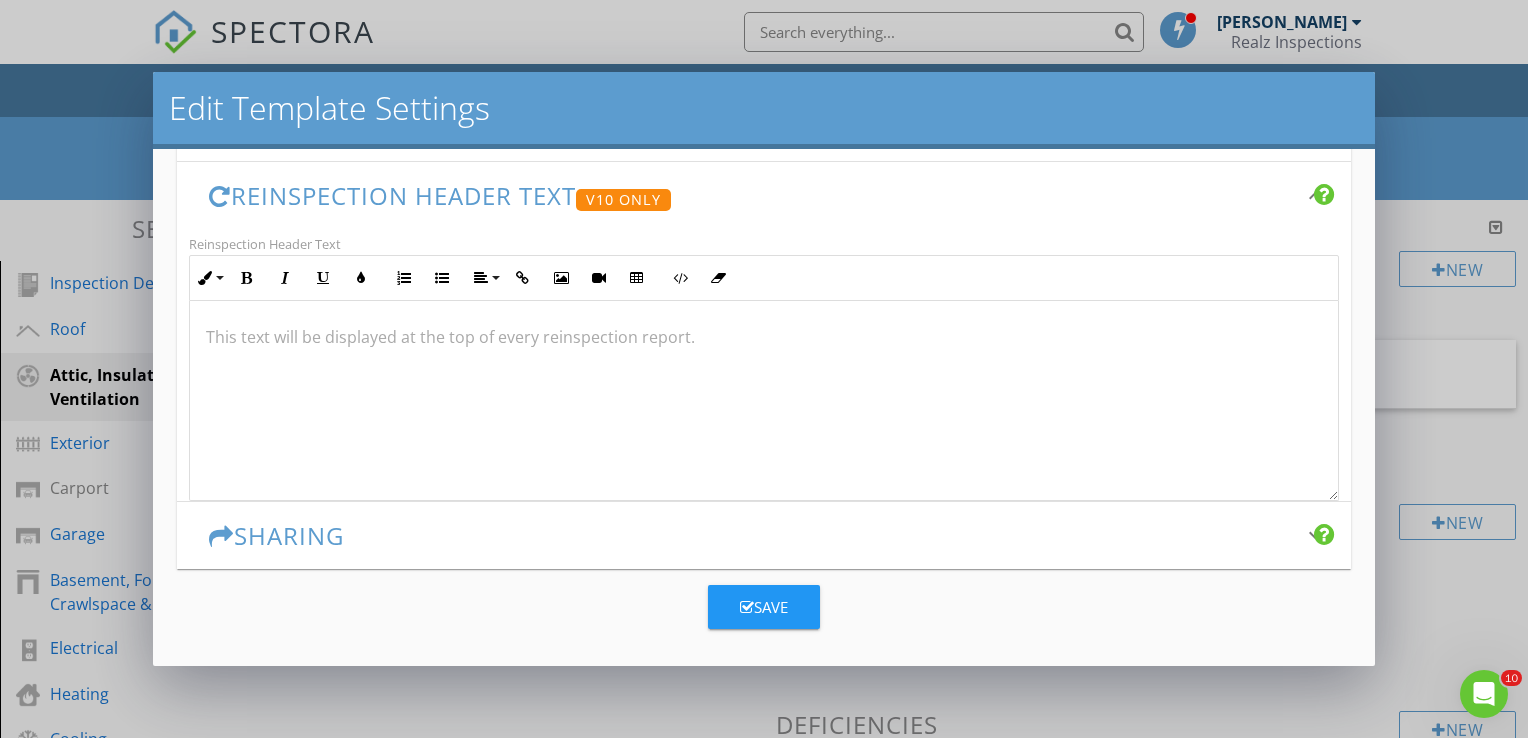 scroll, scrollTop: 623, scrollLeft: 0, axis: vertical 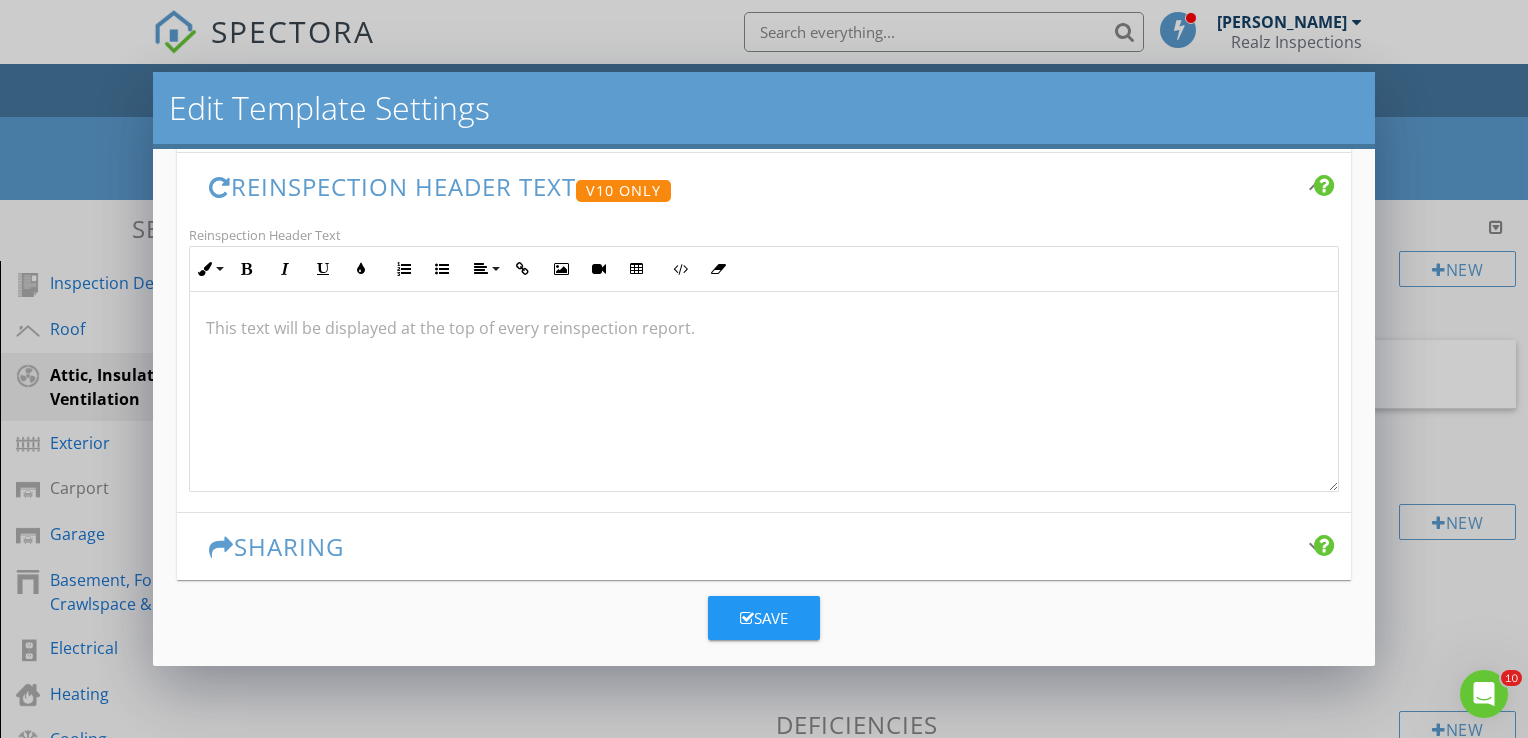 click at bounding box center (764, 328) 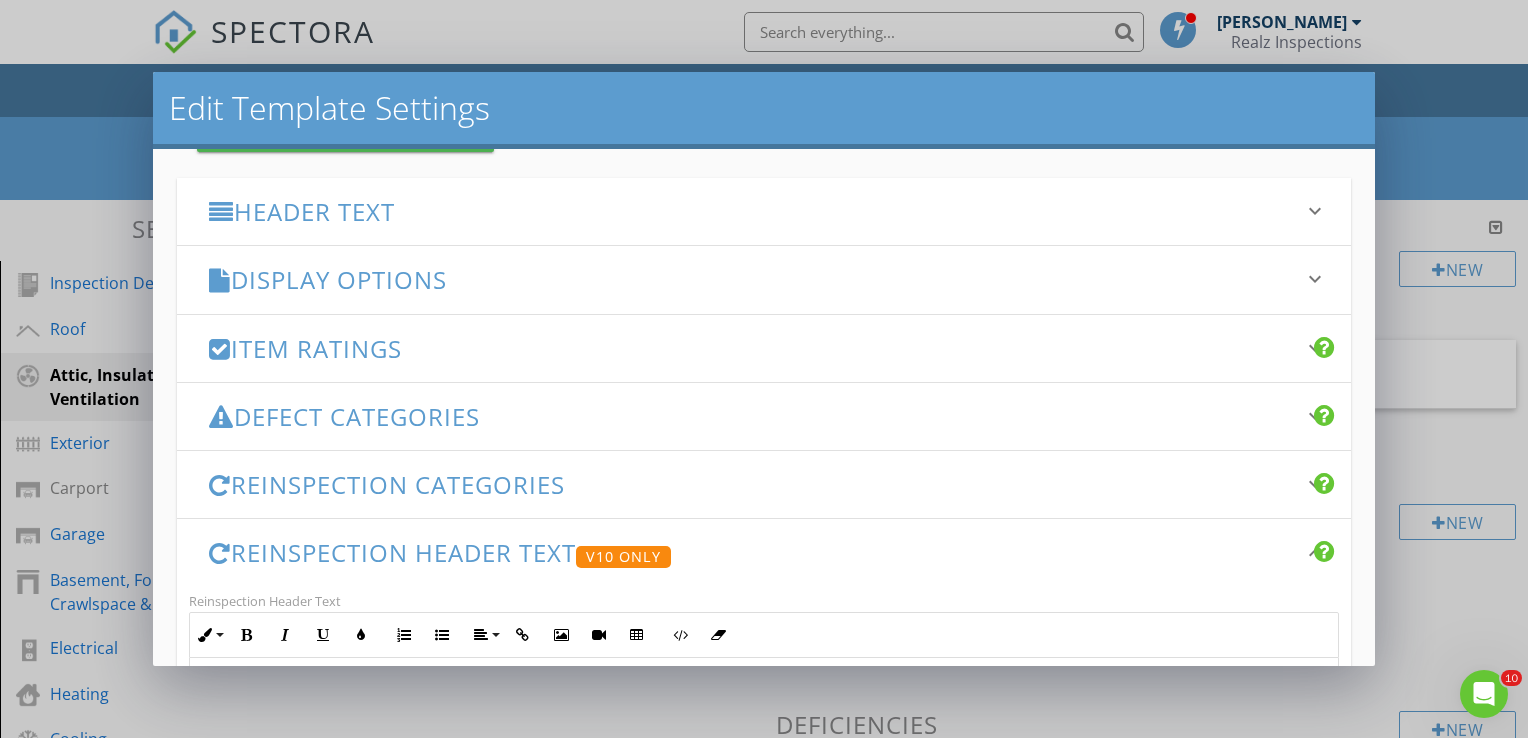 scroll, scrollTop: 123, scrollLeft: 0, axis: vertical 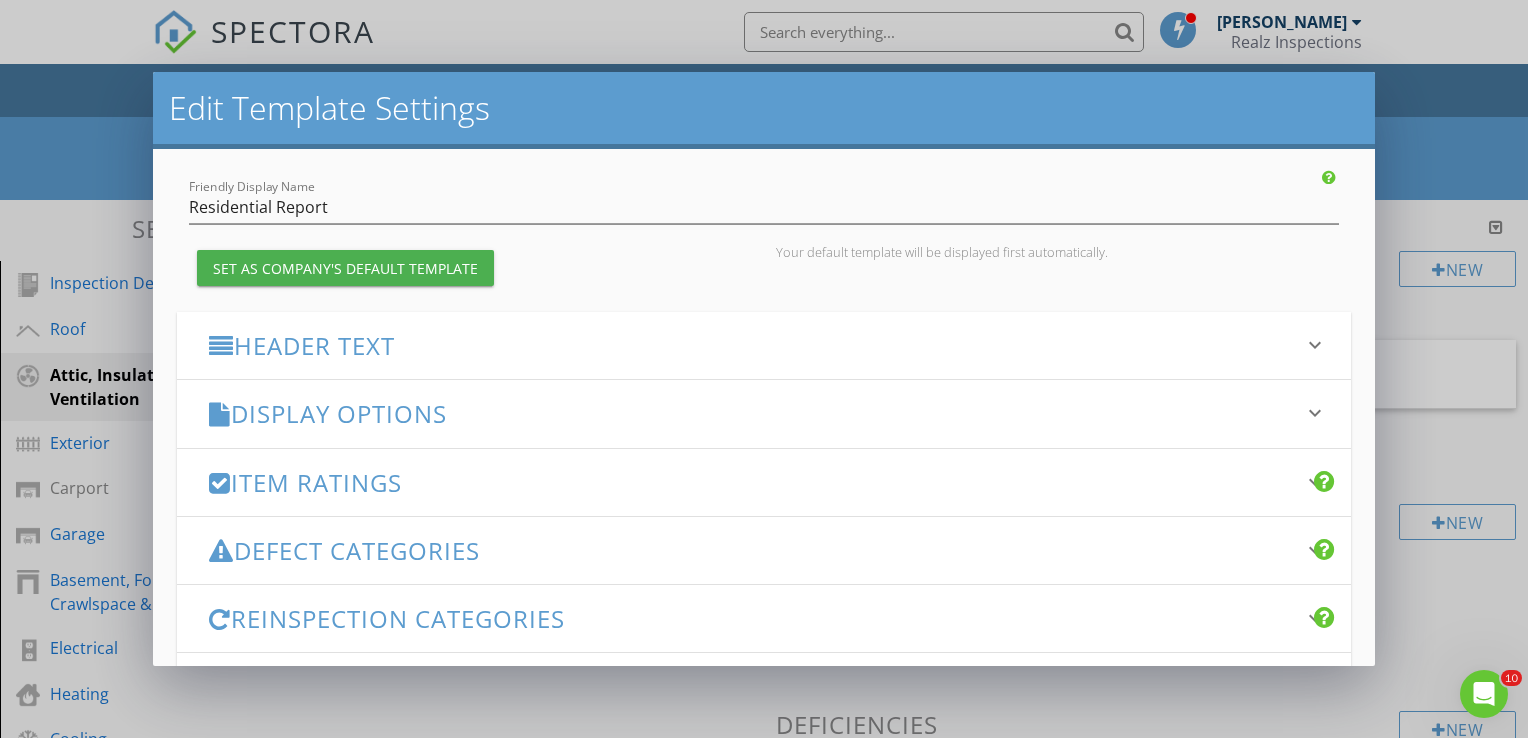 click on "Item Ratings" at bounding box center (752, 482) 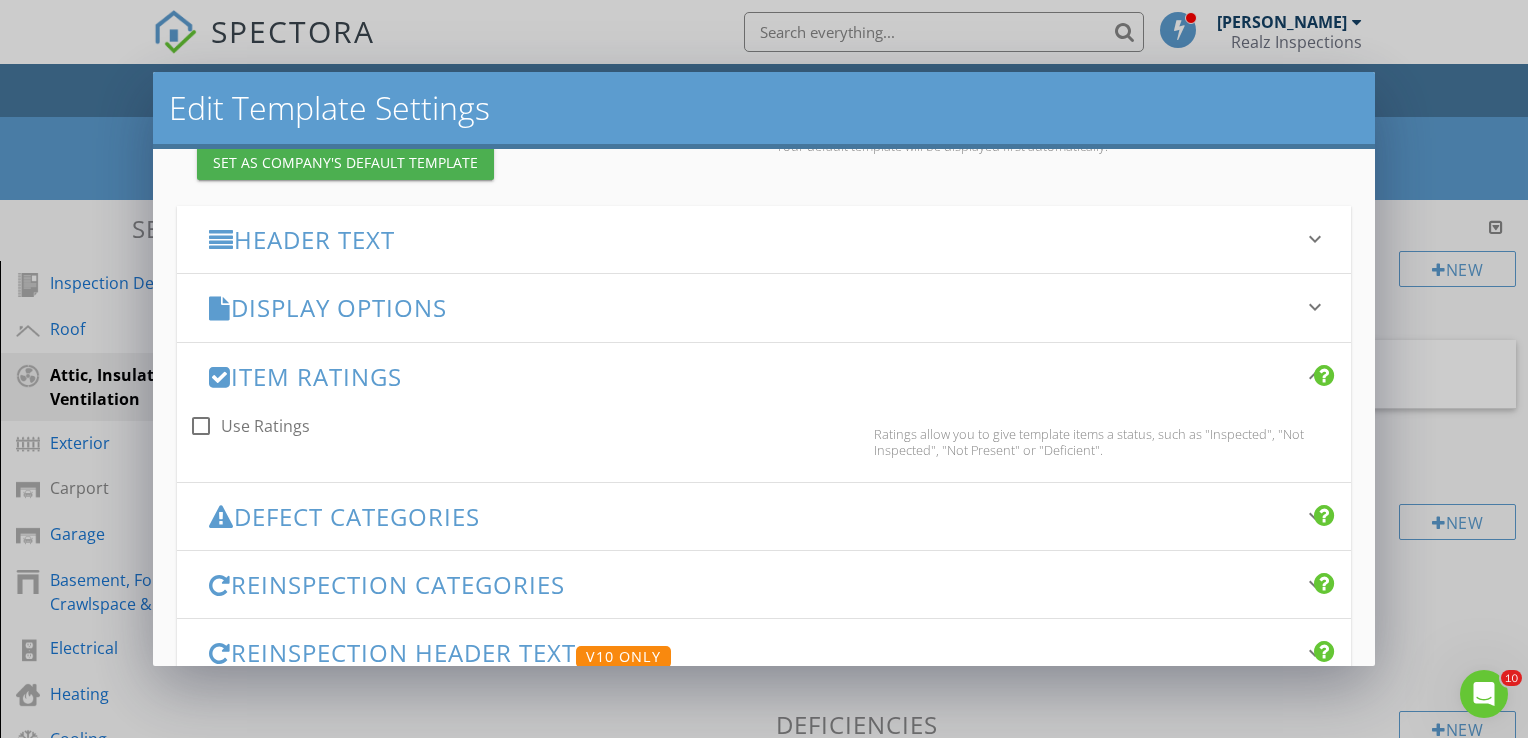 scroll, scrollTop: 220, scrollLeft: 0, axis: vertical 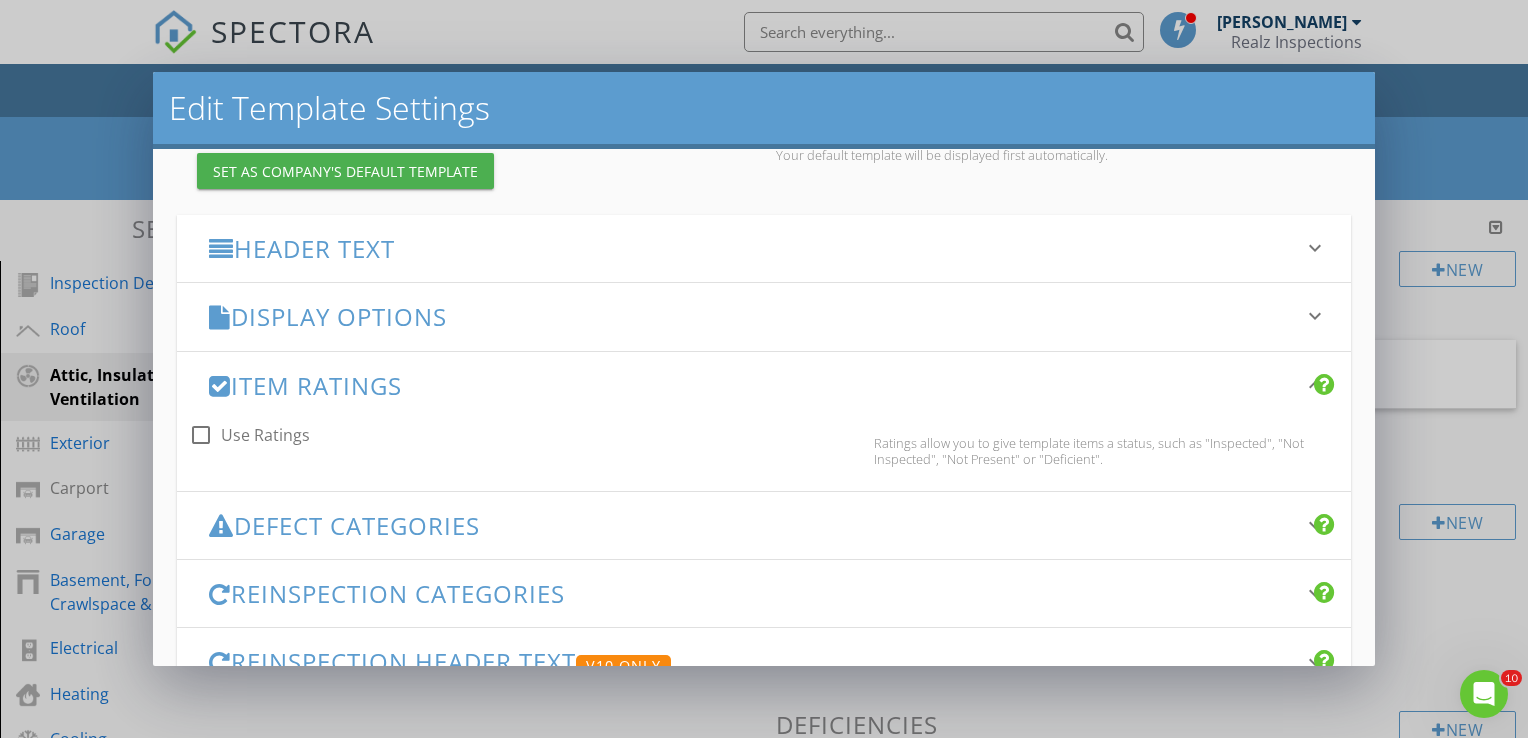 click on "Item Ratings" at bounding box center (752, 385) 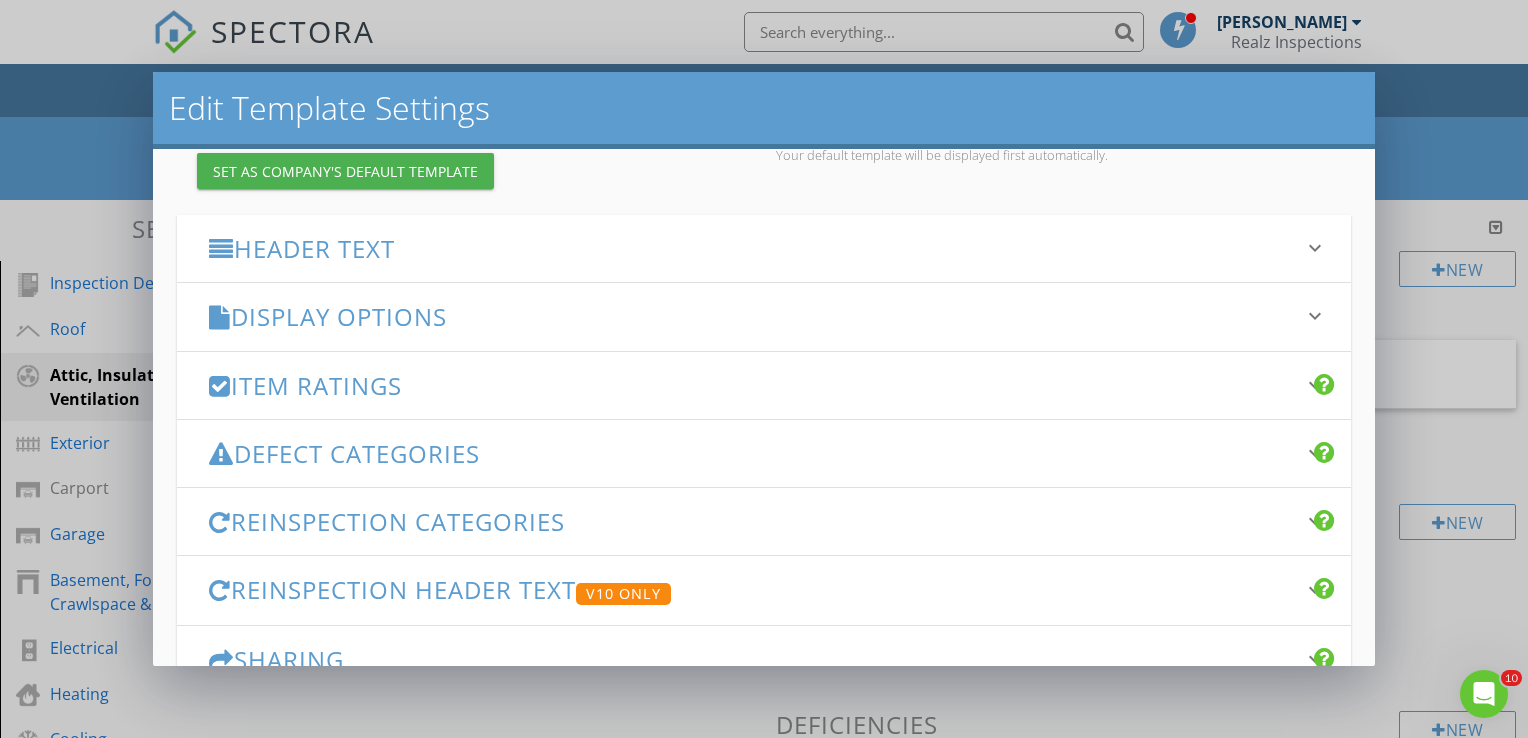 click on "Display Options" at bounding box center (752, 316) 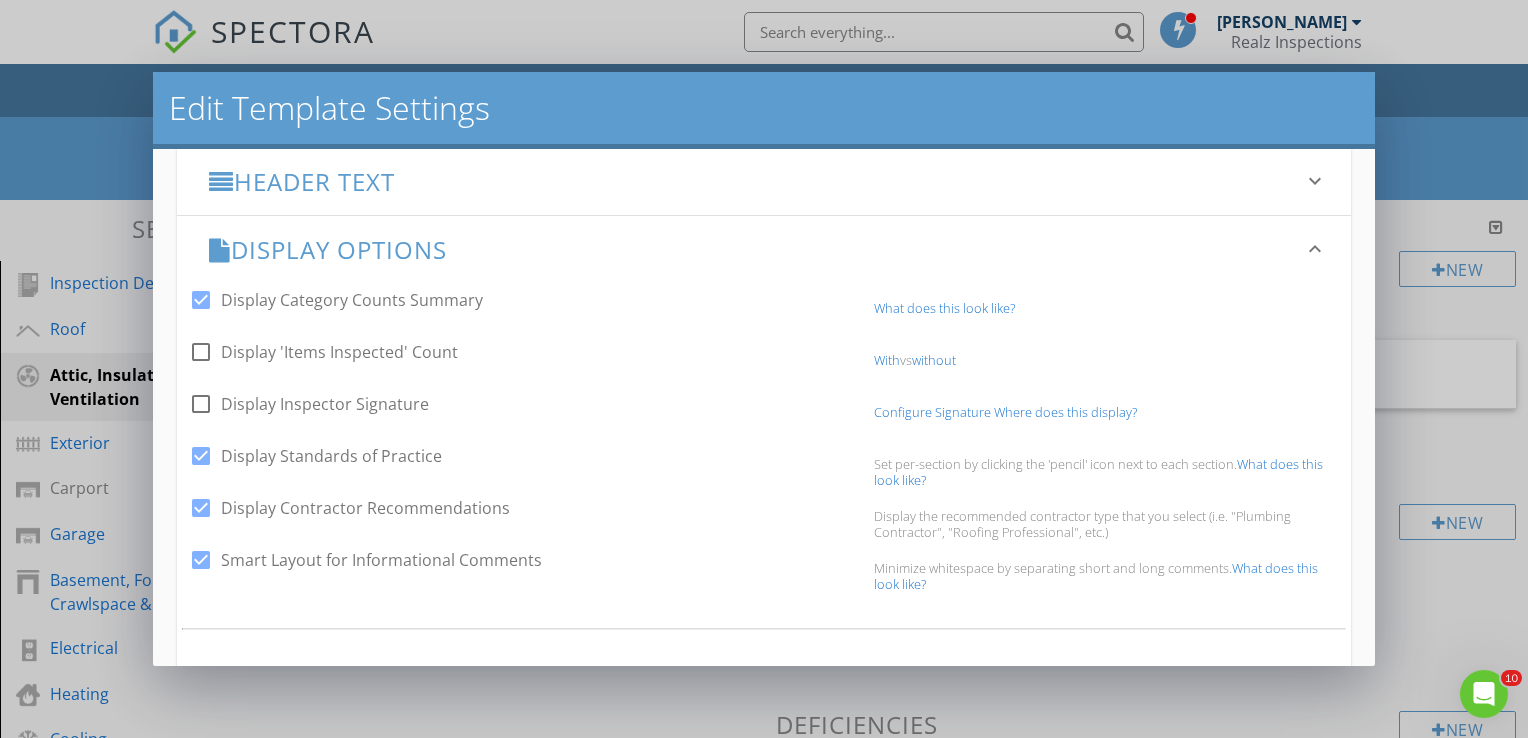 scroll, scrollTop: 320, scrollLeft: 0, axis: vertical 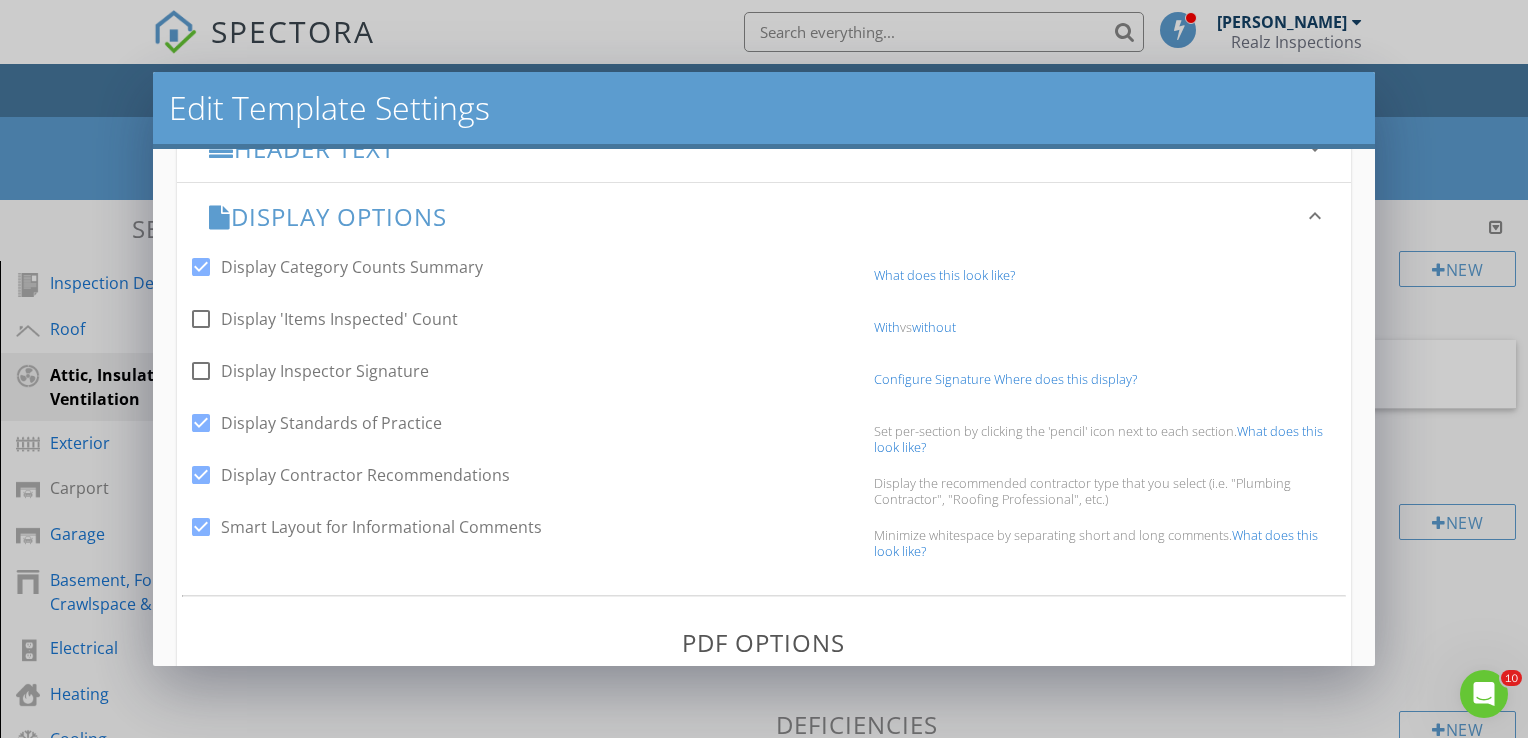 click at bounding box center [201, 319] 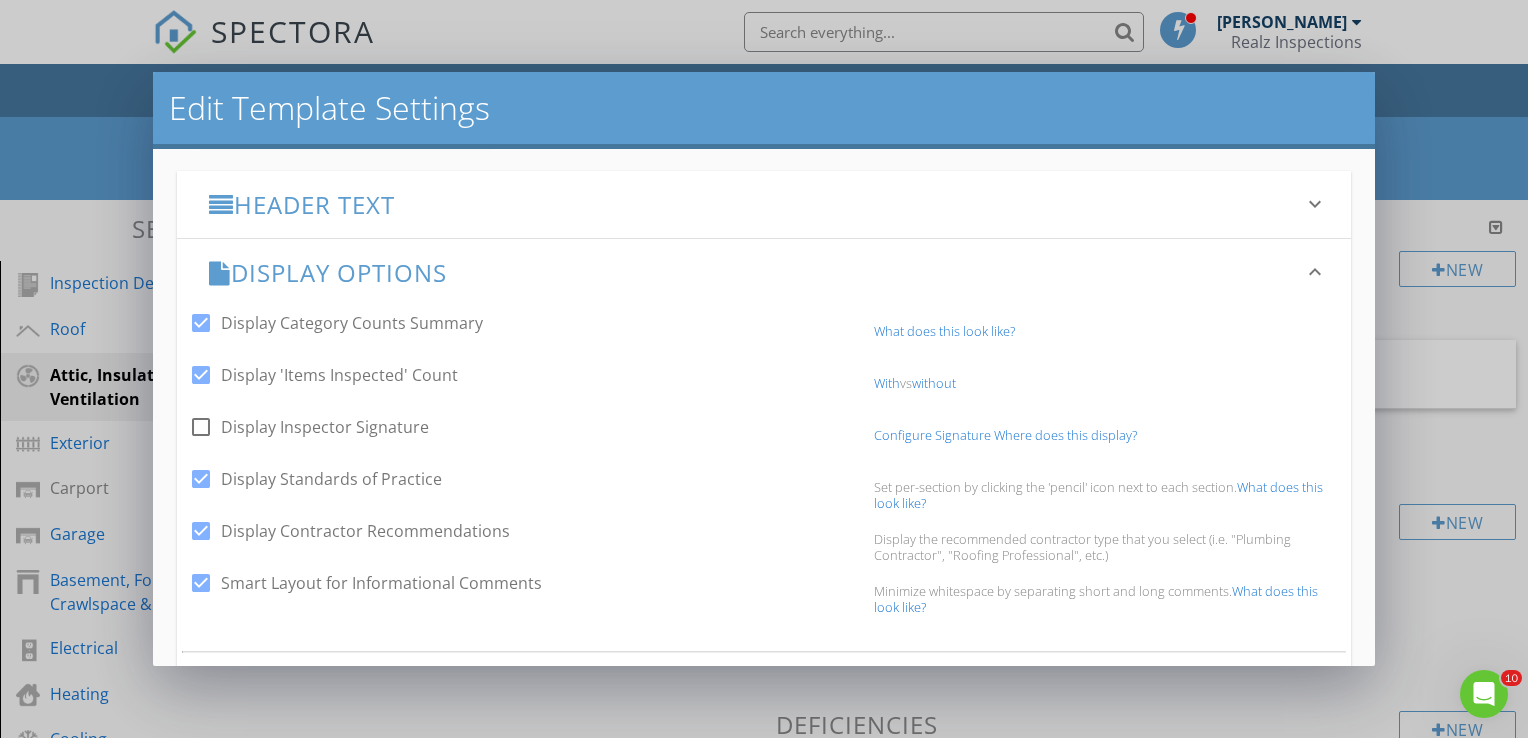 scroll, scrollTop: 220, scrollLeft: 0, axis: vertical 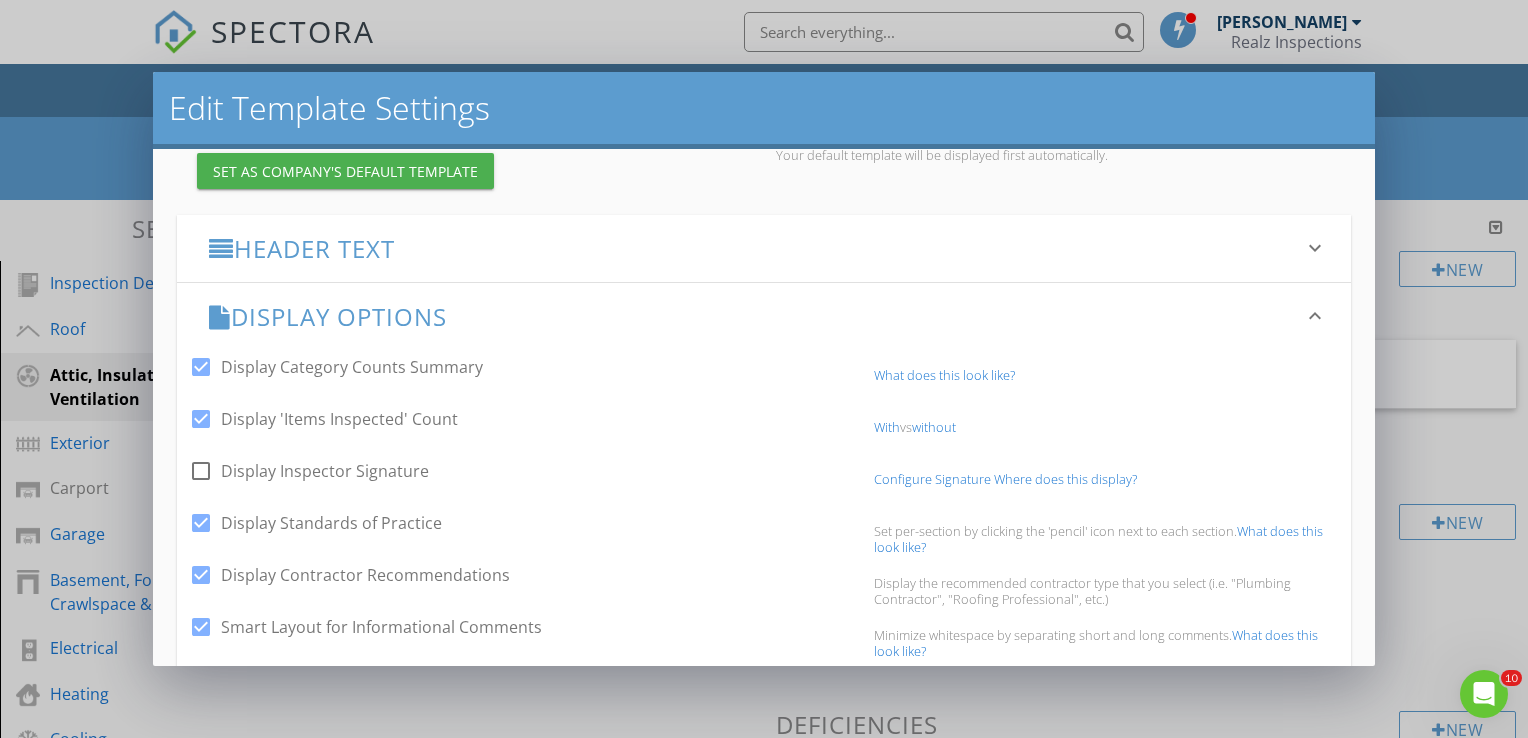 click on "Display Options" at bounding box center [752, 316] 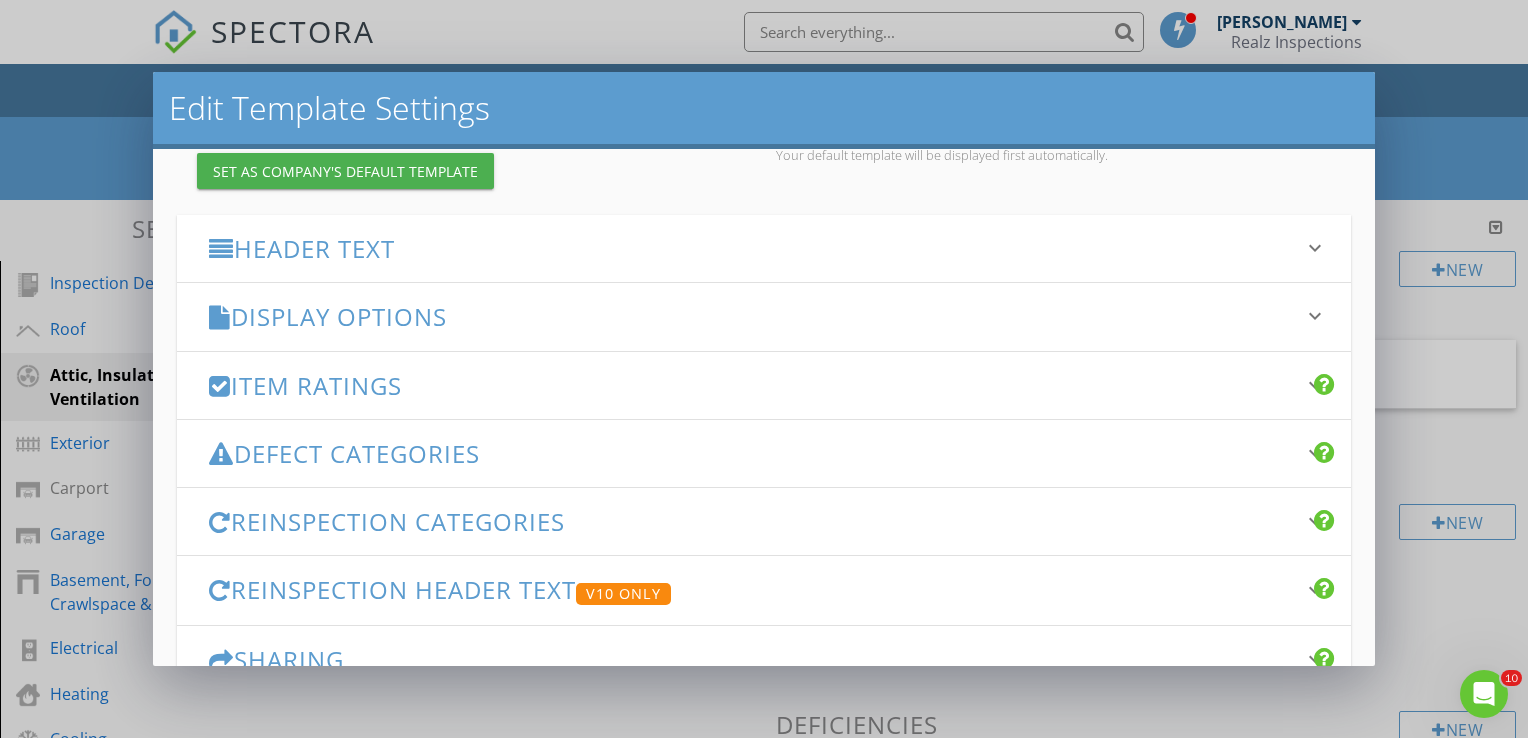 click on "Display Options" at bounding box center (752, 316) 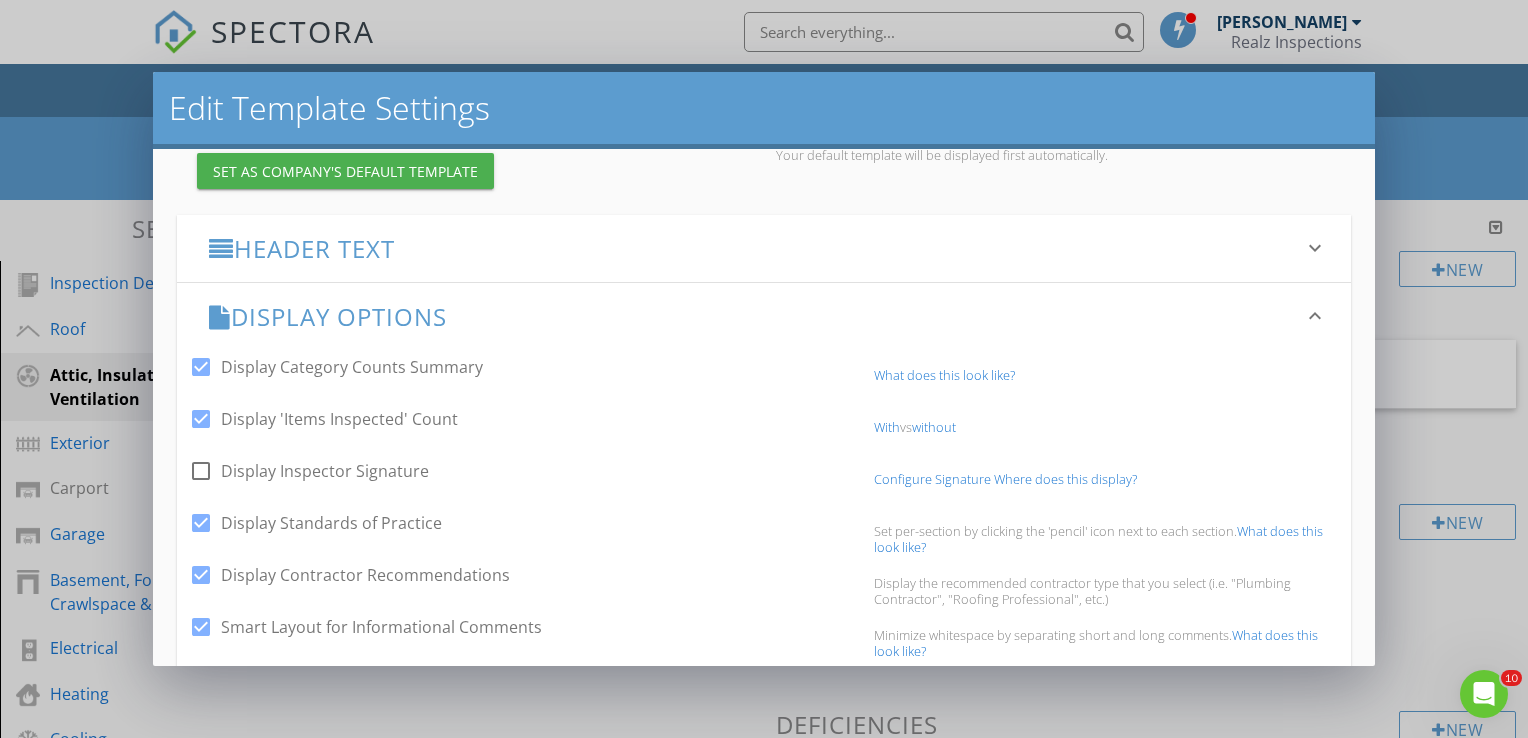 click on "Display Options" at bounding box center [752, 316] 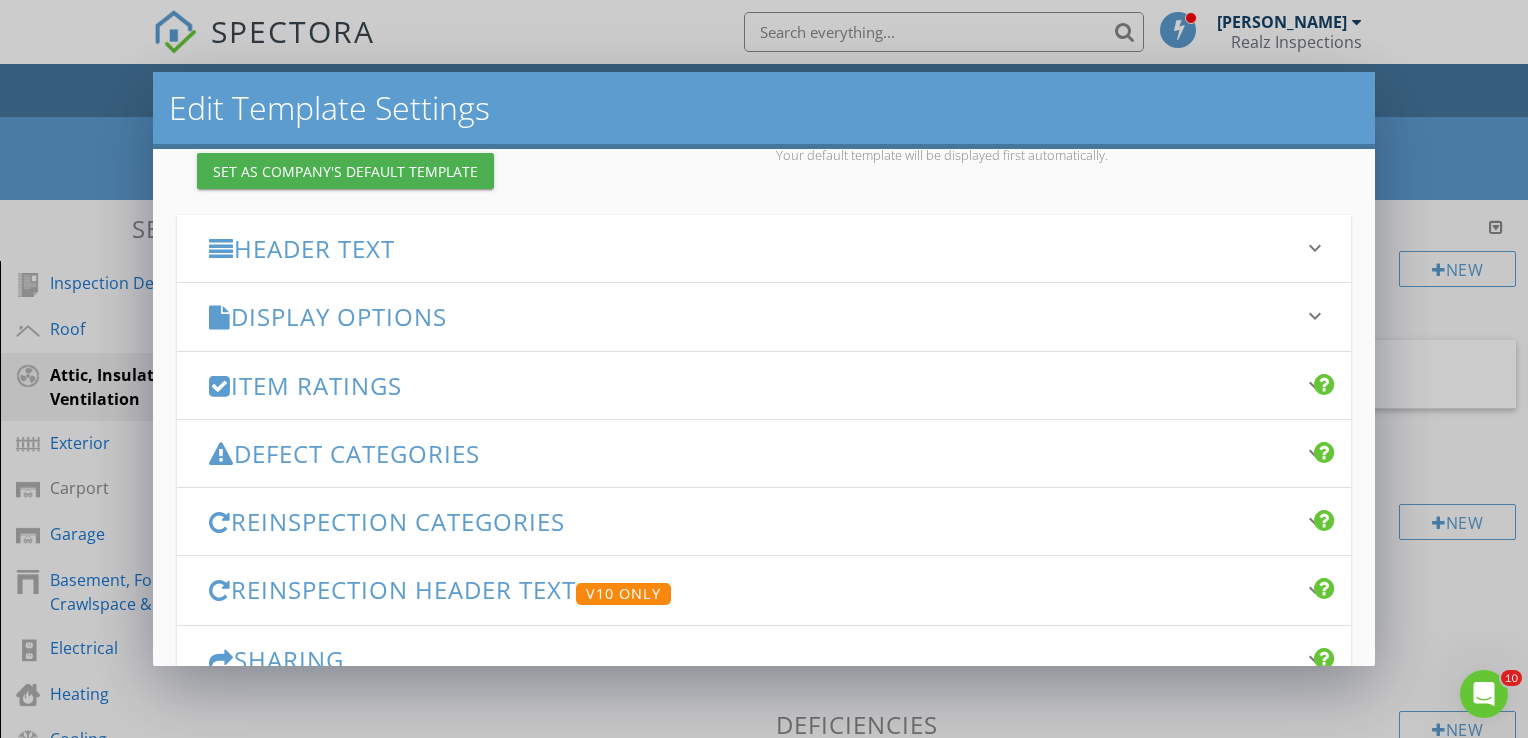 click on "Header Text" at bounding box center (752, 248) 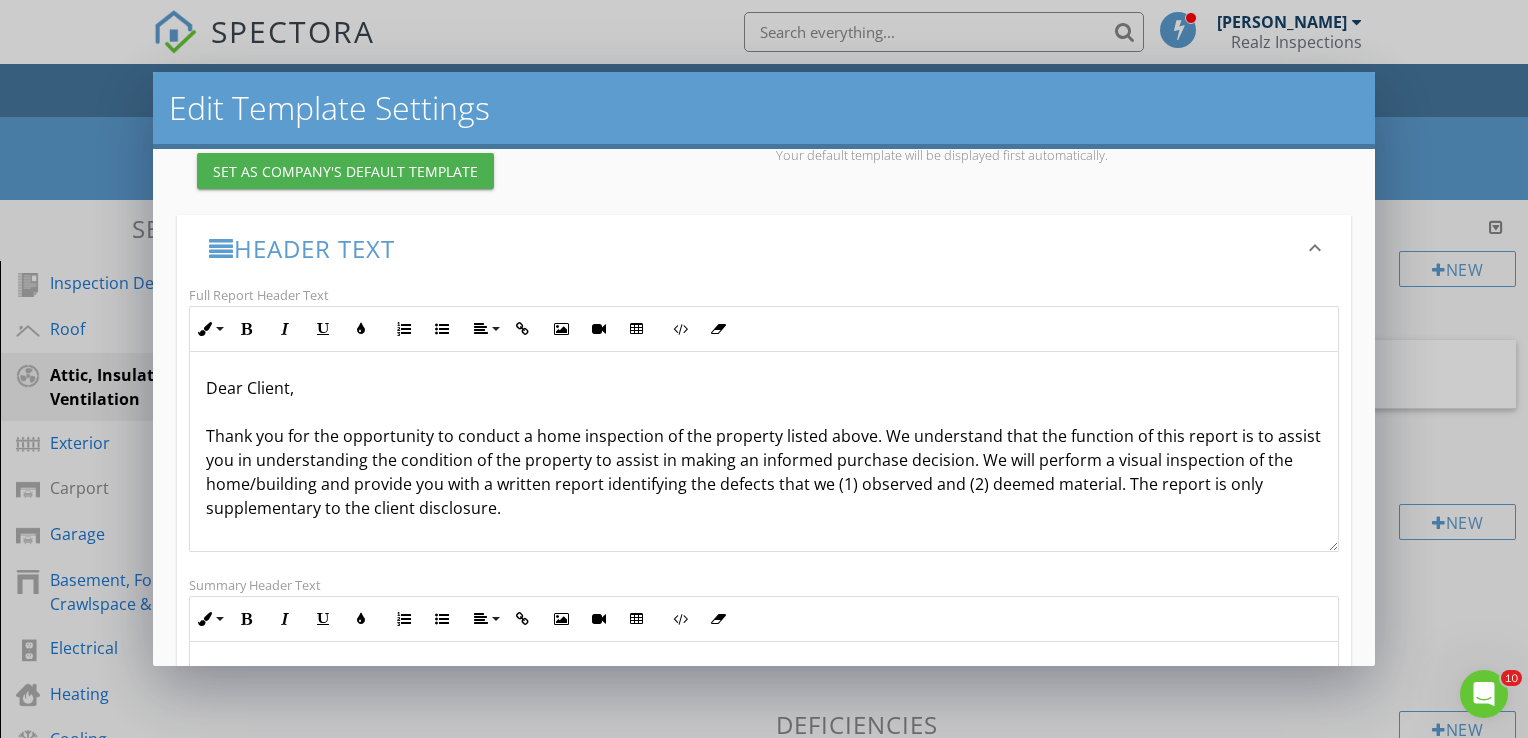 click on "Header Text" at bounding box center [752, 248] 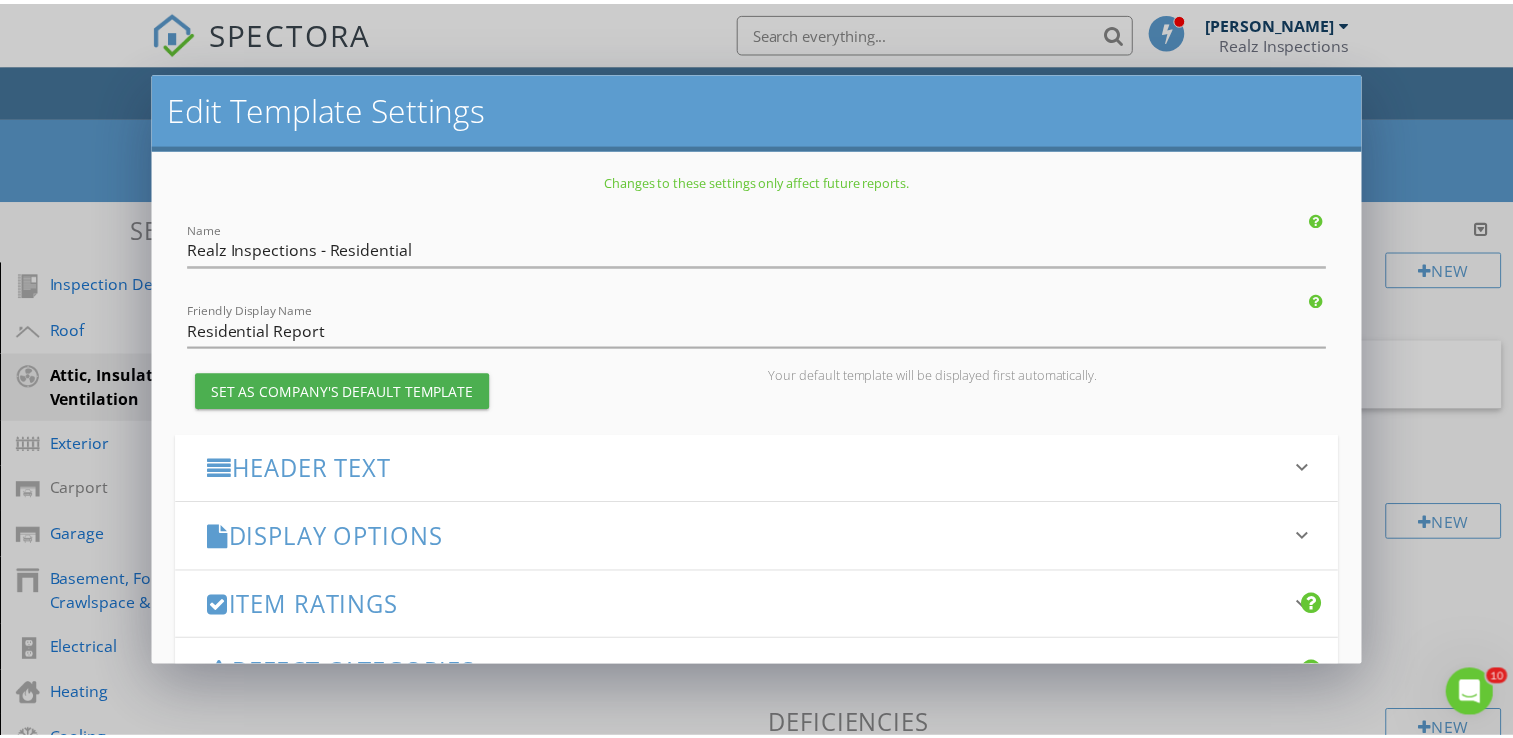 scroll, scrollTop: 348, scrollLeft: 0, axis: vertical 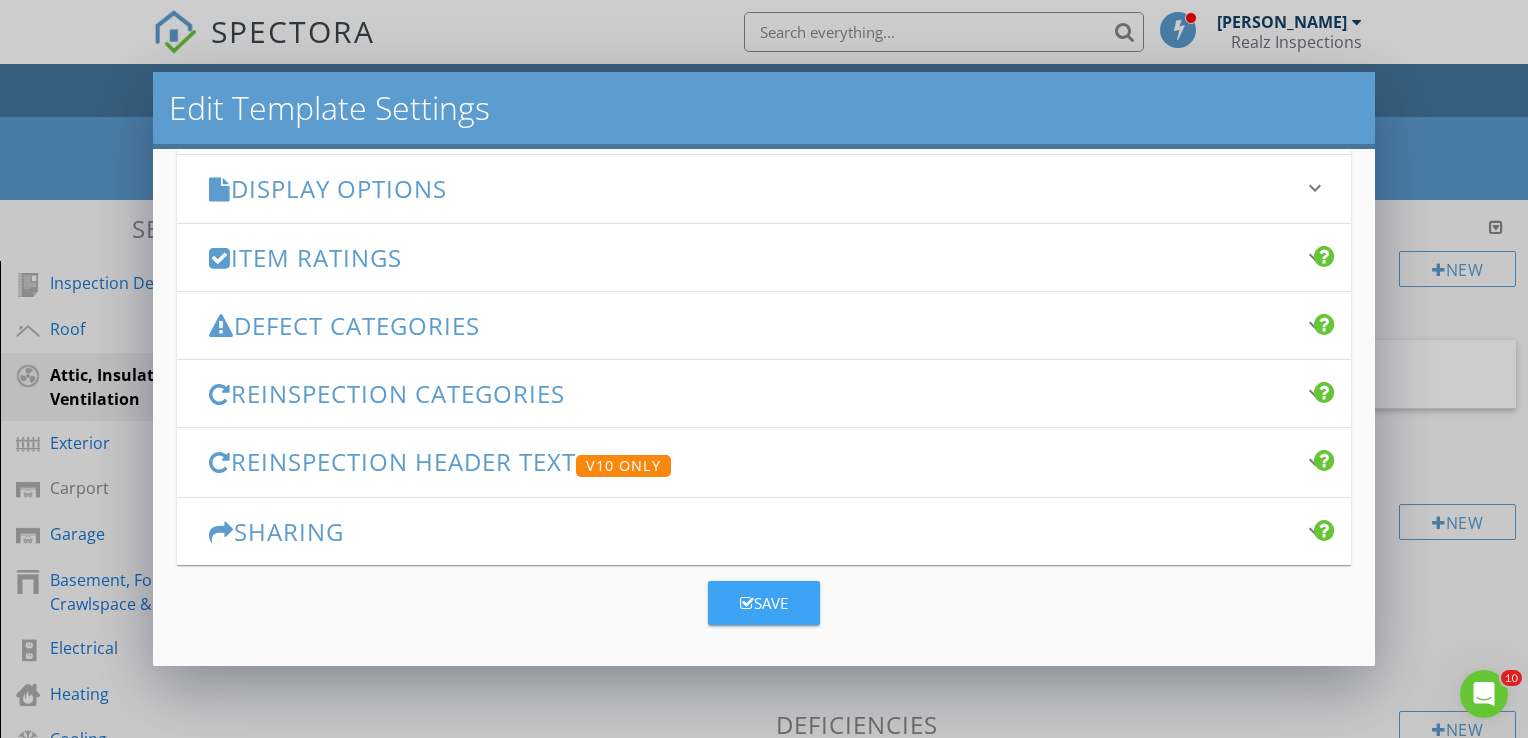 click on "Save" at bounding box center (764, 603) 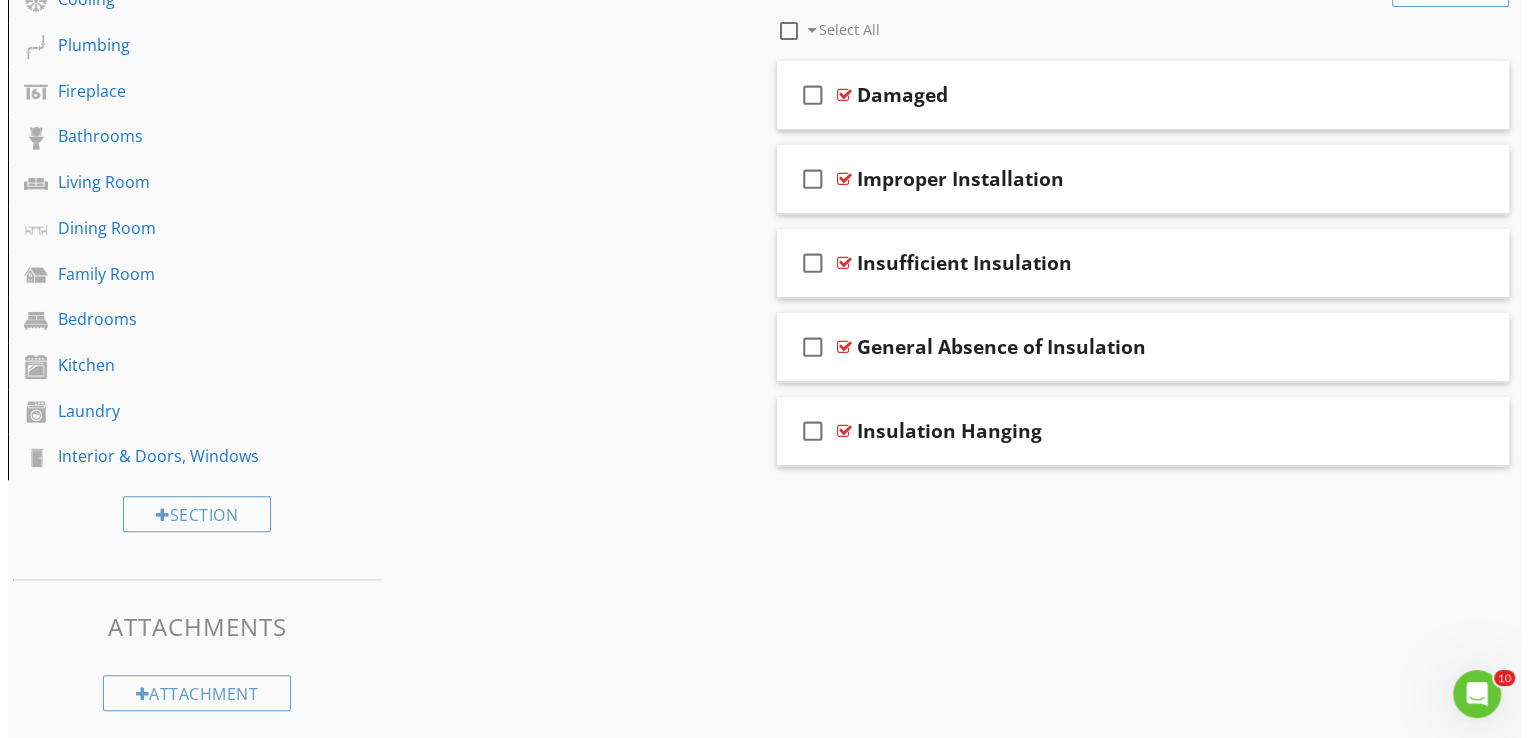 scroll, scrollTop: 0, scrollLeft: 0, axis: both 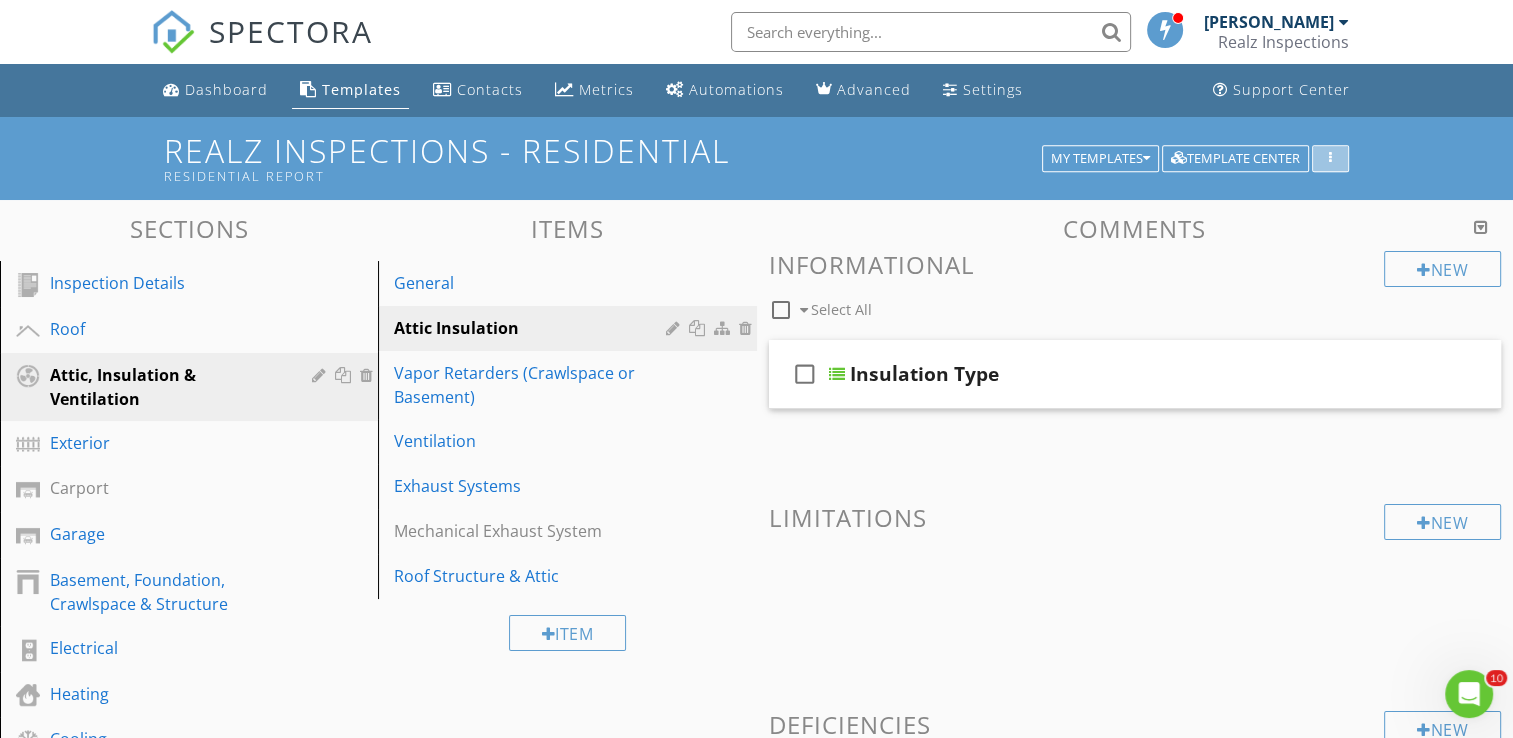click at bounding box center (1330, 159) 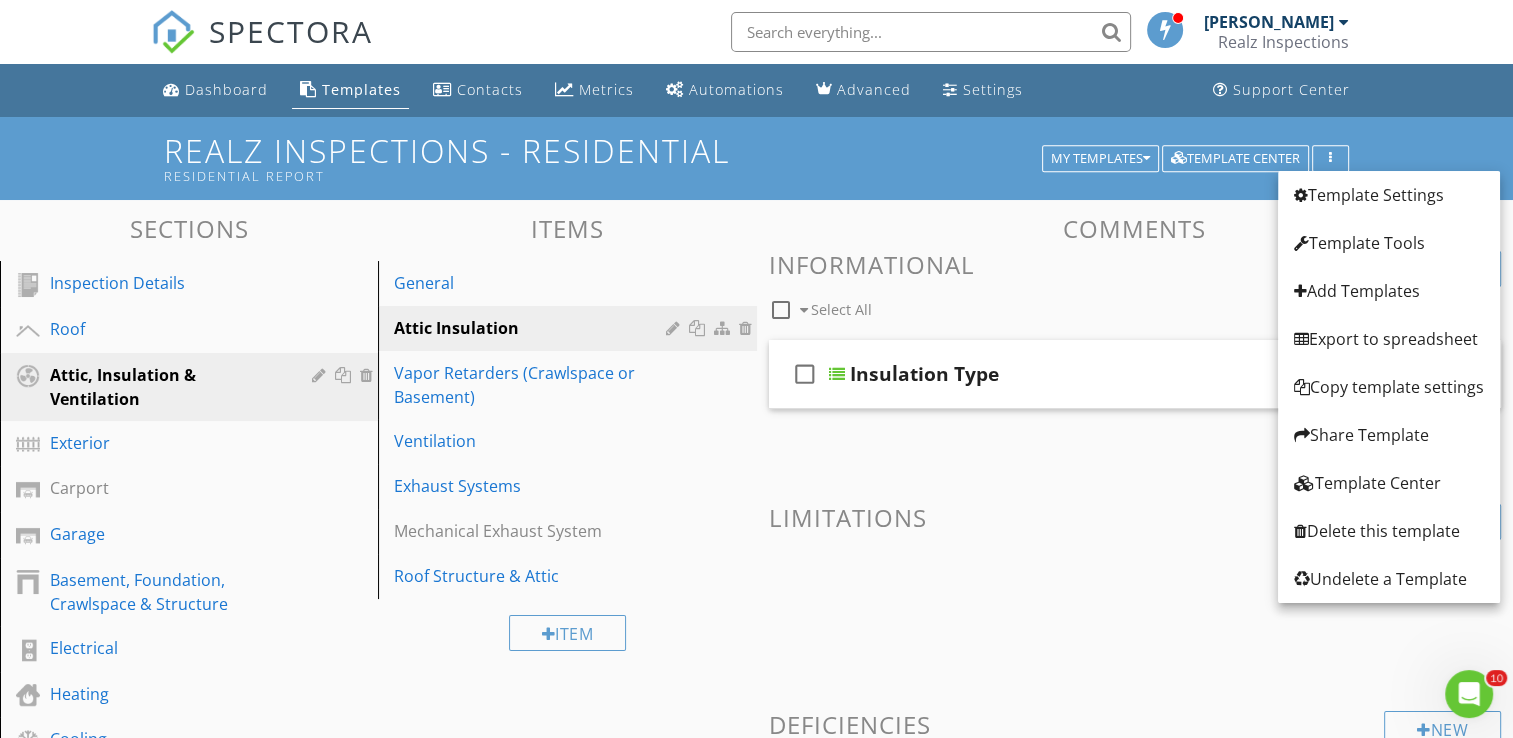 click on "Realz Inspections - Residential
Residential Report" at bounding box center [756, 158] 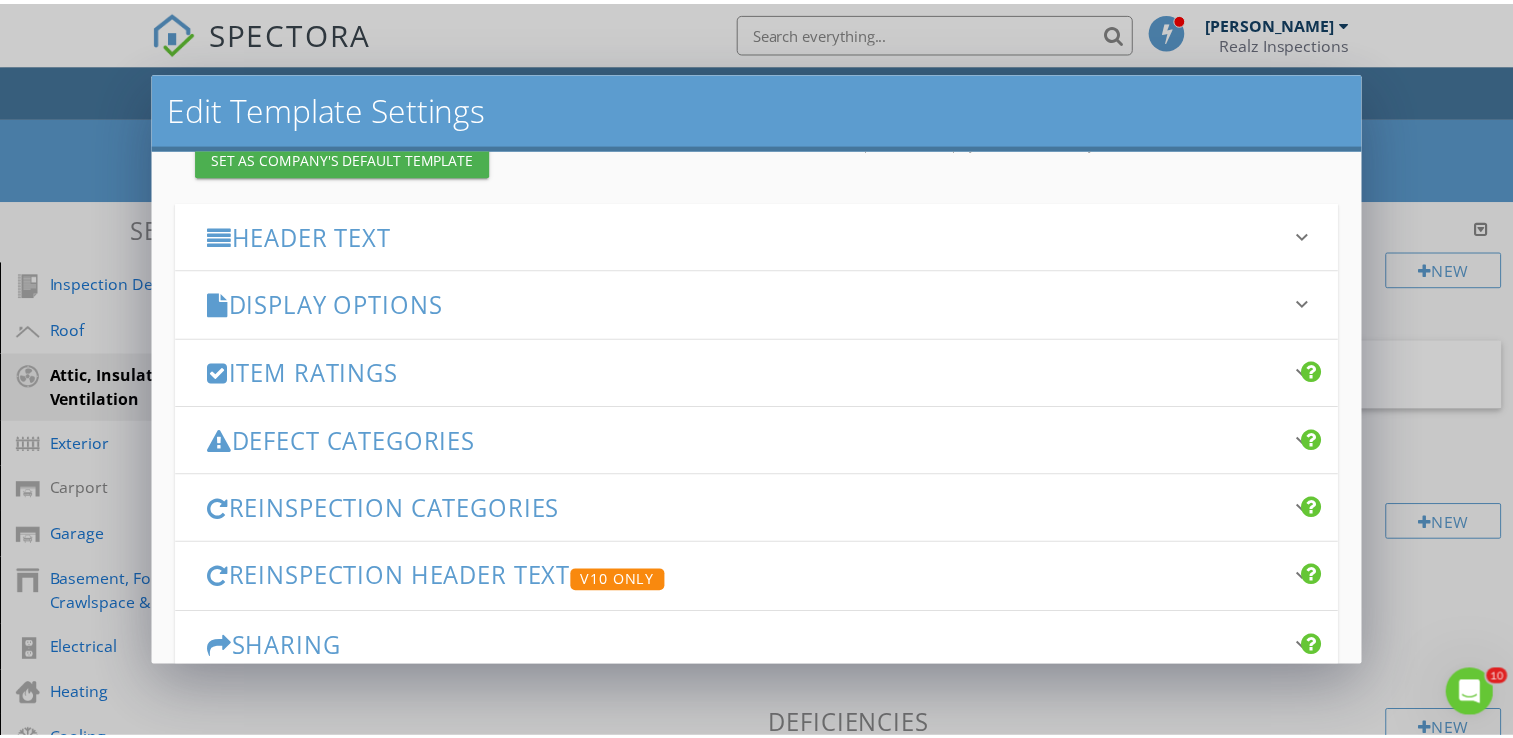 scroll, scrollTop: 0, scrollLeft: 0, axis: both 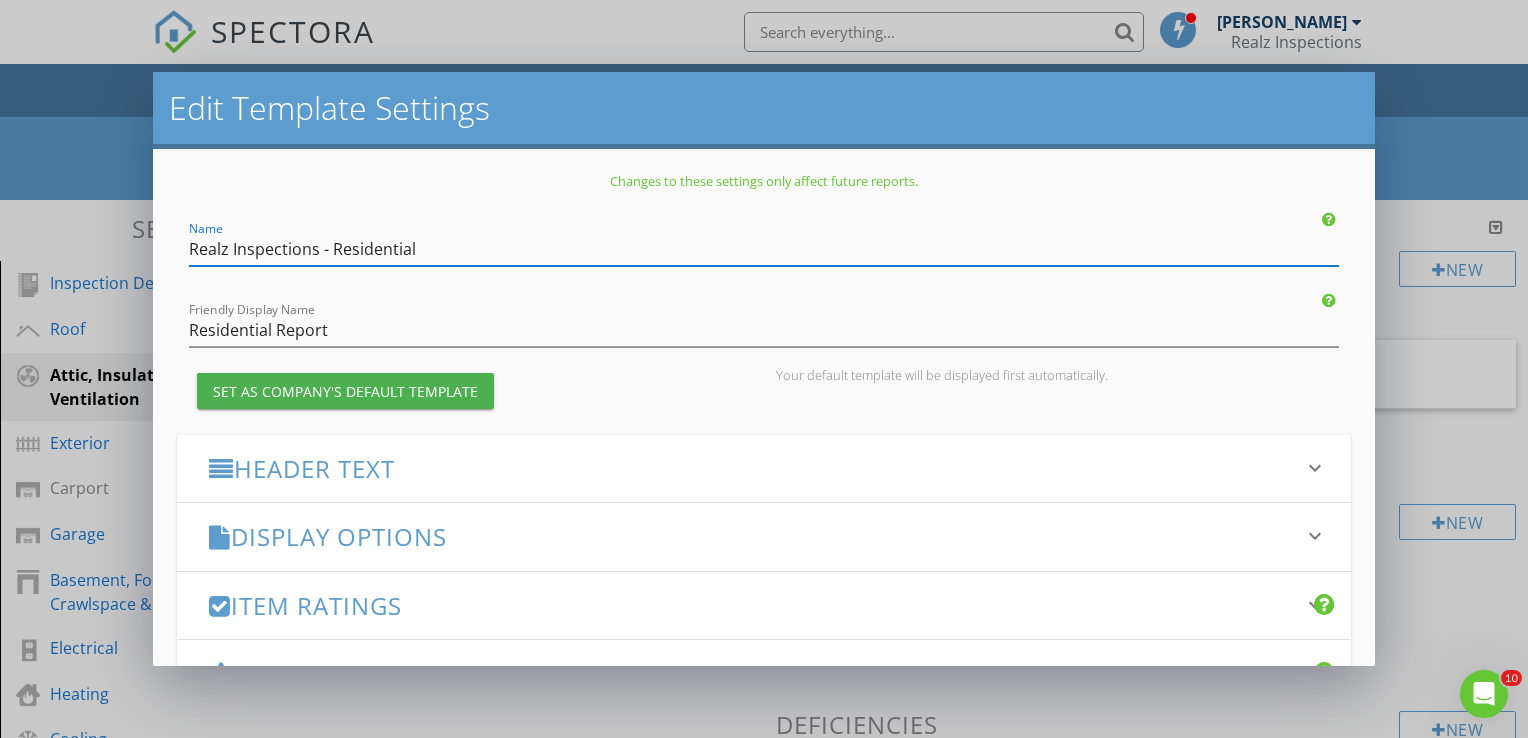 click on "Edit Template Settings   Changes to these settings only affect future reports.     Name Realz Inspections - Residential     Friendly Display Name Residential Report
Set as Company's Default Template
Your default template will be displayed first
automatically.
Header Text
keyboard_arrow_down   Full Report Header Text     Summary Header Text
Display Options
keyboard_arrow_down     check_box Display Category Counts Summary
What does this look like?
check_box Display 'Items Inspected' Count
With
vs
without
check_box_outline_blank Display Inspector Signature   Configure Signature
Where does this display?
check_box Display Standards of Practice
Set per-section by clicking the 'pencil' icon next to each
section.
What does this look like?
check_box     check_box" at bounding box center (764, 369) 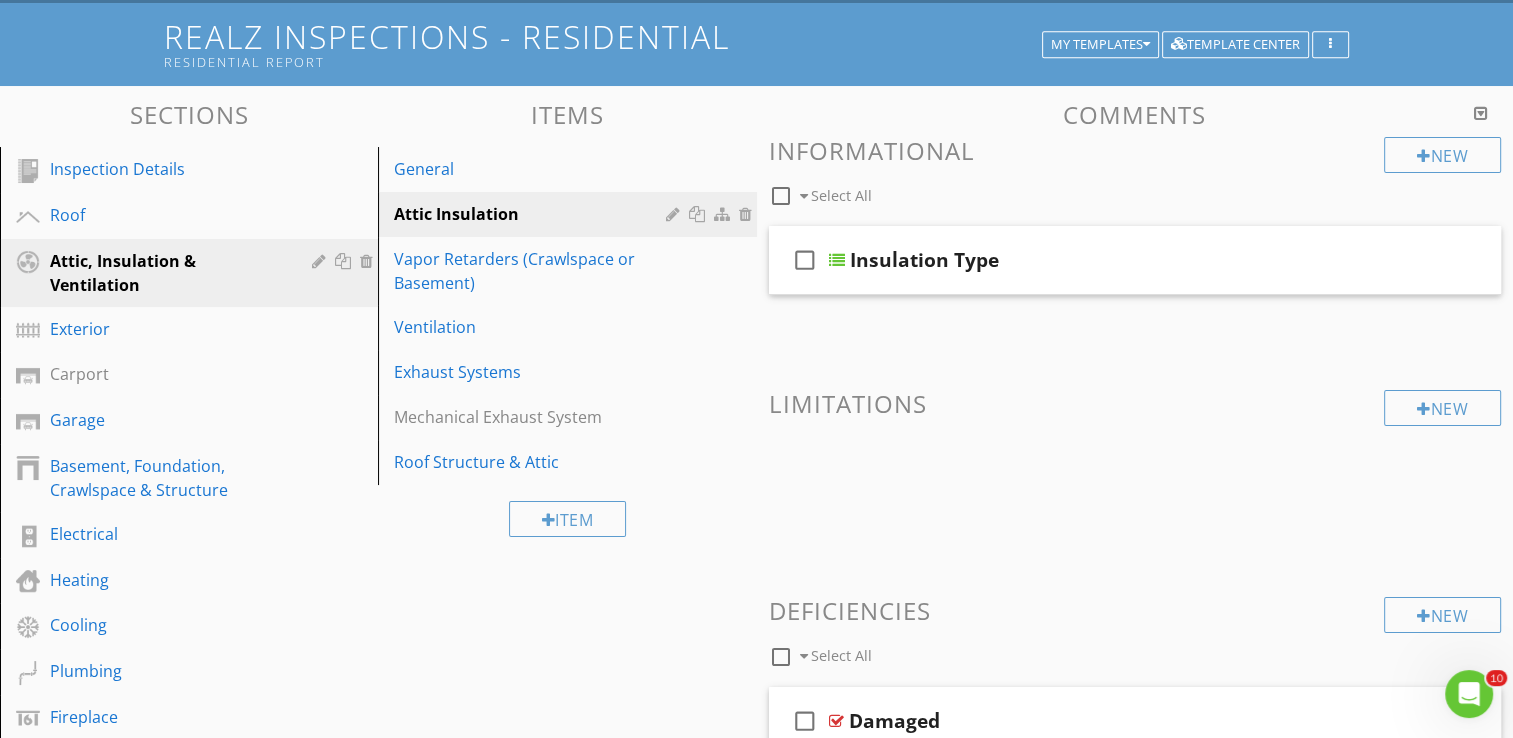 scroll, scrollTop: 0, scrollLeft: 0, axis: both 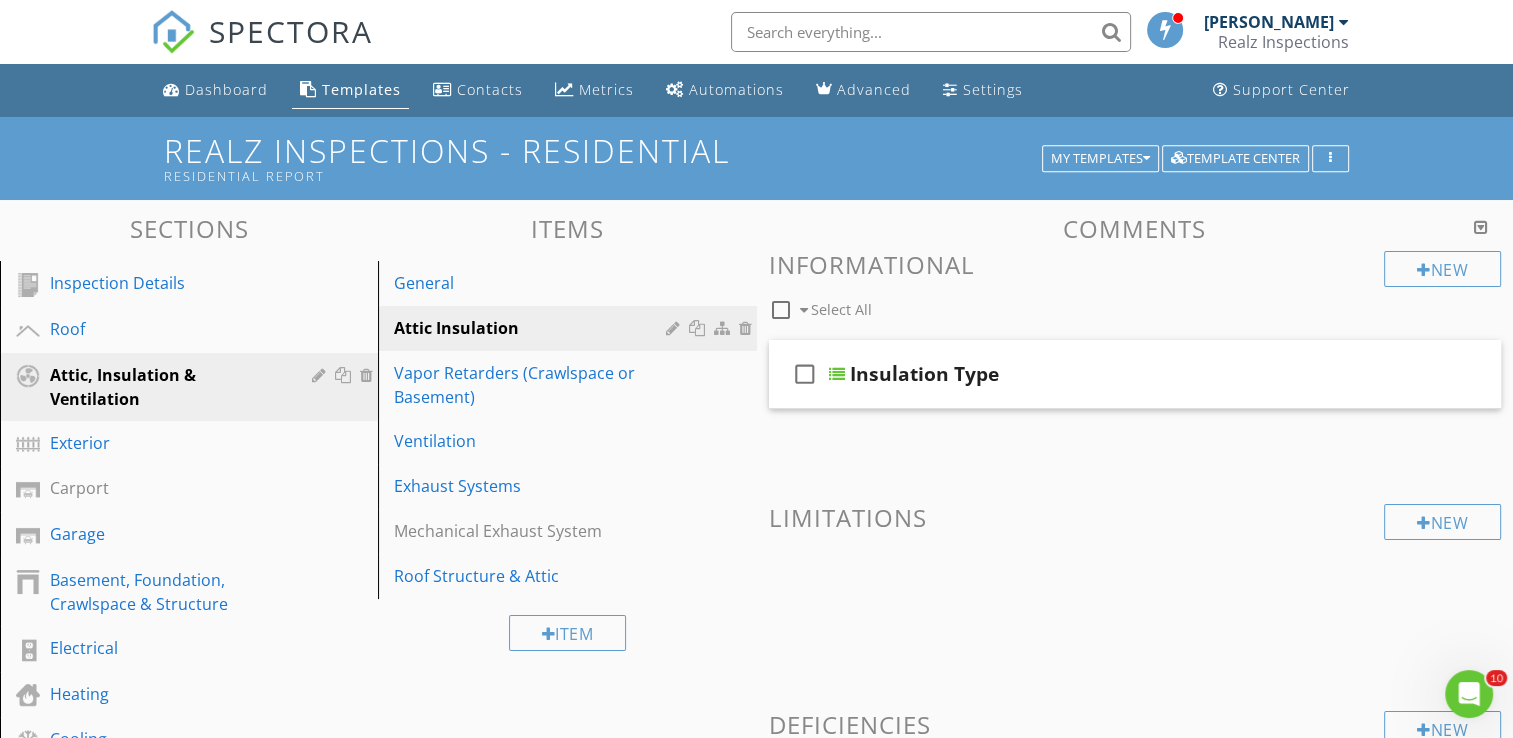click on "Dashboard" at bounding box center [226, 89] 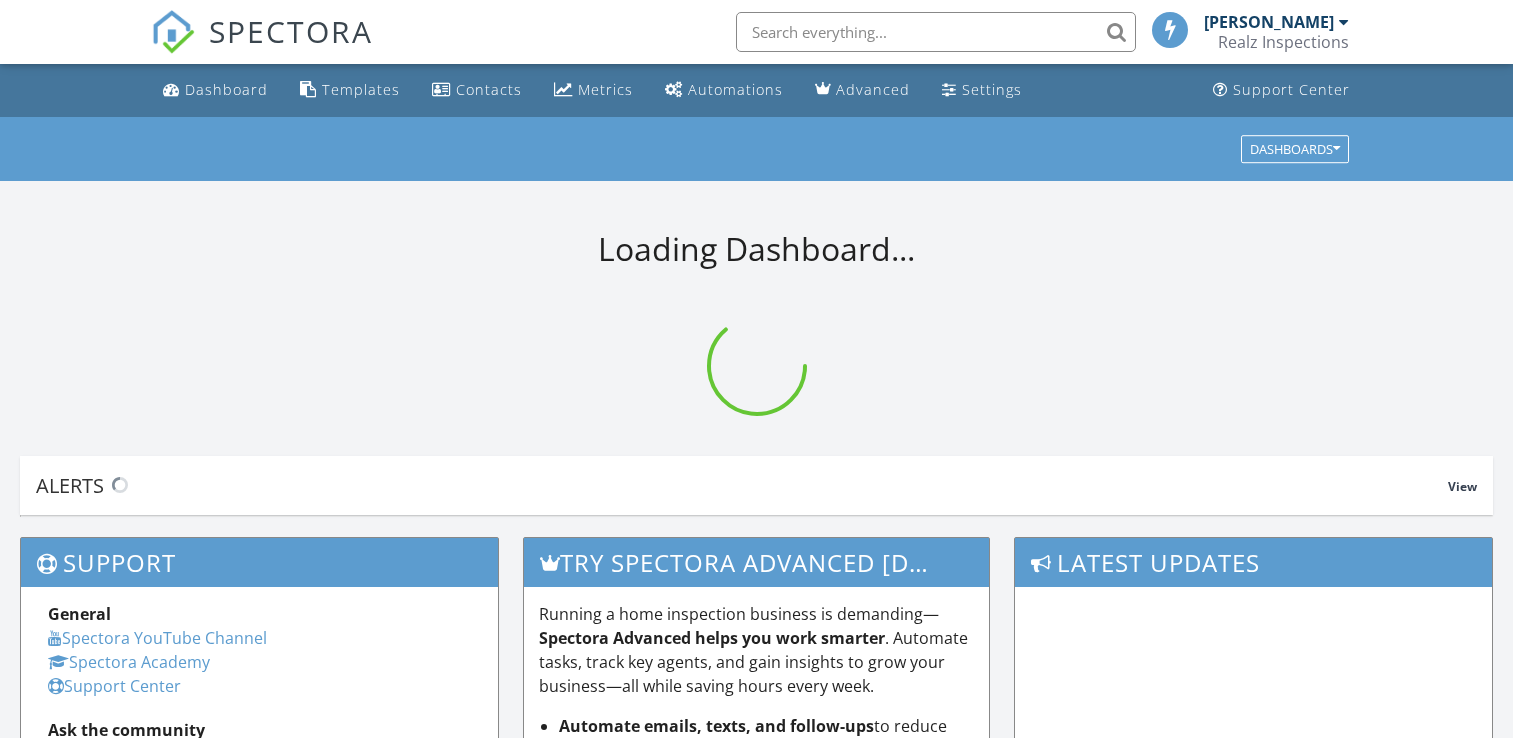scroll, scrollTop: 0, scrollLeft: 0, axis: both 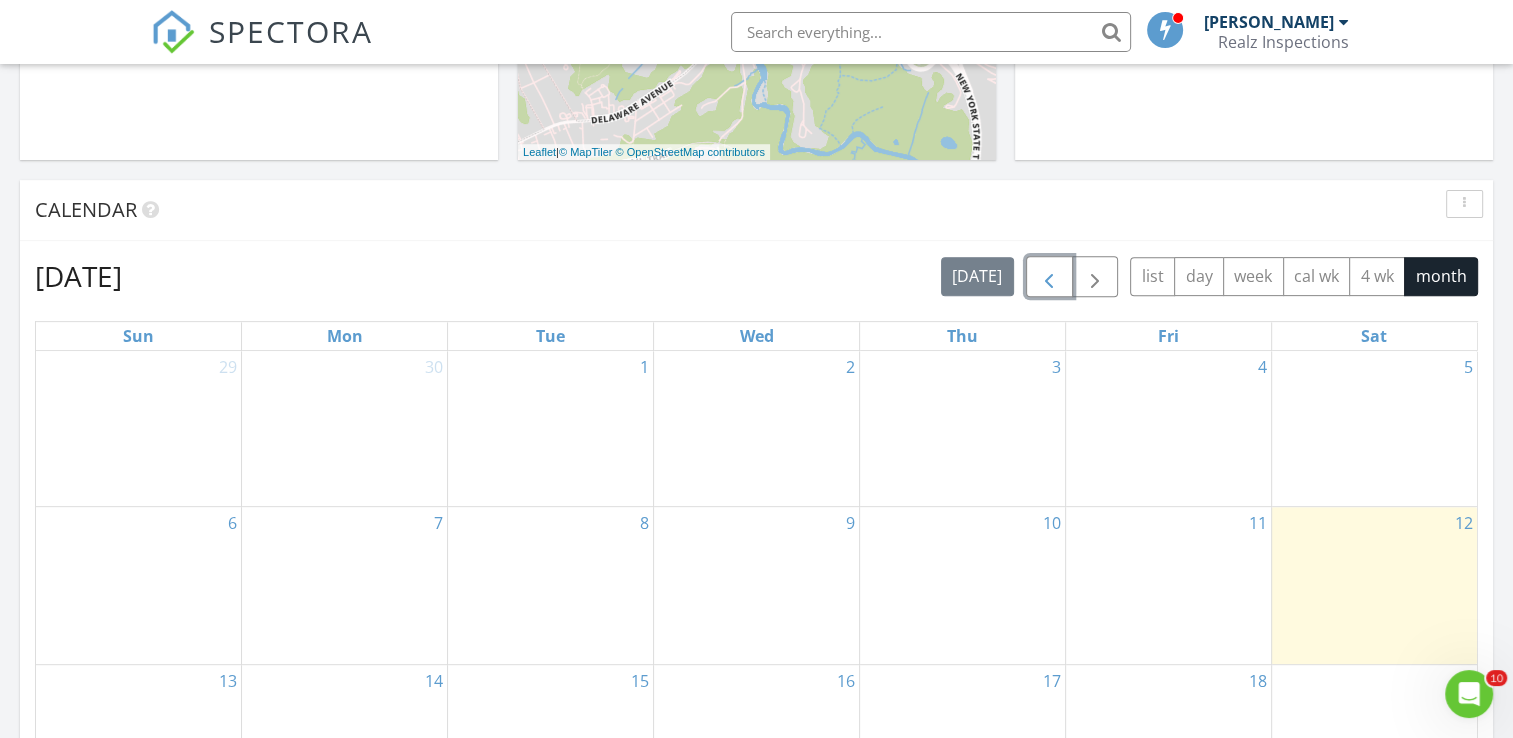 click at bounding box center (1049, 277) 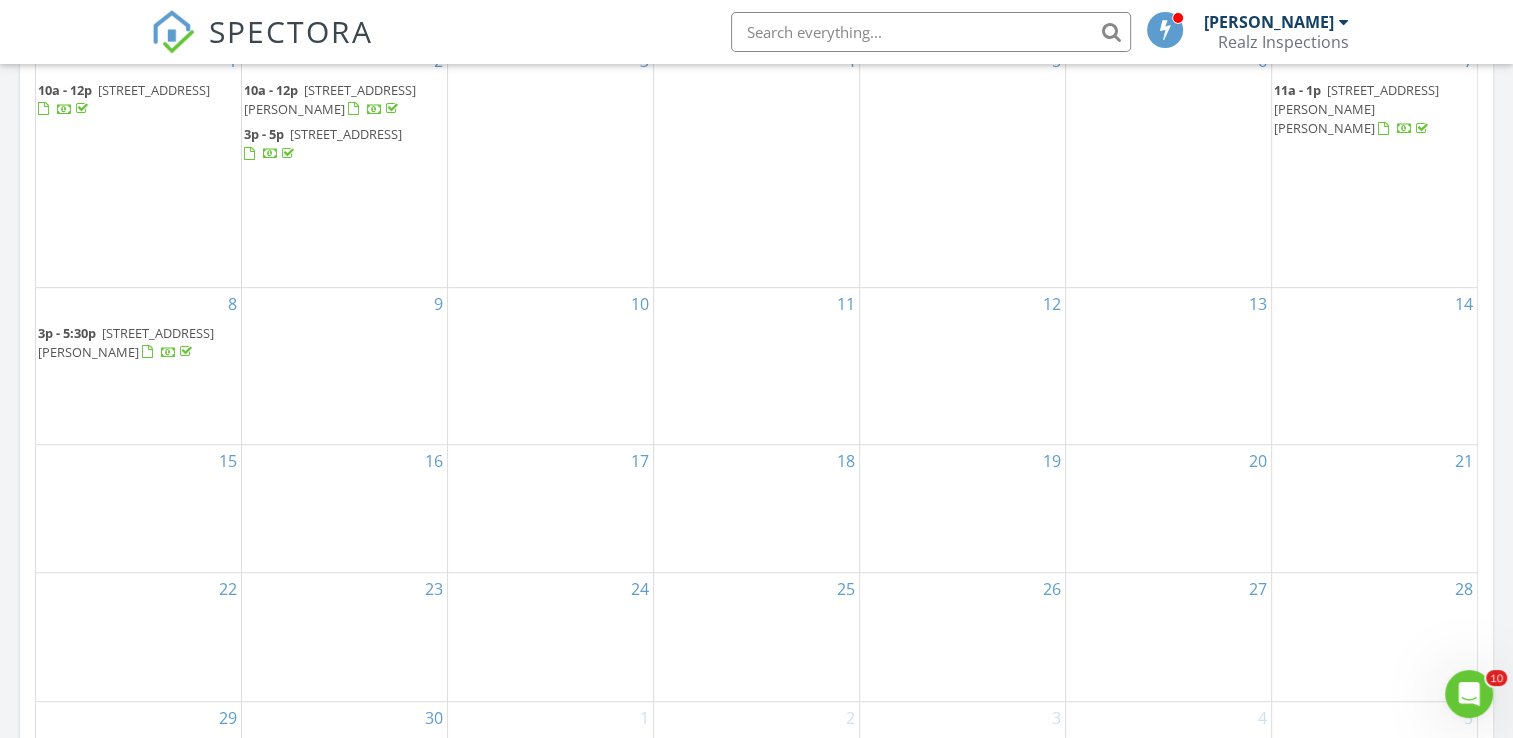 scroll, scrollTop: 900, scrollLeft: 0, axis: vertical 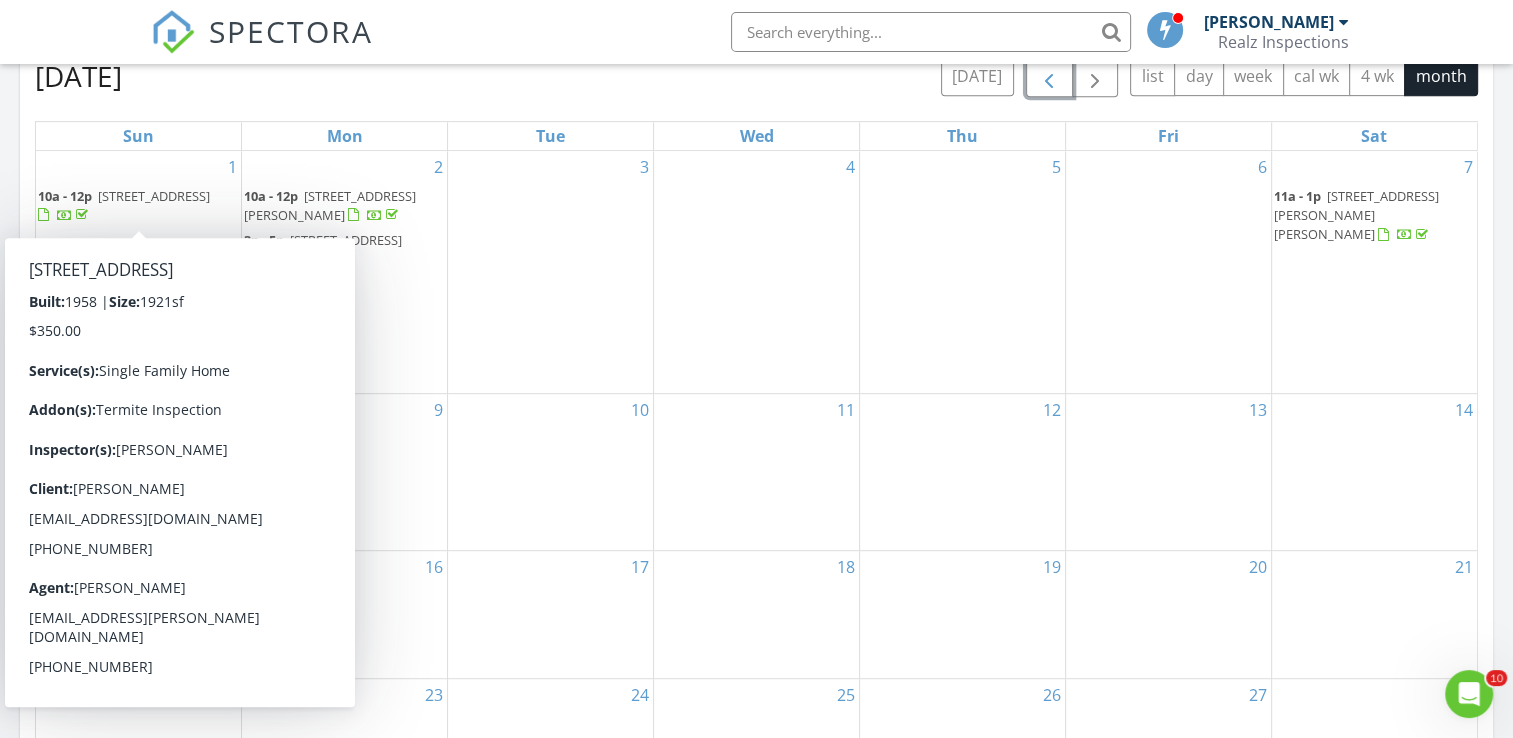 click on "515 Oak Tree Rd, Tappan 10964" at bounding box center (154, 196) 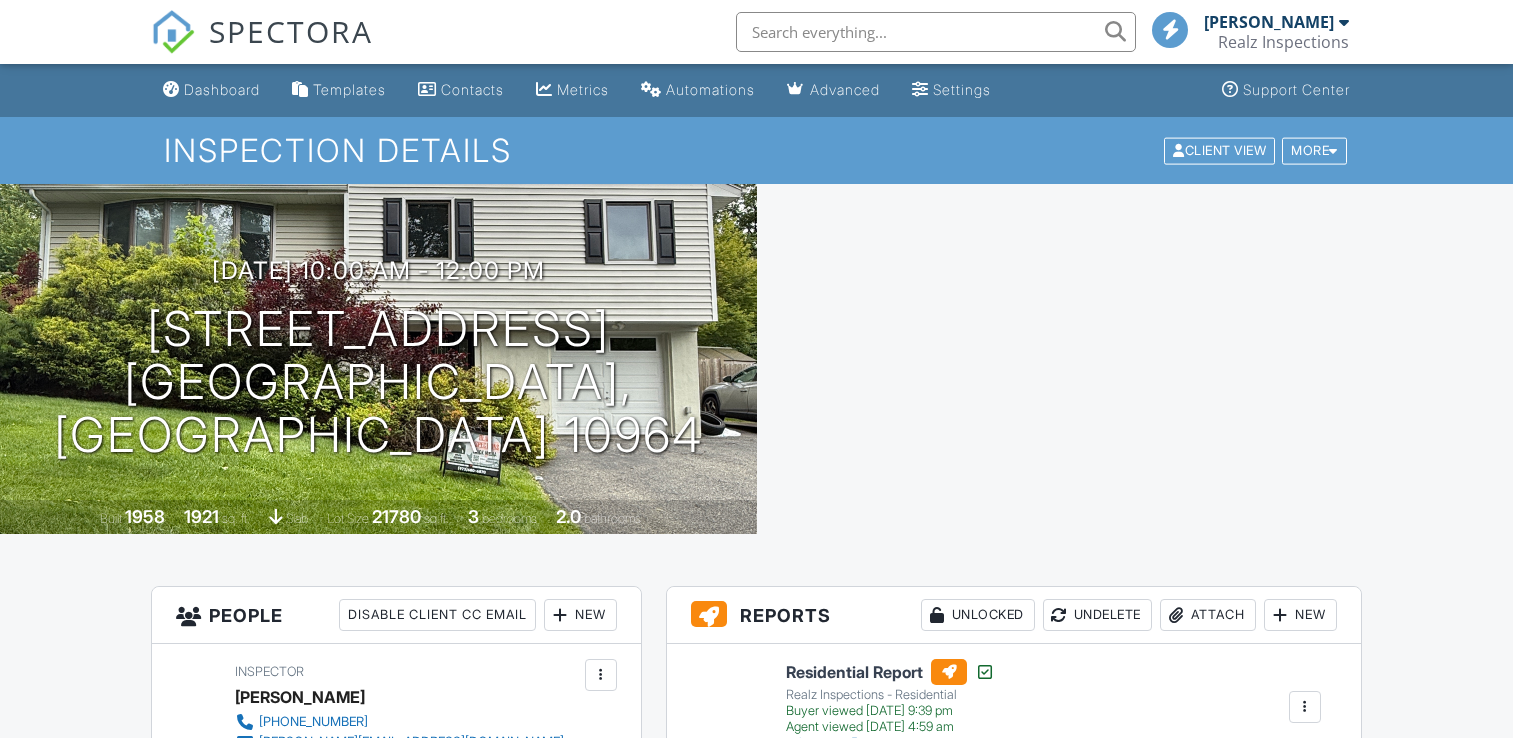 scroll, scrollTop: 0, scrollLeft: 0, axis: both 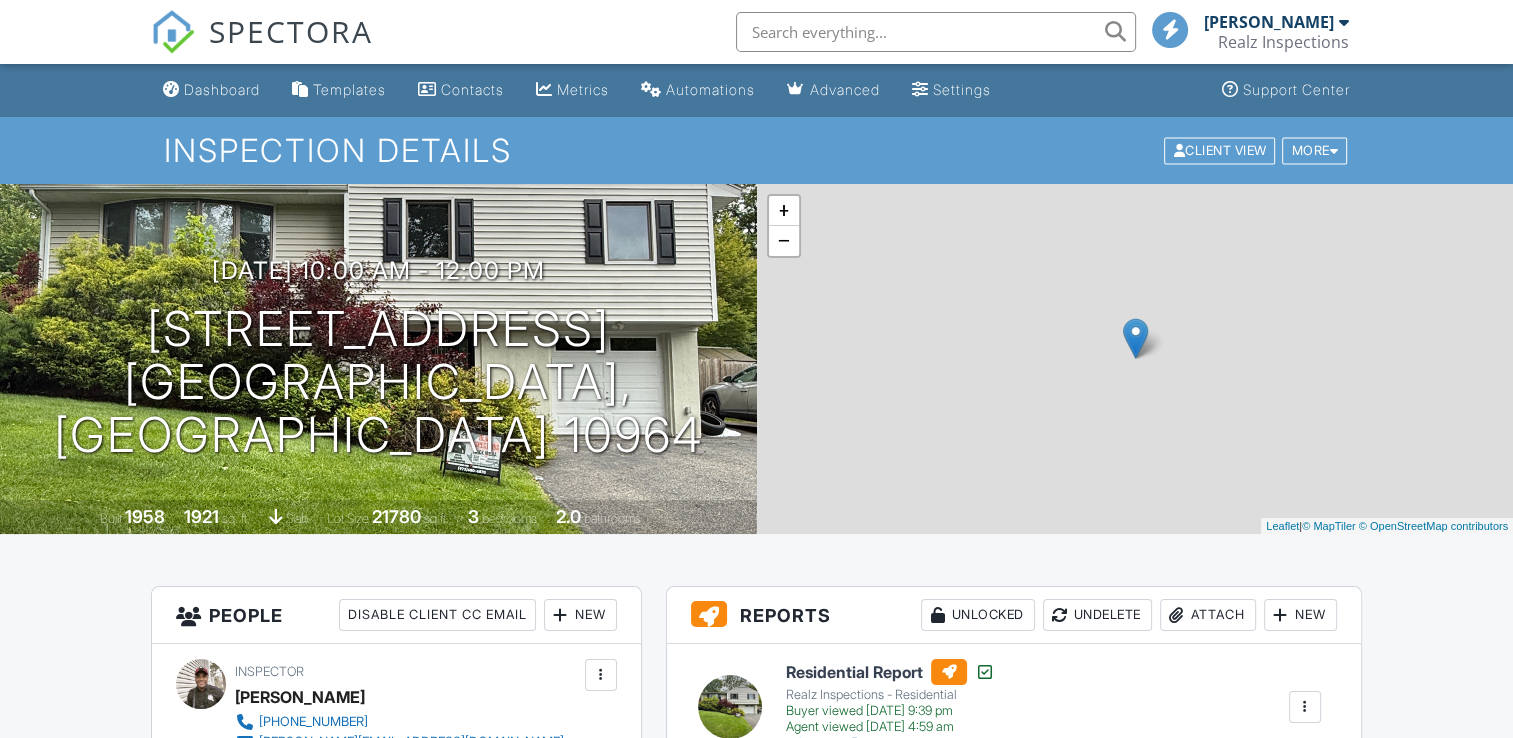 click on "Inspection Details
Client View
More
Property Details
Reschedule
Reorder / Copy
Share
Cancel
[GEOGRAPHIC_DATA]
Print Order
Convert to V9
View Change Log" at bounding box center (756, 150) 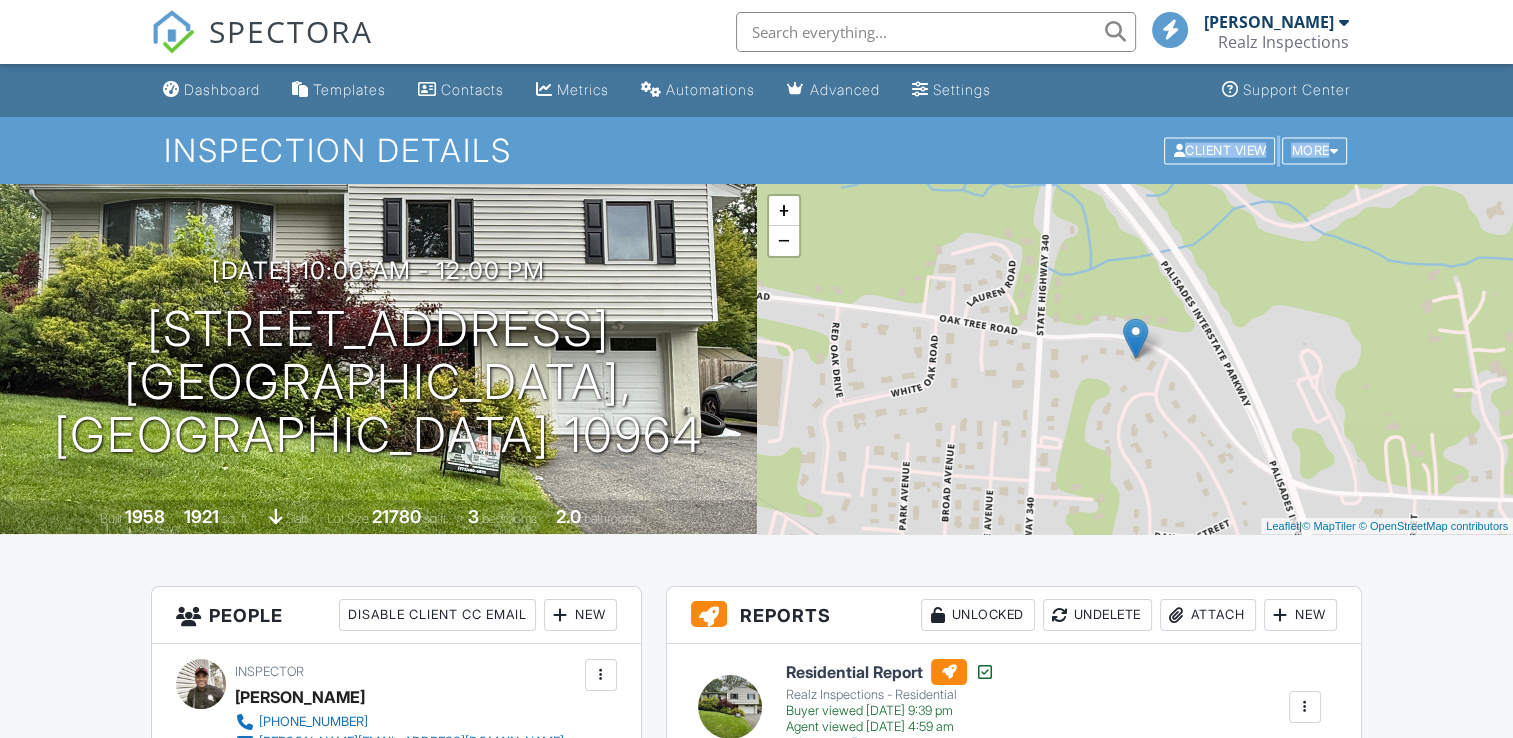 drag, startPoint x: 1328, startPoint y: 163, endPoint x: 1064, endPoint y: 144, distance: 264.68283 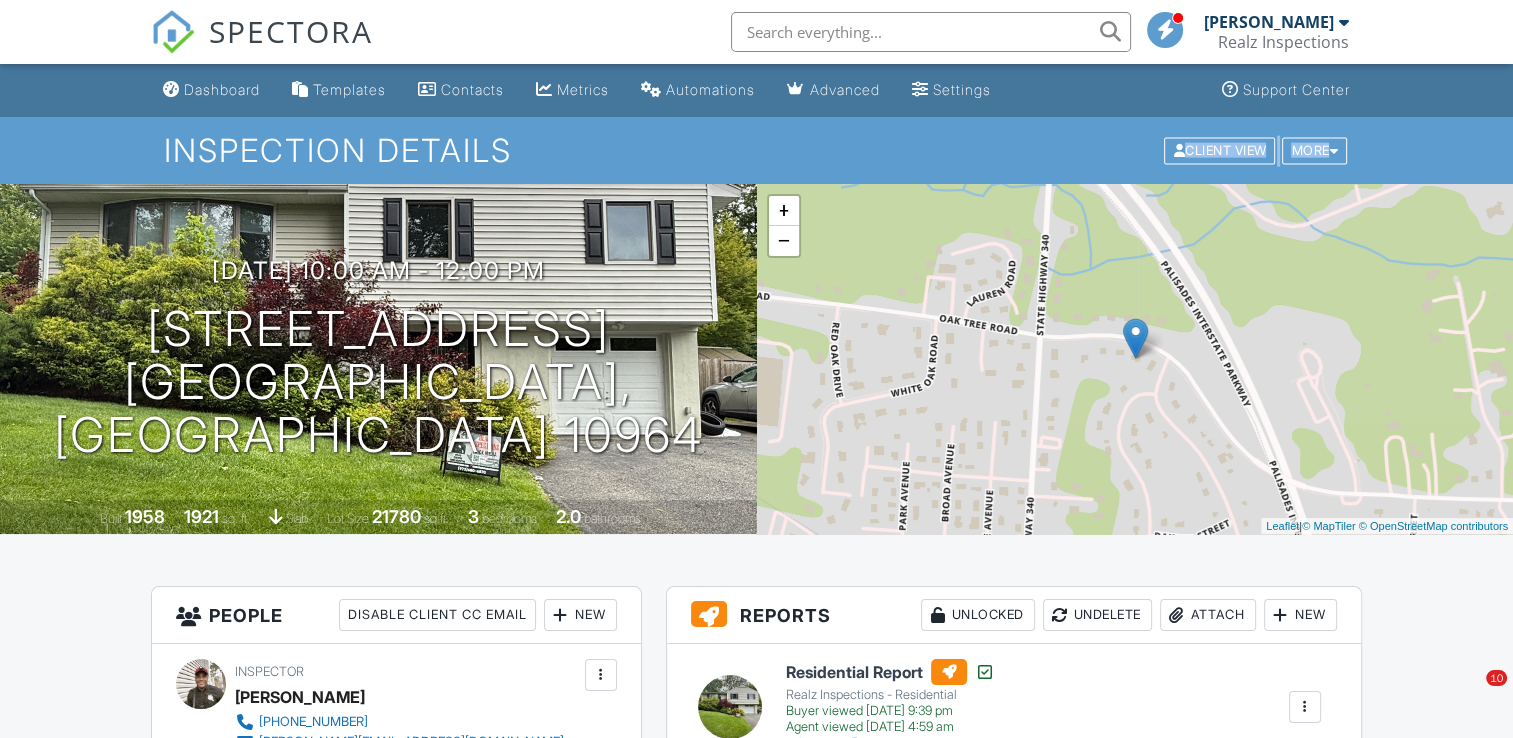 click on "Inspection Details
Client View
More
Property Details
Reschedule
Reorder / Copy
Share
Cancel
[GEOGRAPHIC_DATA]
Print Order
Convert to V9
View Change Log" at bounding box center (756, 150) 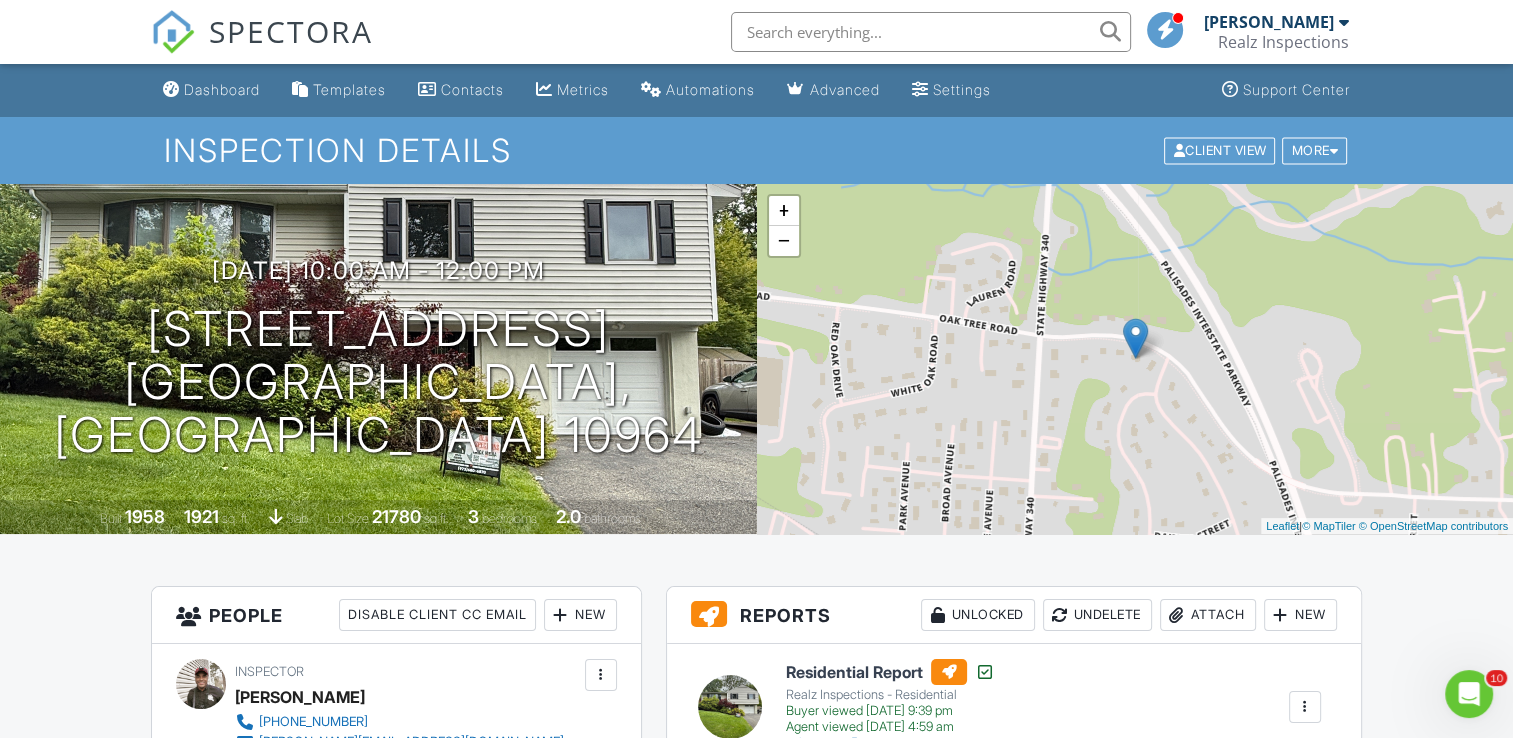 scroll, scrollTop: 0, scrollLeft: 0, axis: both 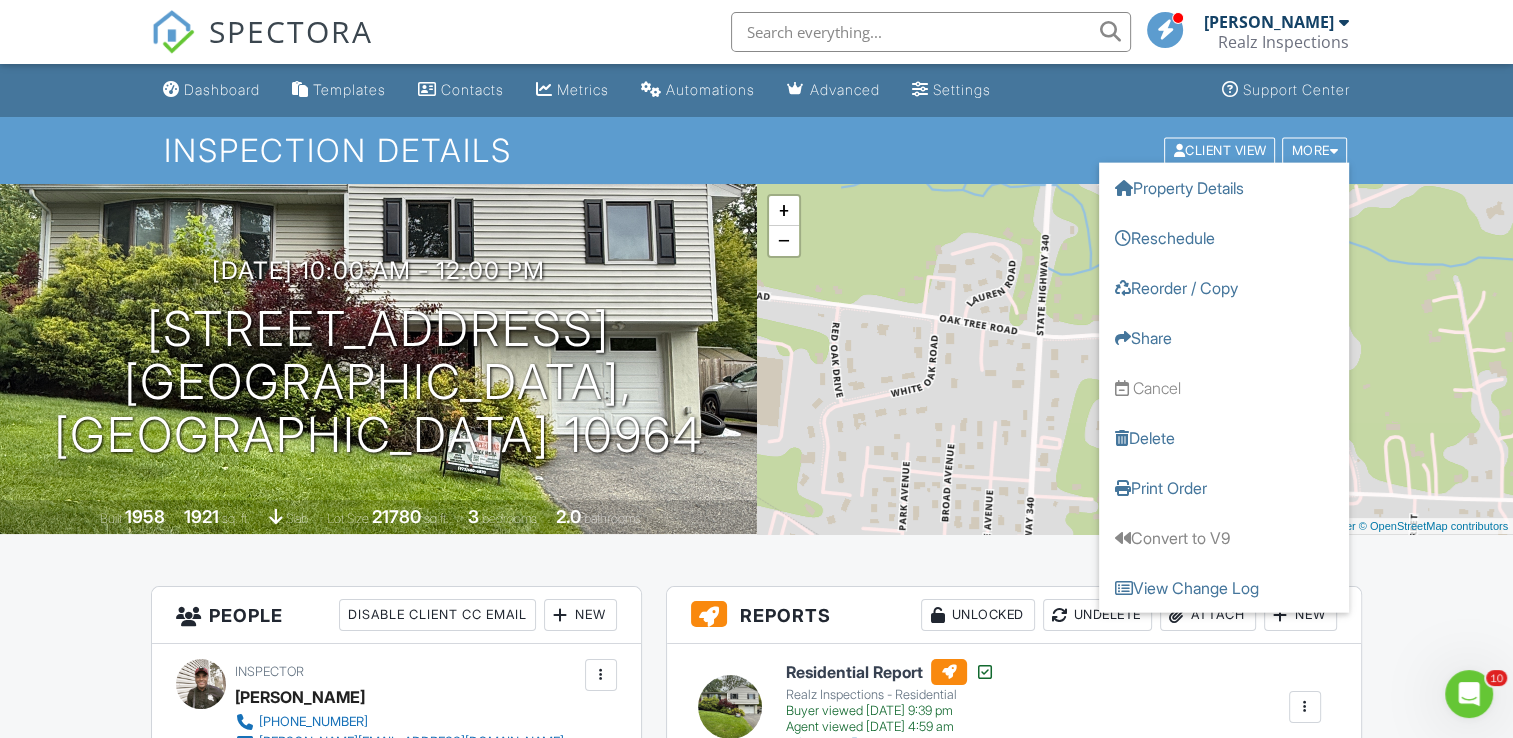 click on "Dashboard
Templates
Contacts
Metrics
Automations
Advanced
Settings
Support Center" at bounding box center (756, 90) 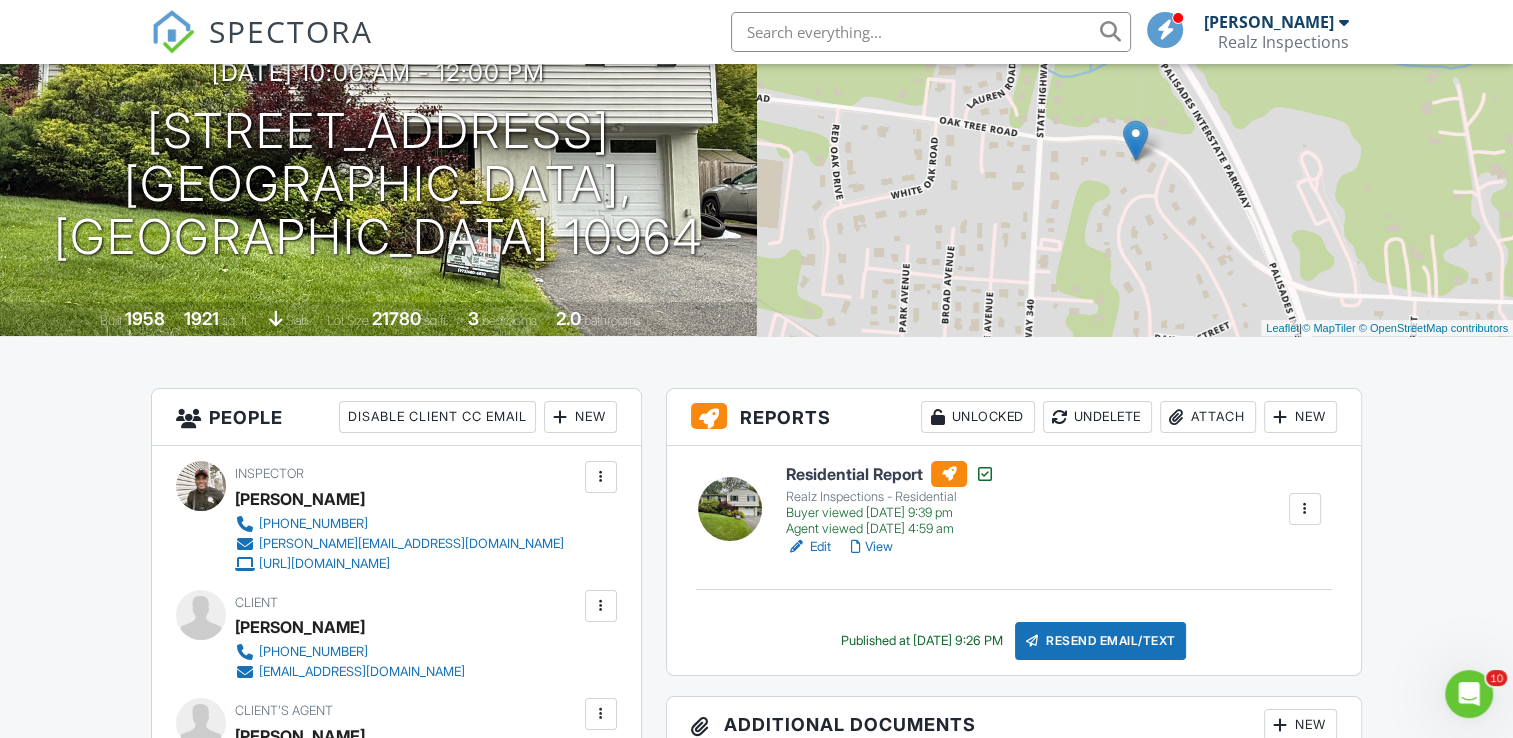 scroll, scrollTop: 200, scrollLeft: 0, axis: vertical 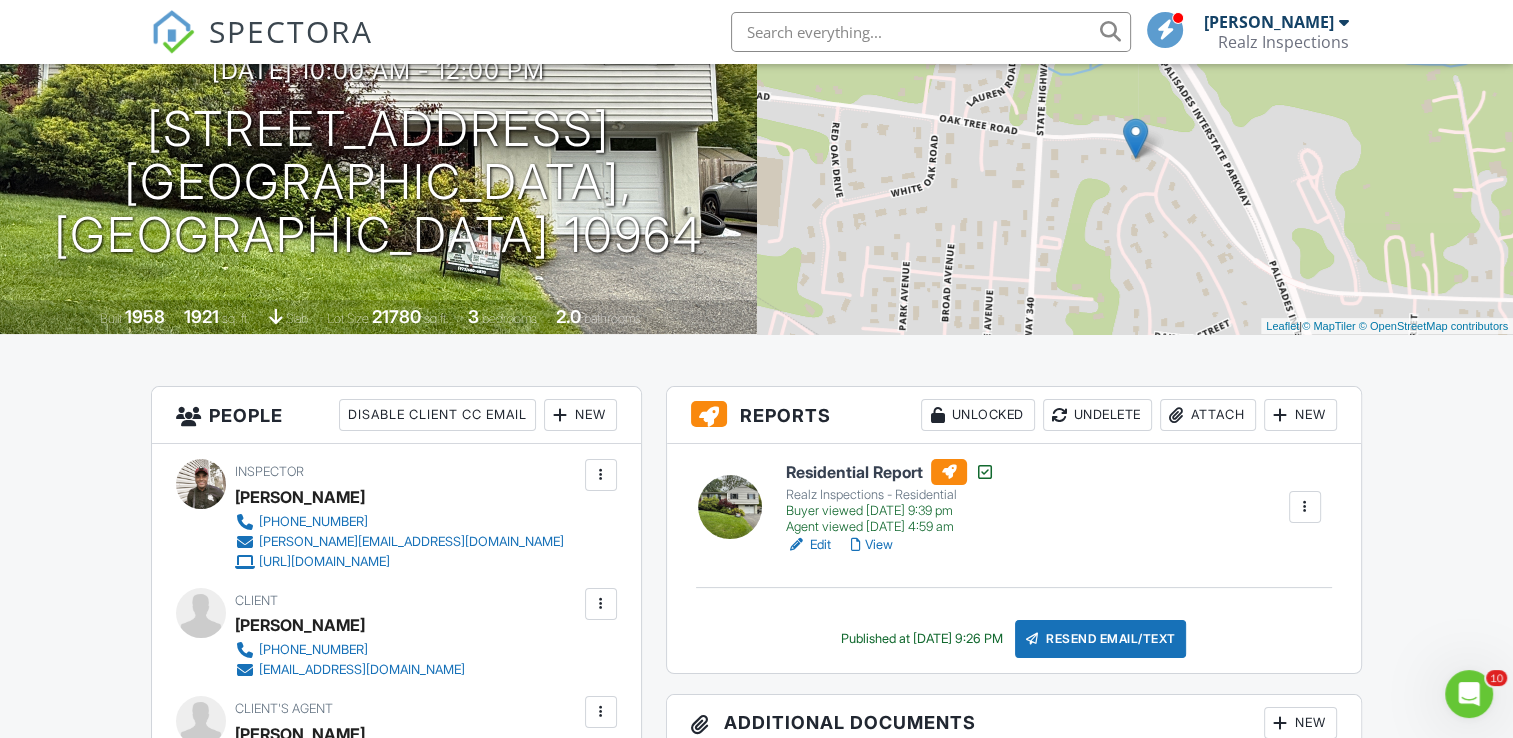 click at bounding box center (1305, 507) 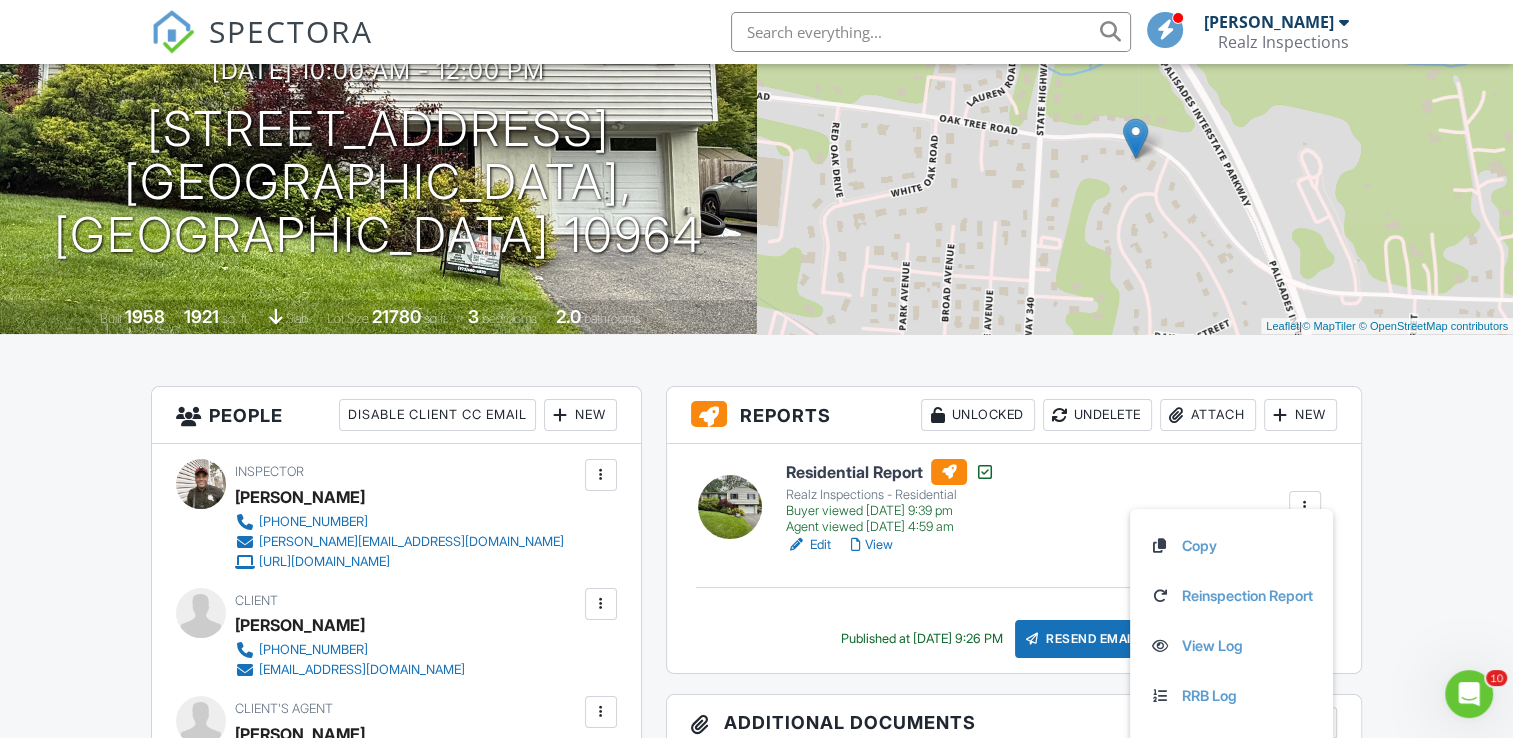 click on "Dashboard
Templates
Contacts
Metrics
Automations
Advanced
Settings
Support Center
Inspection Details
Client View
More
Property Details
Reschedule
Reorder / Copy
Share
Cancel
Delete
Print Order
Convert to V9
View Change Log
06/01/2025 10:00 am
- 12:00 pm
515 Oak Tree Rd
Tappan, NY 10964
Built
1958
1921
sq. ft.
slab
Lot Size
21780
sq.ft.
3
bedrooms
2.0
bathrooms
+ − Leaflet  |  © MapTiler   © OpenStreetMap contributors
All emails and texts are disabled for this inspection!
Turn on emails and texts
Turn on and Requeue Notifications
Reports
Unlocked
Undelete
Attach
New
Residential Report" at bounding box center [756, 1261] 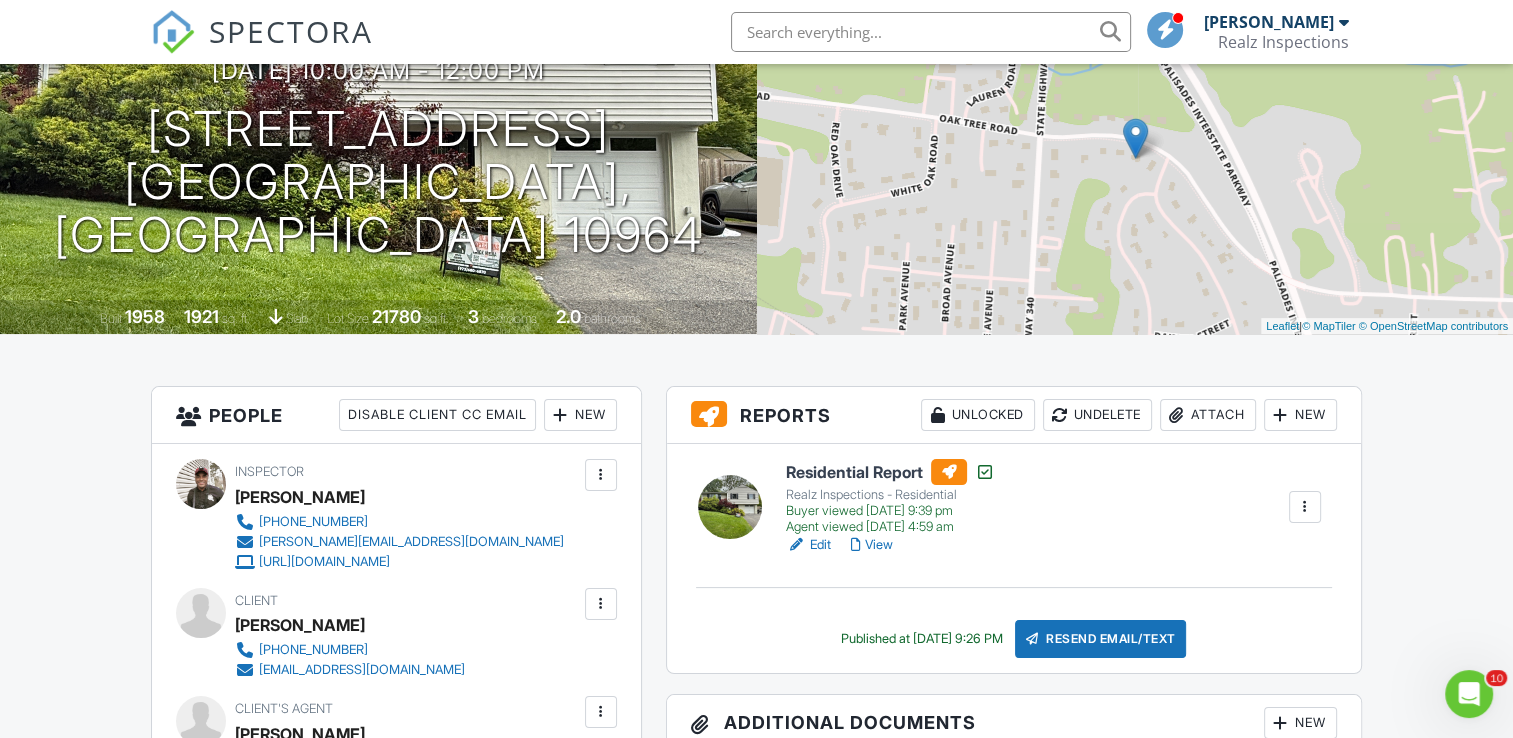 click at bounding box center (1305, 507) 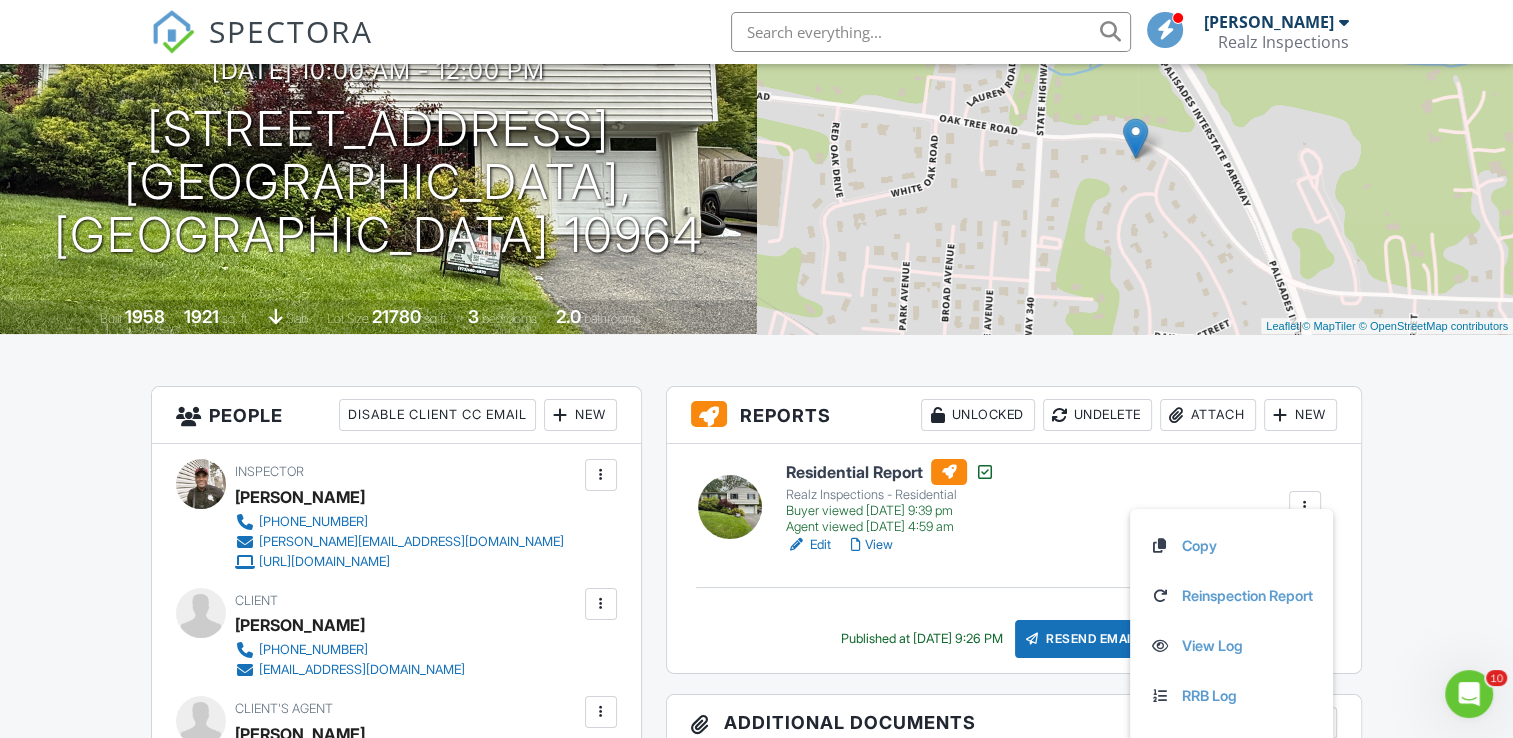 scroll, scrollTop: 400, scrollLeft: 0, axis: vertical 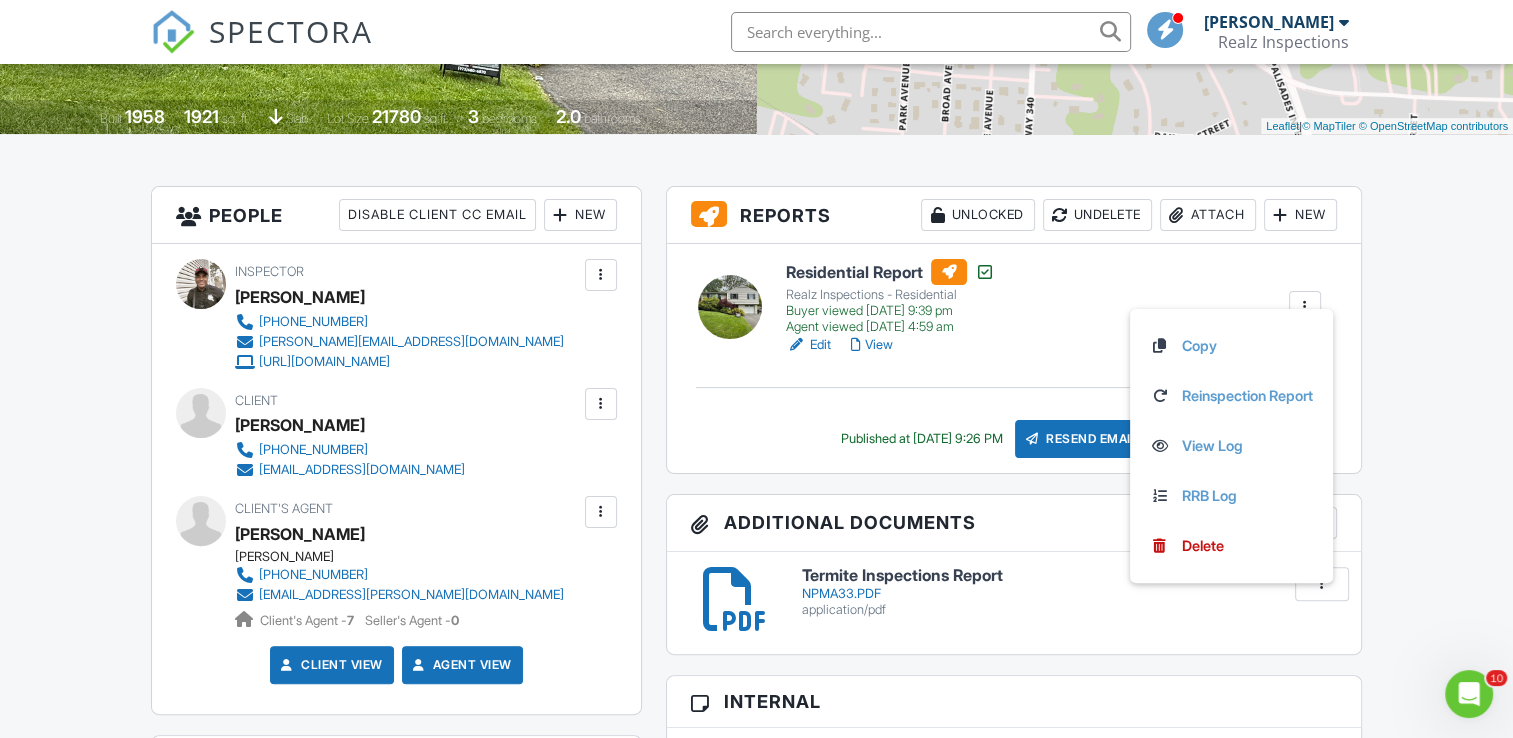 click on "Dashboard
Templates
Contacts
Metrics
Automations
Advanced
Settings
Support Center
Inspection Details
Client View
More
Property Details
Reschedule
Reorder / Copy
Share
Cancel
Delete
Print Order
Convert to V9
View Change Log
06/01/2025 10:00 am
- 12:00 pm
515 Oak Tree Rd
Tappan, NY 10964
Built
1958
1921
sq. ft.
slab
Lot Size
21780
sq.ft.
3
bedrooms
2.0
bathrooms
+ − Leaflet  |  © MapTiler   © OpenStreetMap contributors
All emails and texts are disabled for this inspection!
Turn on emails and texts
Turn on and Requeue Notifications
Reports
Unlocked
Undelete
Attach
New
Residential Report" at bounding box center (756, 1061) 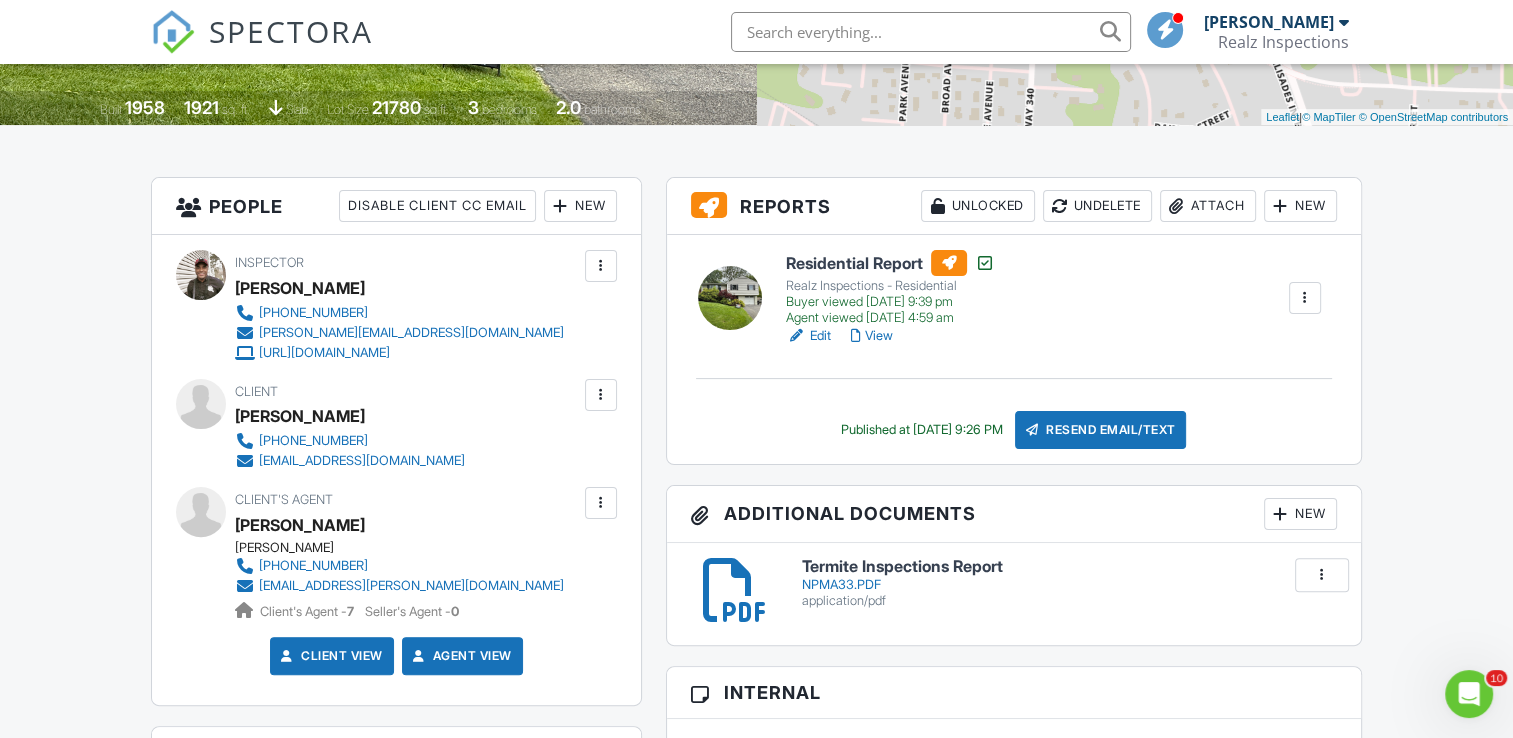 scroll, scrollTop: 400, scrollLeft: 0, axis: vertical 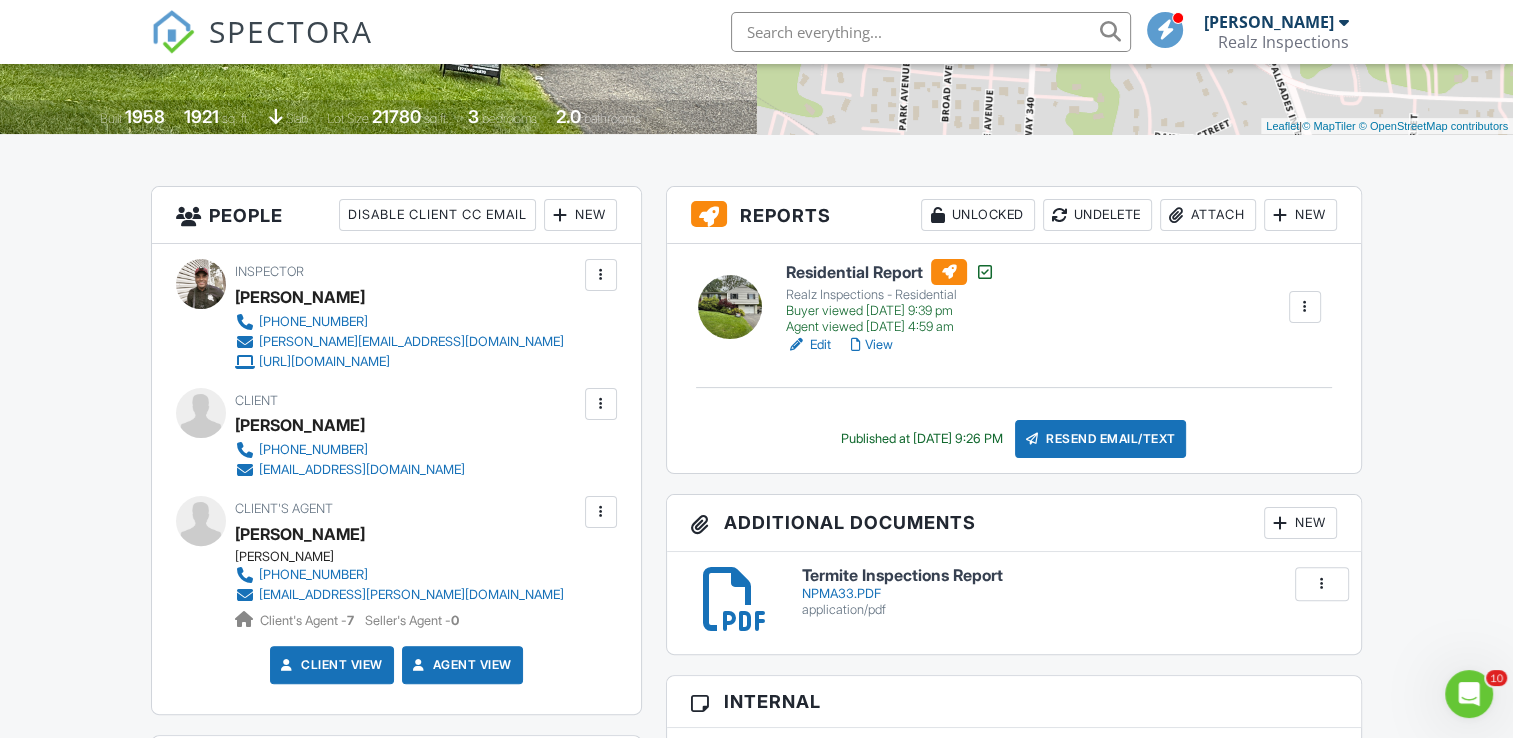 click at bounding box center (1305, 307) 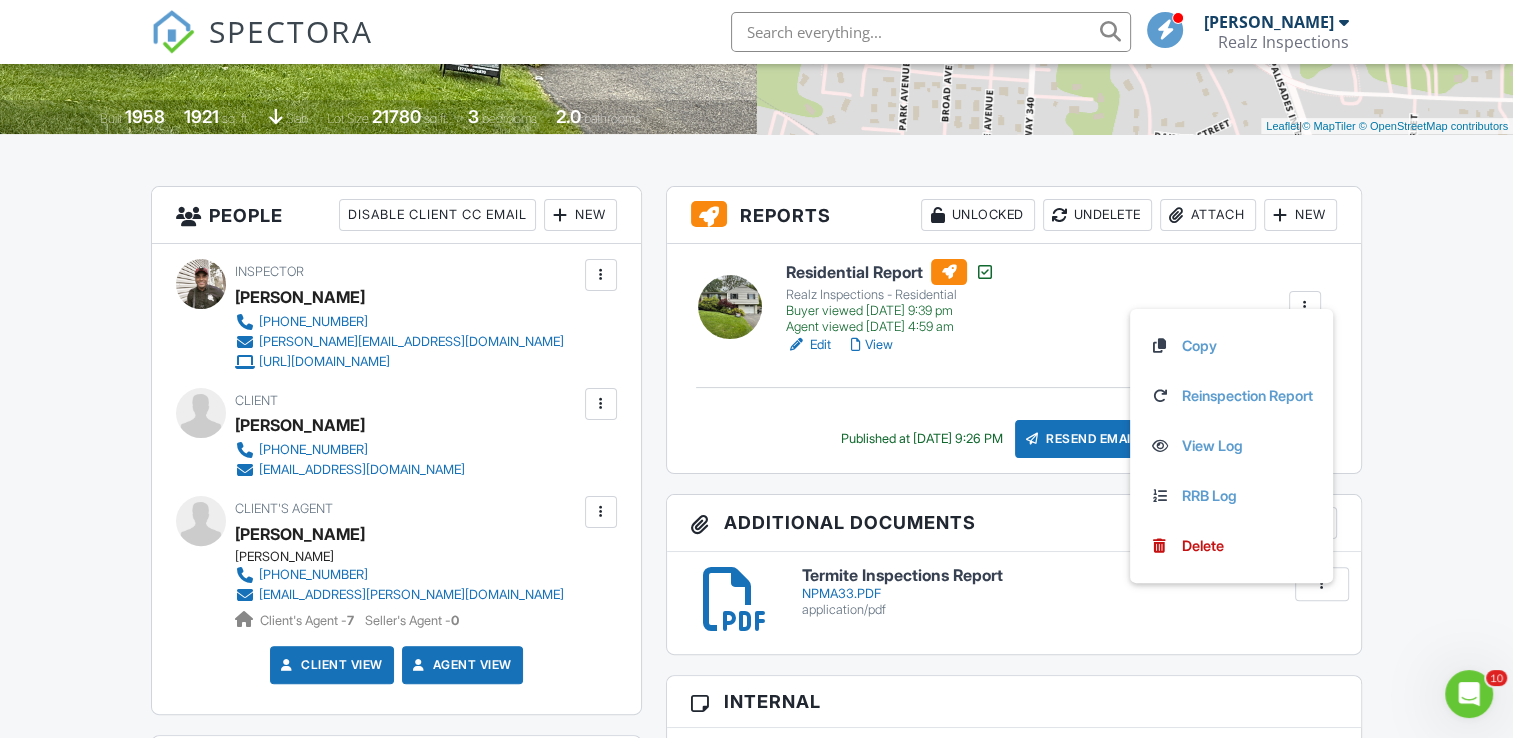 click on "Dashboard
Templates
Contacts
Metrics
Automations
Advanced
Settings
Support Center
Inspection Details
Client View
More
Property Details
Reschedule
Reorder / Copy
Share
Cancel
Delete
Print Order
Convert to V9
View Change Log
06/01/2025 10:00 am
- 12:00 pm
515 Oak Tree Rd
Tappan, NY 10964
Built
1958
1921
sq. ft.
slab
Lot Size
21780
sq.ft.
3
bedrooms
2.0
bathrooms
+ − Leaflet  |  © MapTiler   © OpenStreetMap contributors
All emails and texts are disabled for this inspection!
Turn on emails and texts
Turn on and Requeue Notifications
Reports
Unlocked
Undelete
Attach
New
Residential Report" at bounding box center [756, 1061] 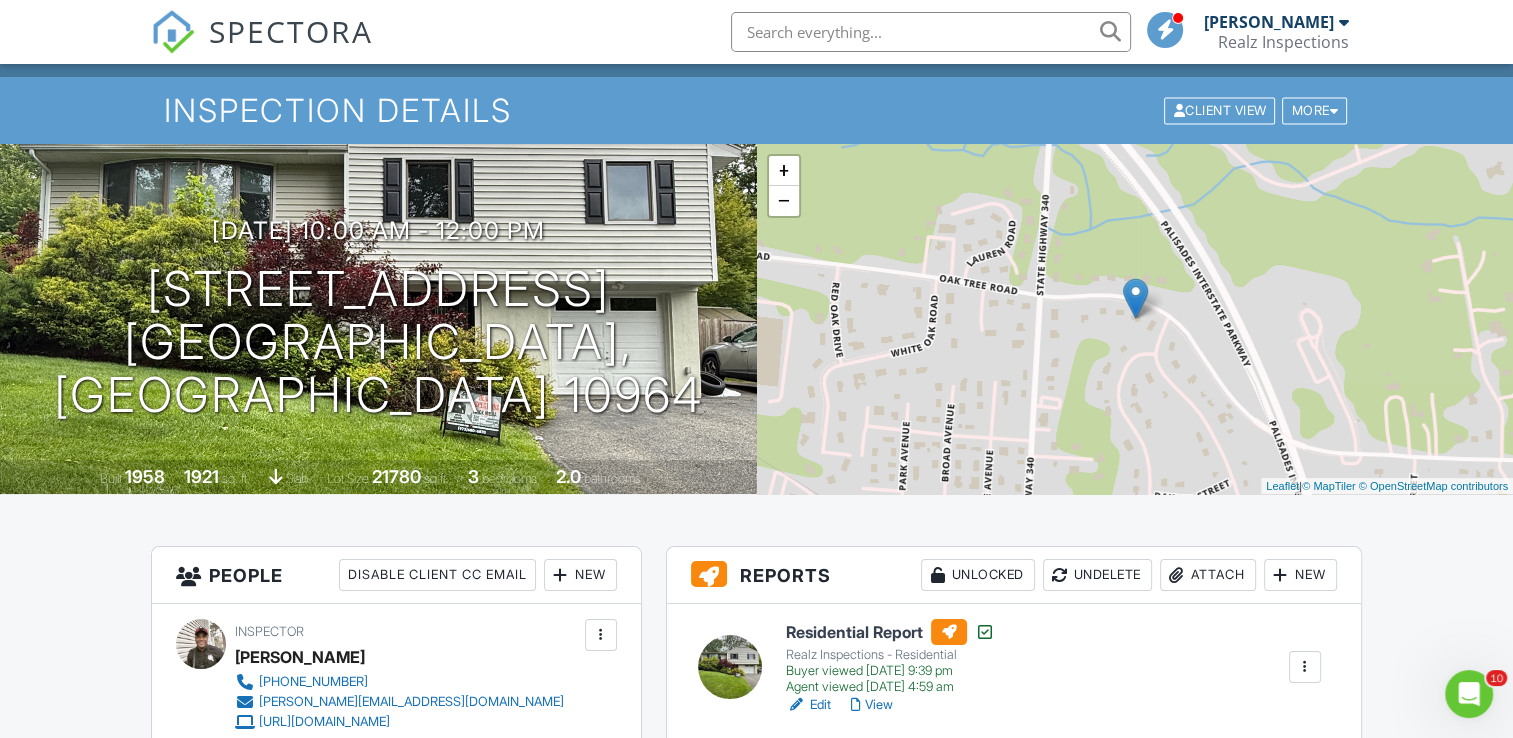 scroll, scrollTop: 0, scrollLeft: 0, axis: both 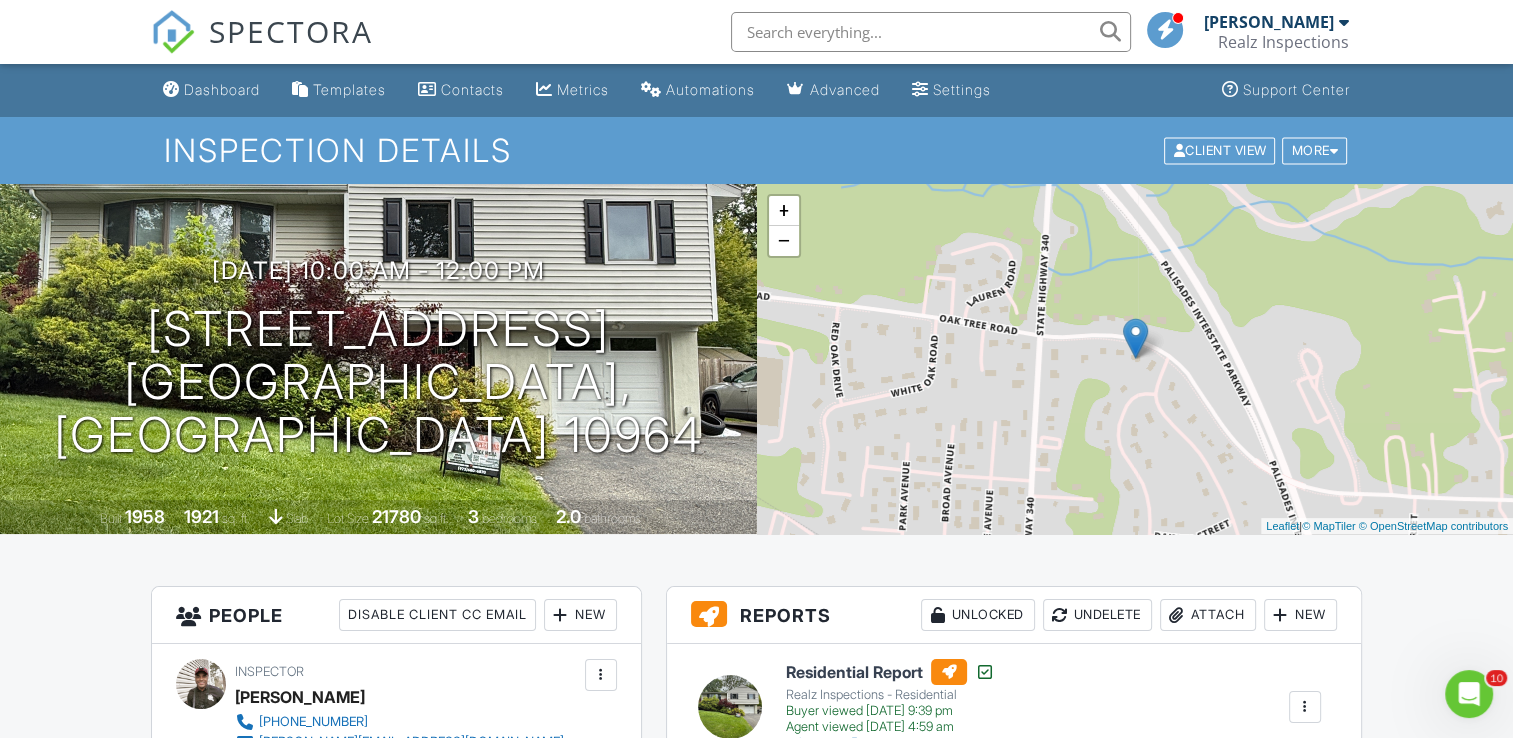 click on "SPECTORA" at bounding box center [291, 31] 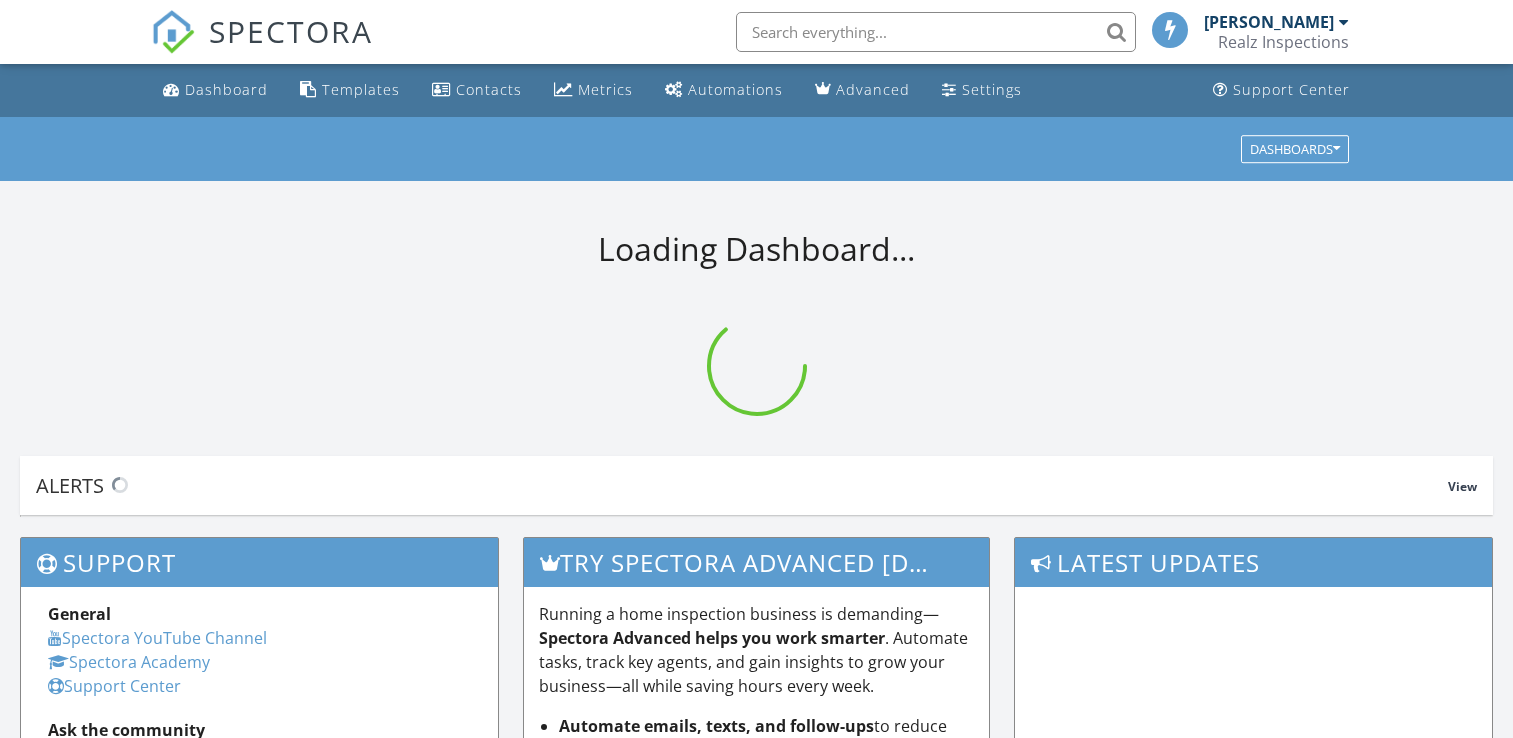 scroll, scrollTop: 0, scrollLeft: 0, axis: both 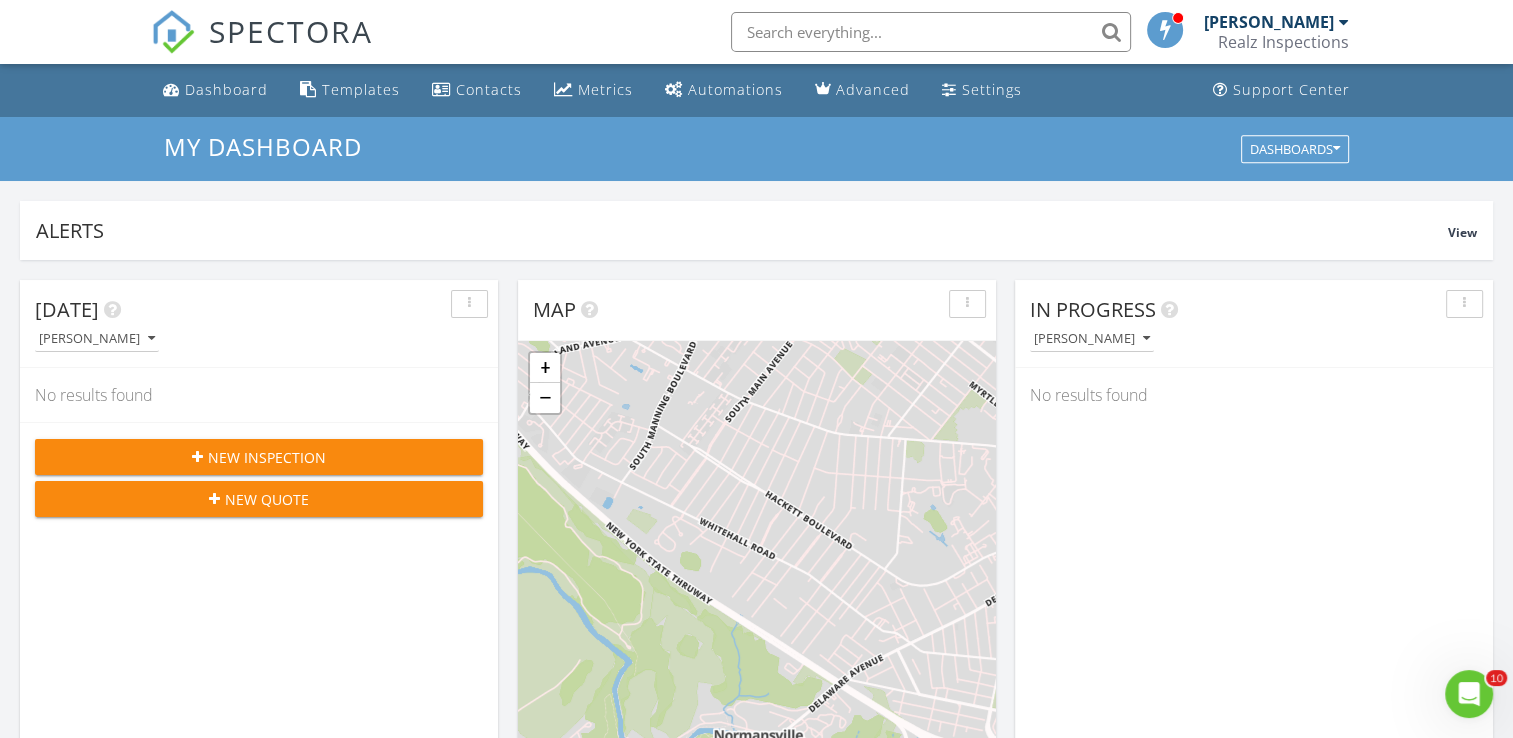 click on "Templates" at bounding box center [361, 89] 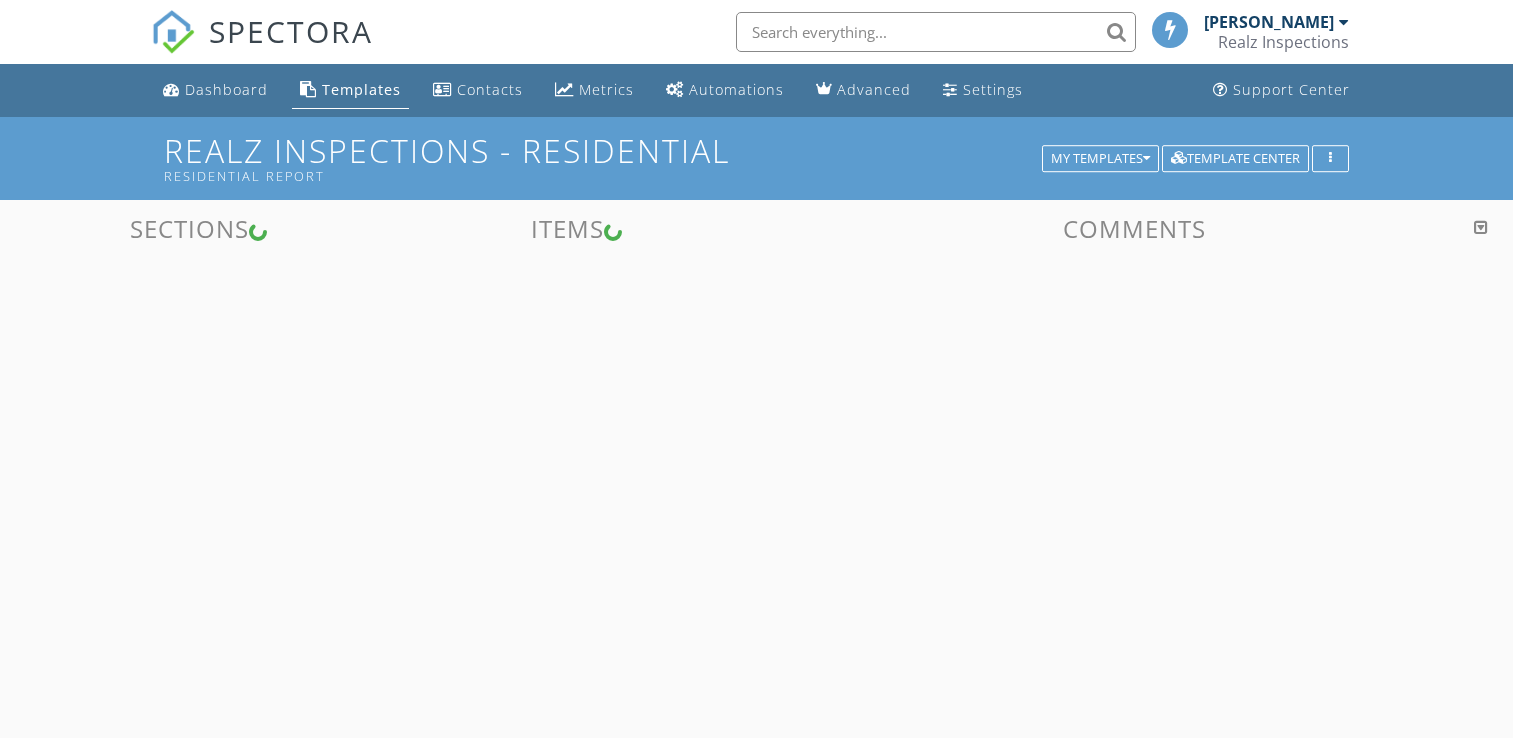 scroll, scrollTop: 0, scrollLeft: 0, axis: both 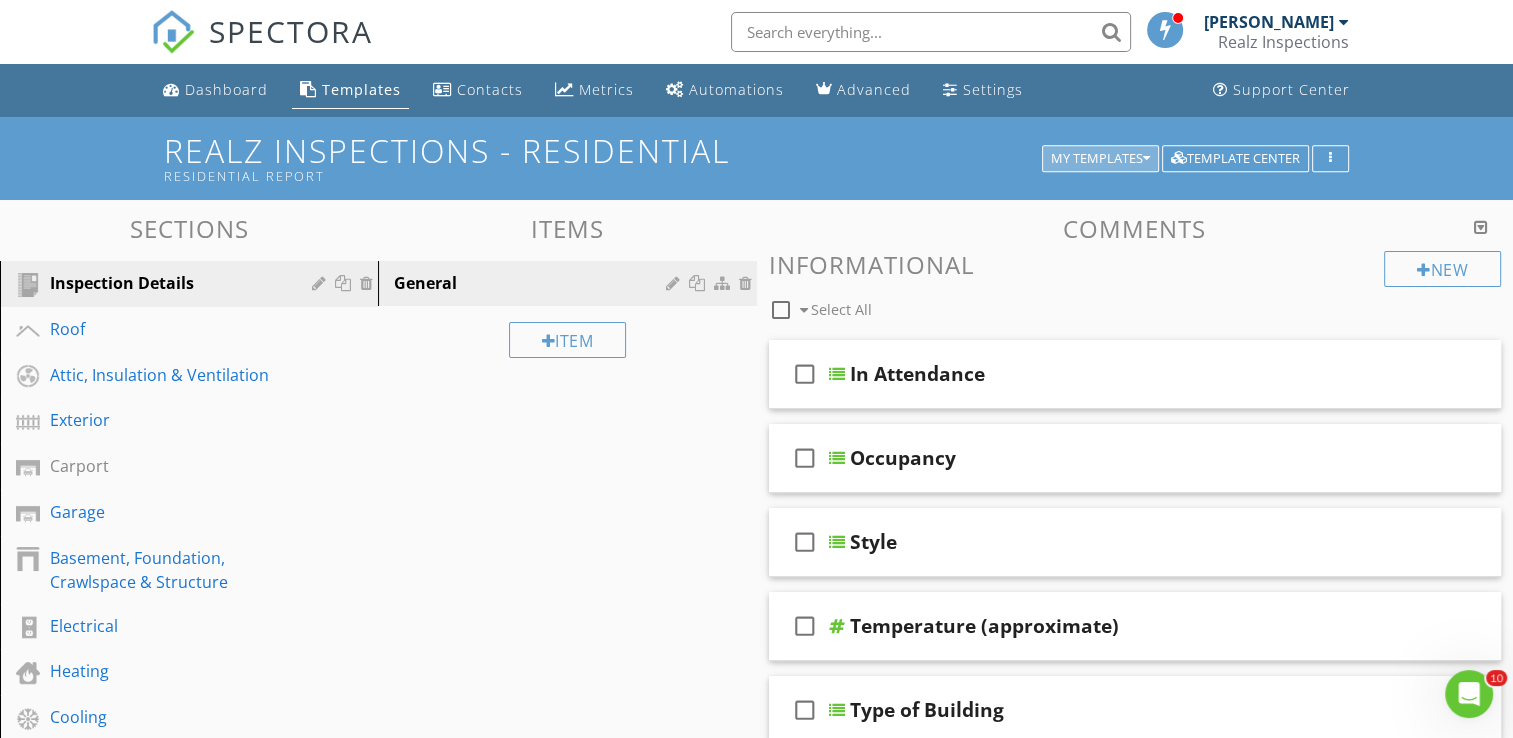 click on "My Templates" at bounding box center [1100, 159] 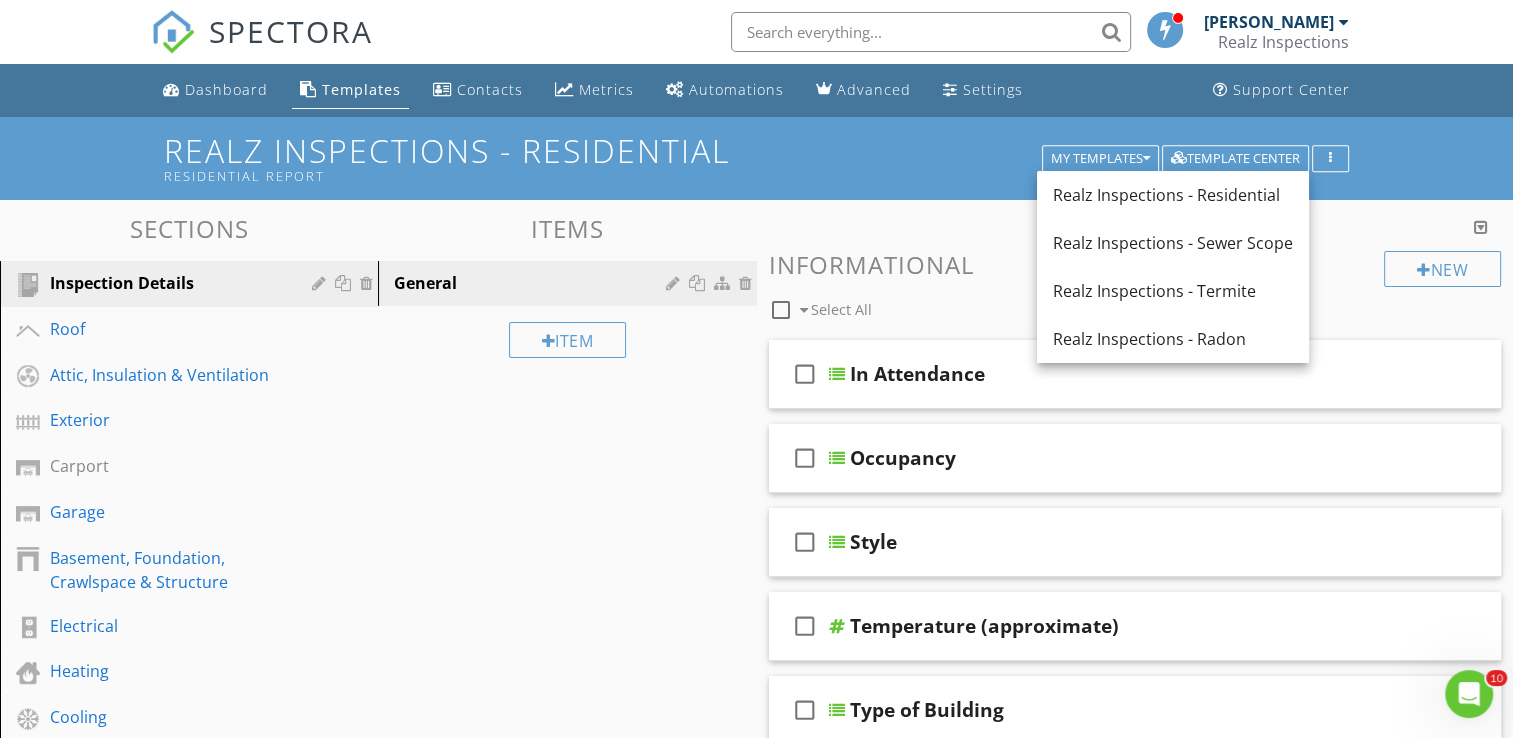click on "Realz Inspections - Residential
Residential Report
My Templates
Template Center" at bounding box center (756, 158) 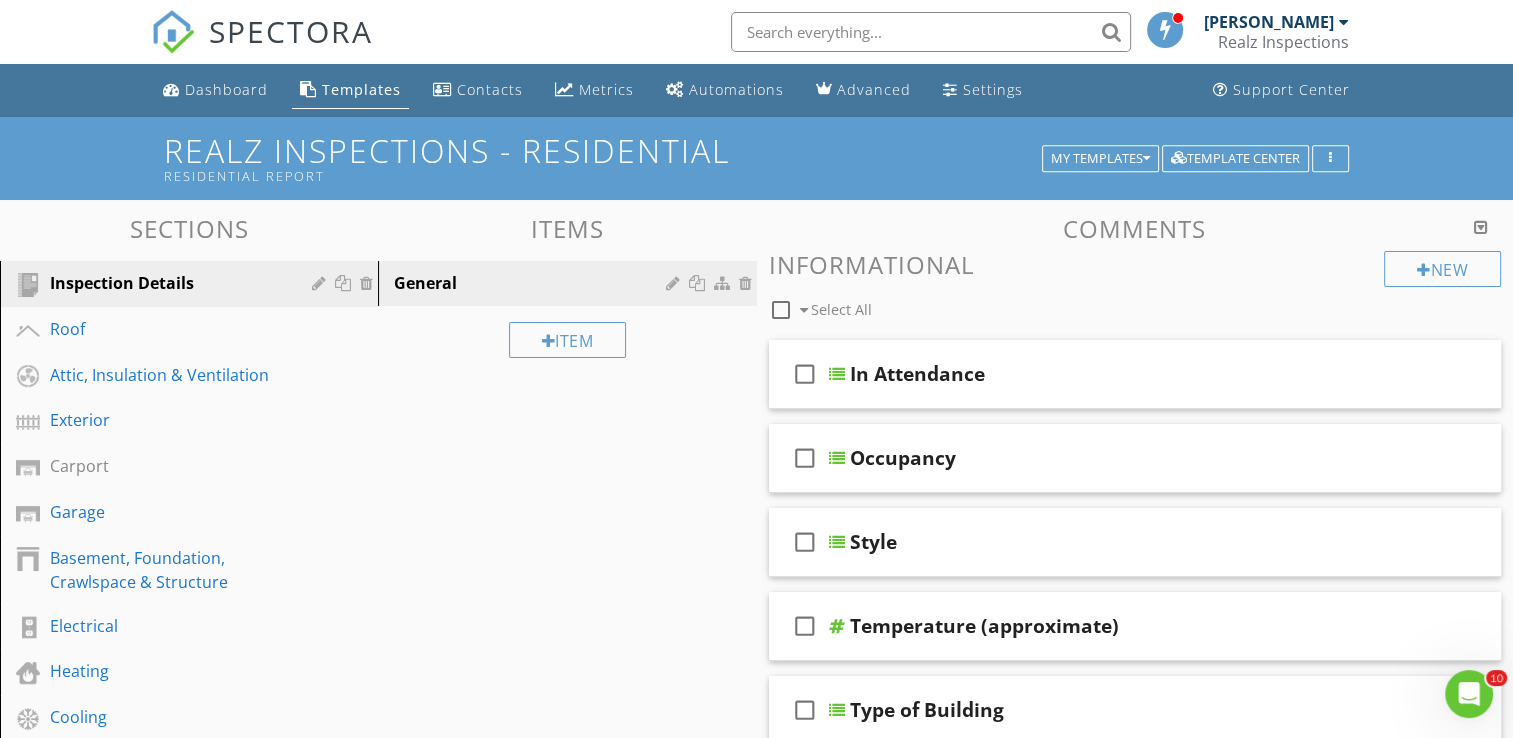 click at bounding box center [931, 32] 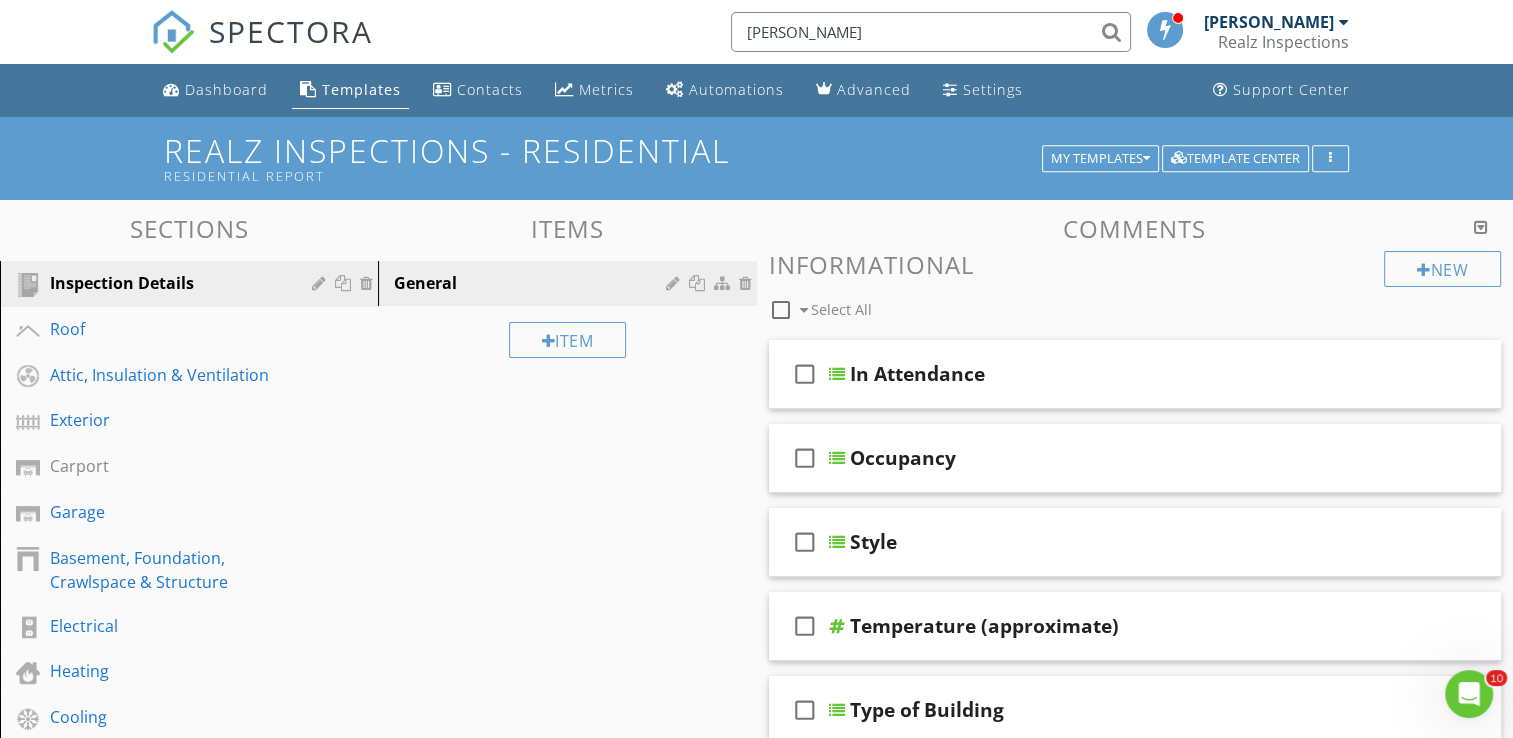 type on "patel" 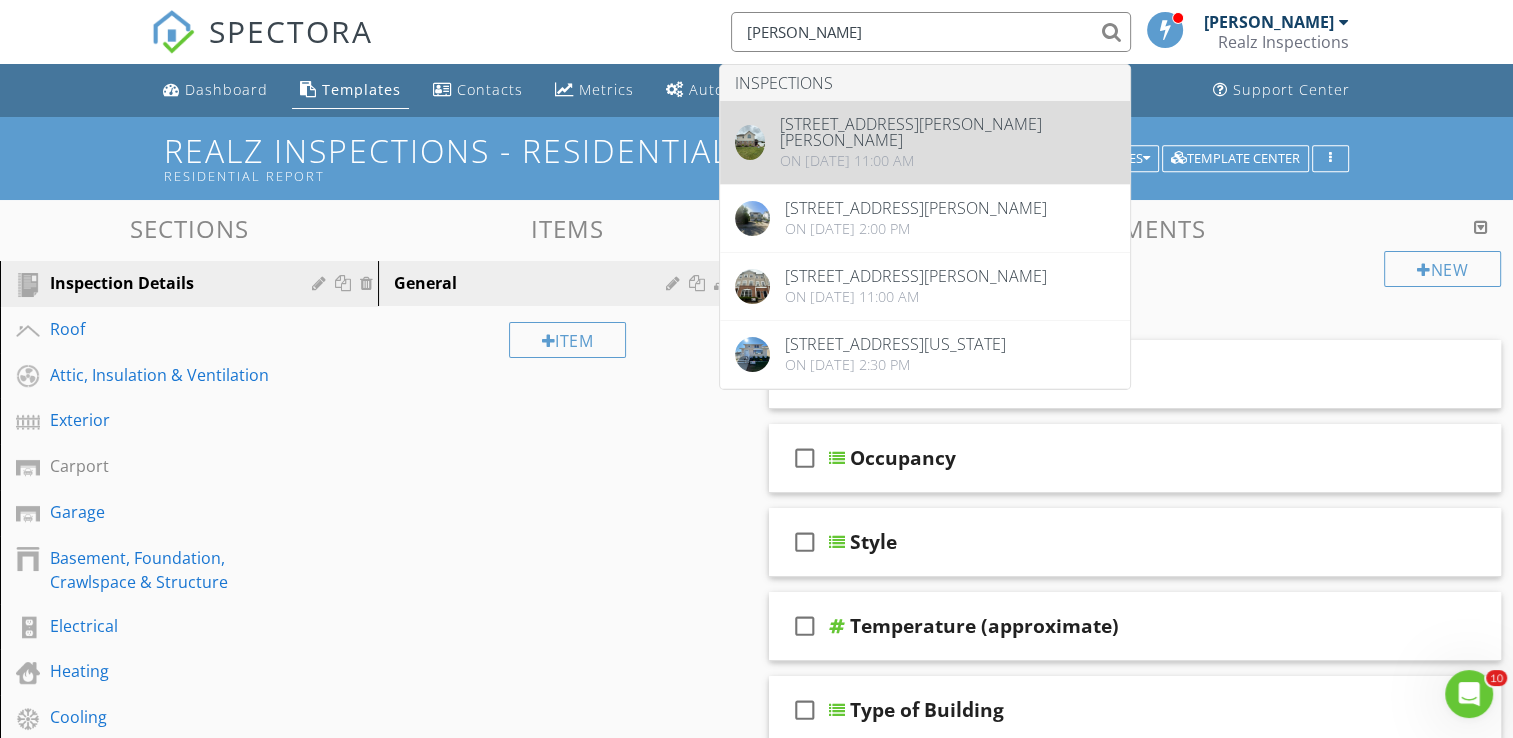 type 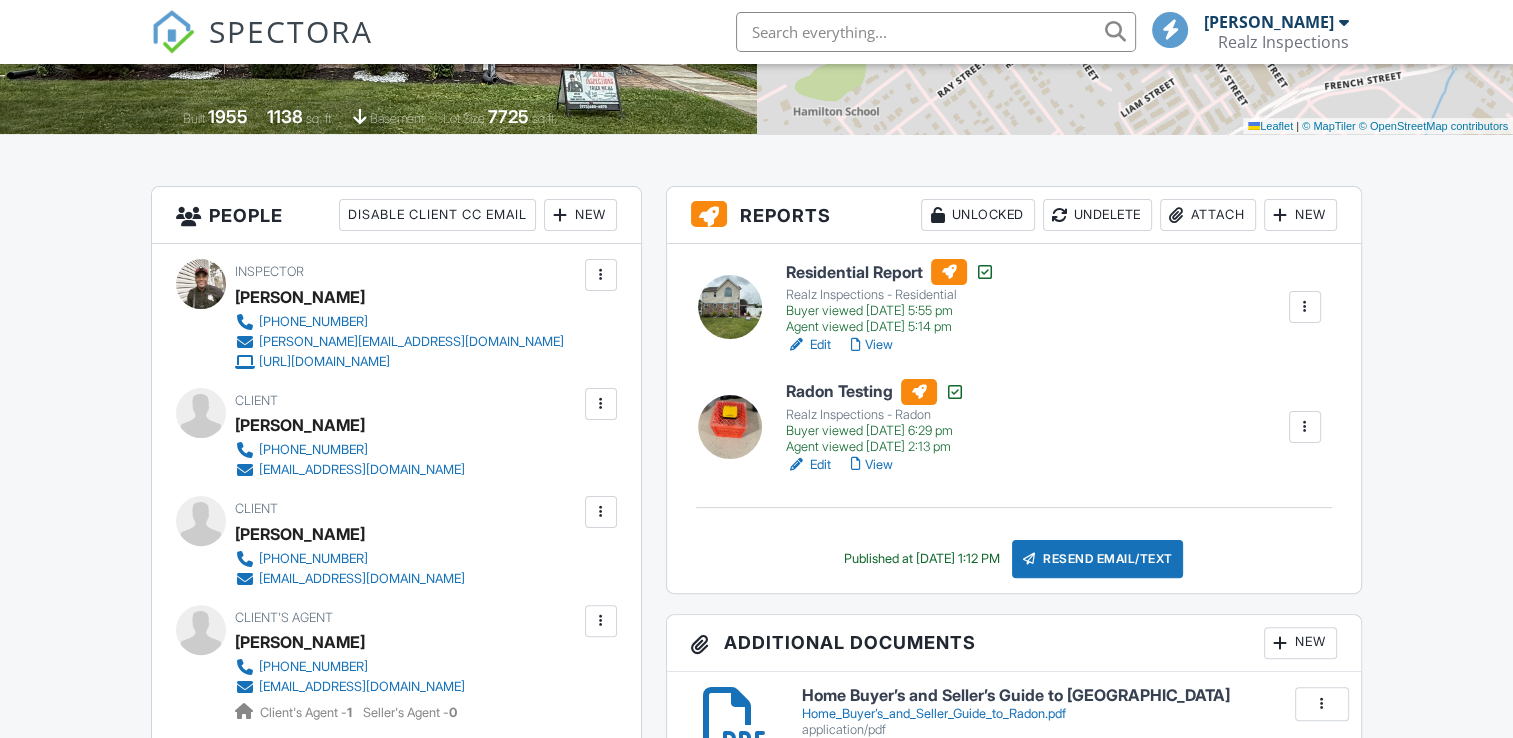 scroll, scrollTop: 400, scrollLeft: 0, axis: vertical 